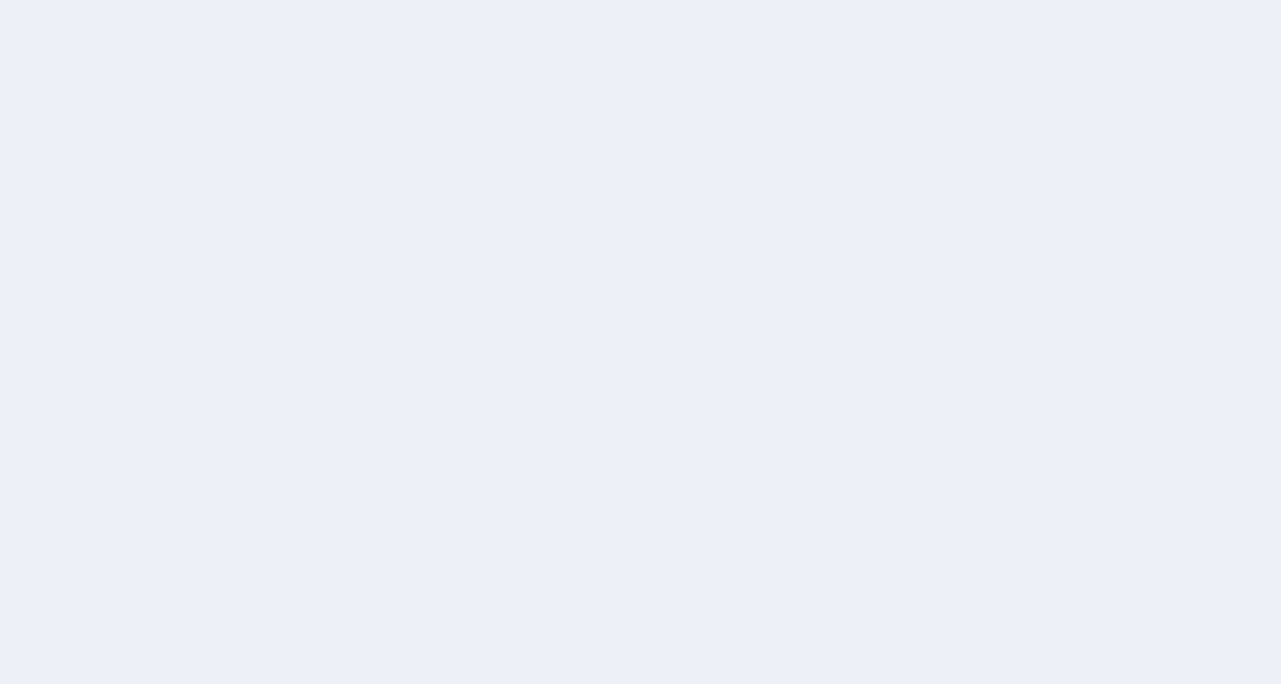 scroll, scrollTop: 0, scrollLeft: 0, axis: both 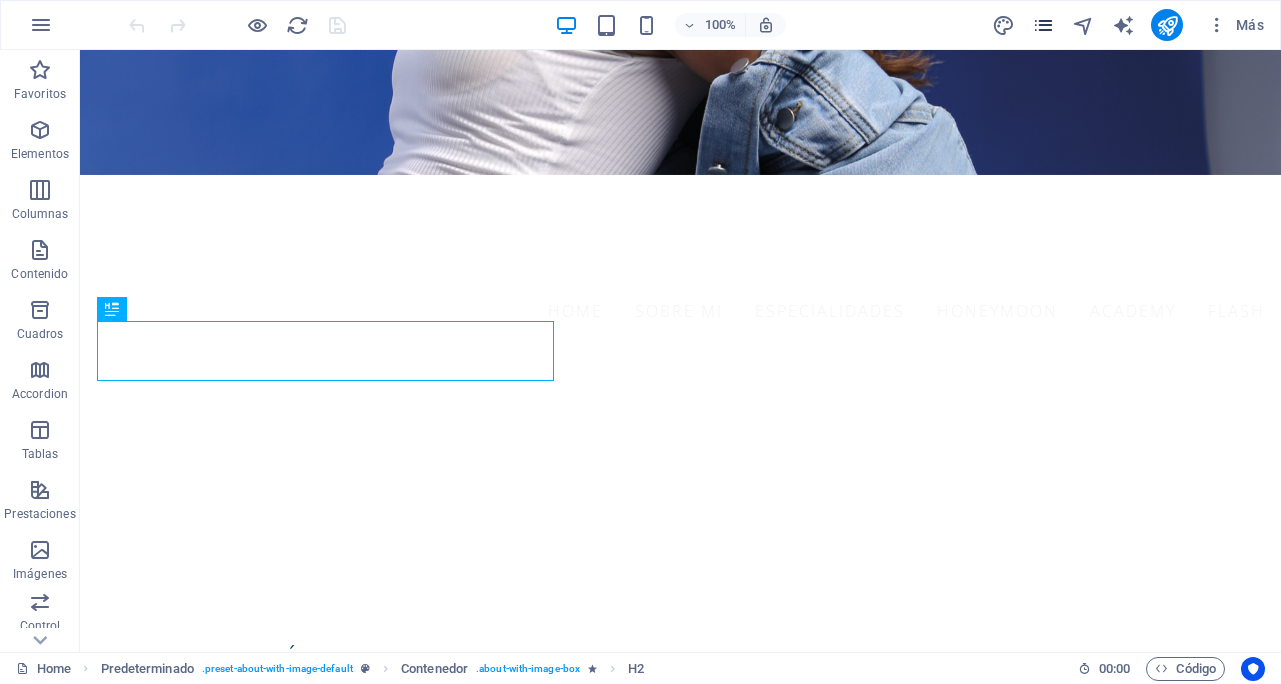 click at bounding box center [1043, 25] 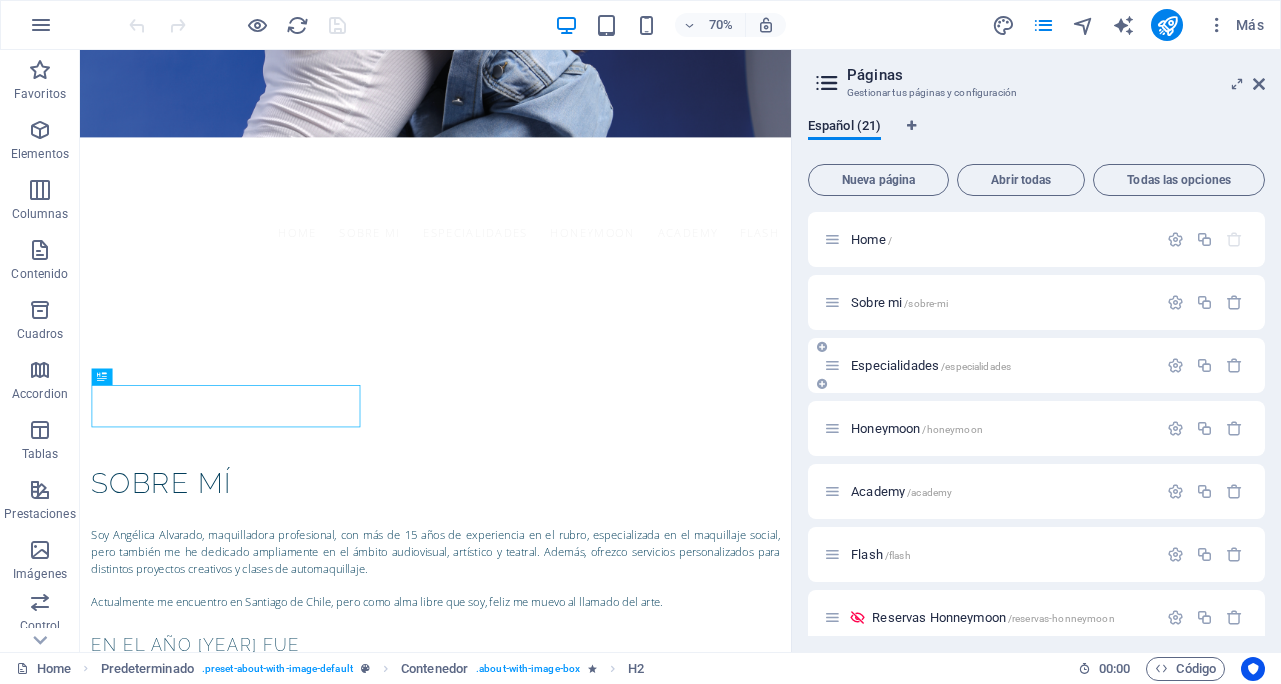 click on "Especialidades /especialidades" at bounding box center [931, 365] 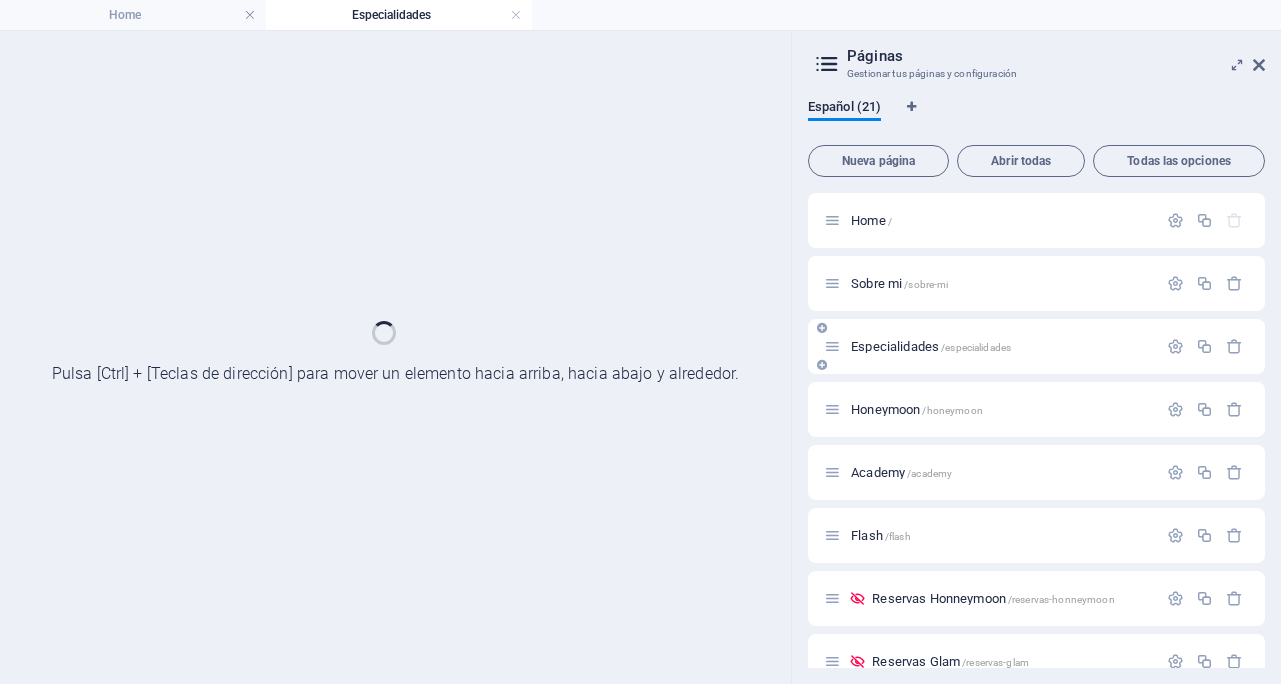 scroll, scrollTop: 0, scrollLeft: 0, axis: both 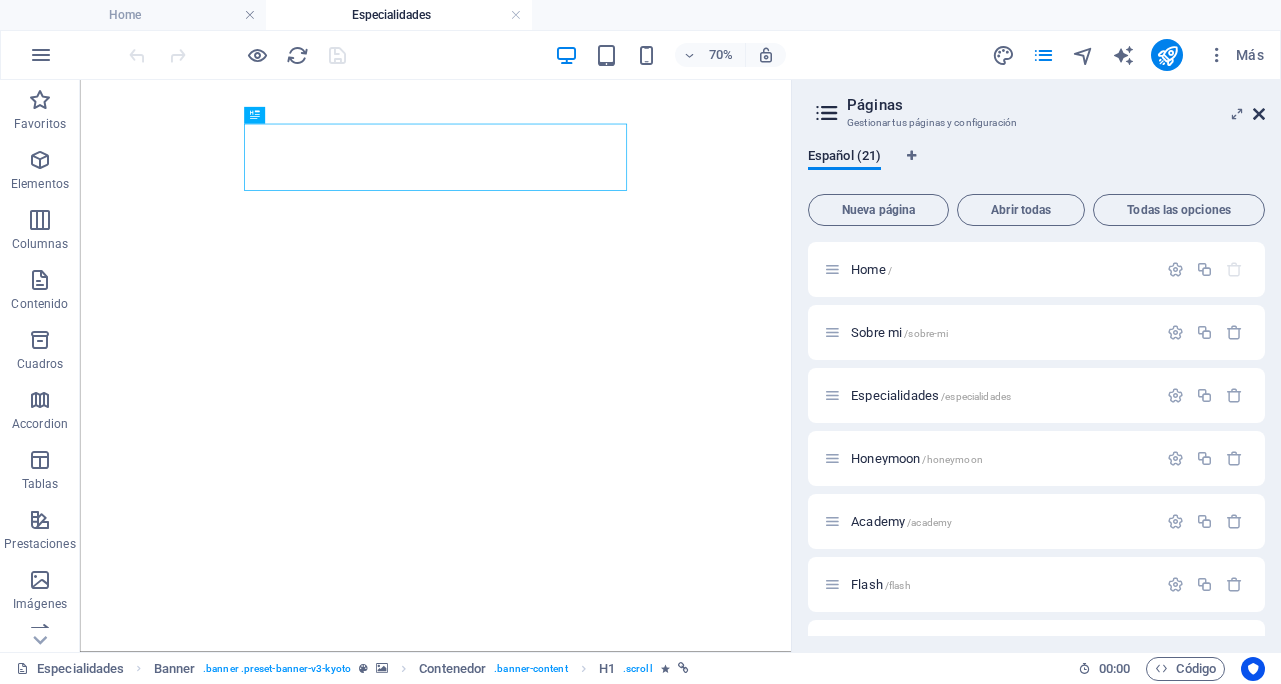 click at bounding box center (1259, 114) 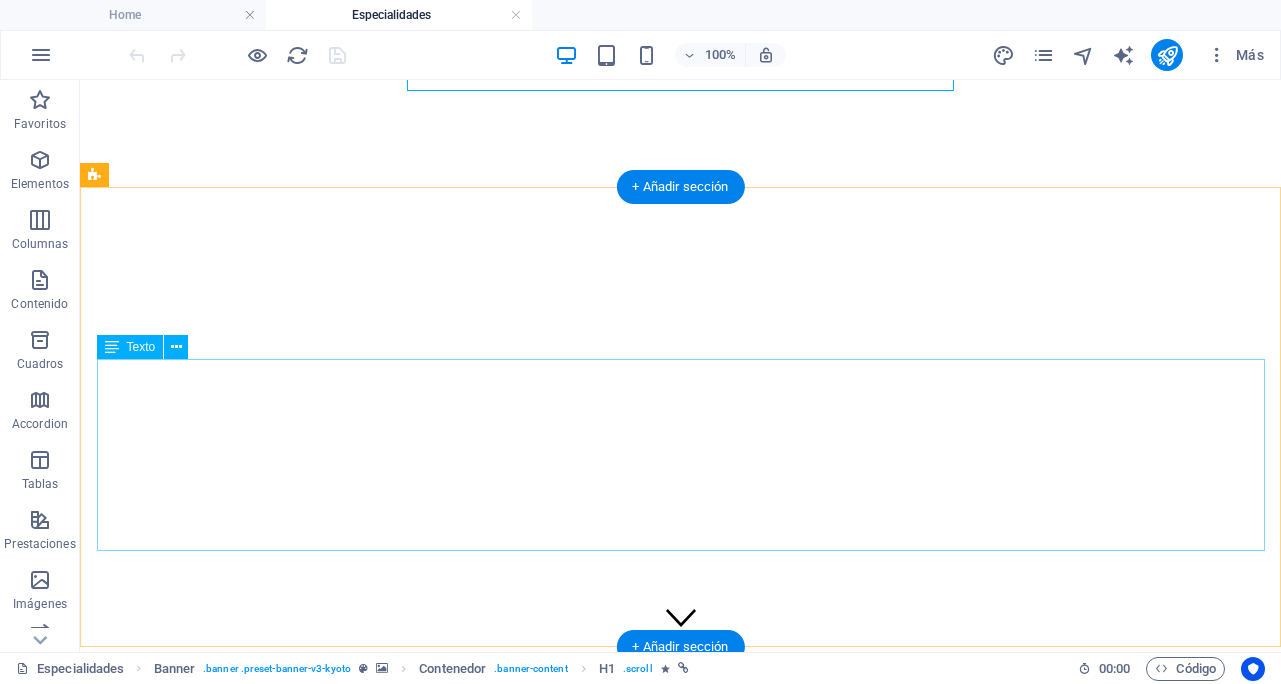 scroll, scrollTop: 393, scrollLeft: 0, axis: vertical 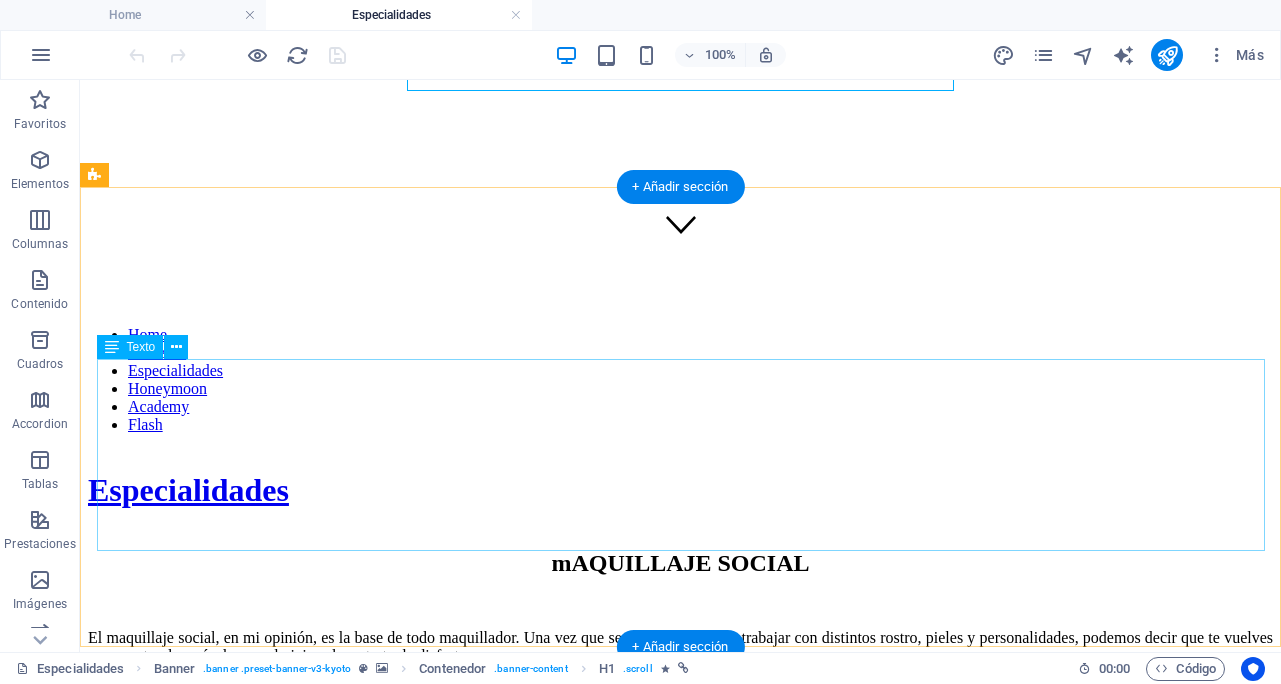click on "El maquillaje social, en mi opinión, es la base de todo maquillador. Una vez que se domina el arte de trabajar con distintos rostro, pieles y personalidades, podemos decir que te vuelves un experto, después de eso, el viaje solo se trata de disfrutar. Una de las cosas que más aprecio de mi trabajo es ver el resultado en el rostro de mis clientas. Verlas felices y emocionadas me demuestra que estoy haciendo bien mi labor y que ellas lo comuniquen es puro agradecimiento. Conocer a nuestras clientas siempre debe ser prioridad. Saber sus rutinas de belleza y cuidados de la piel, así como también sus gustos y personalidad. Todo esto para dar una completa y personalizada asesoría. Para mí, mi rubro y mi trabajo jamás será insignificante. En mis manos está la seguridad de todo rostro que pasa por ellas, y por sobre todo el rostro de mis clientas. Depende de mí el cómo se verán y sentirán en los mejores momentos de su vida." at bounding box center [680, 759] 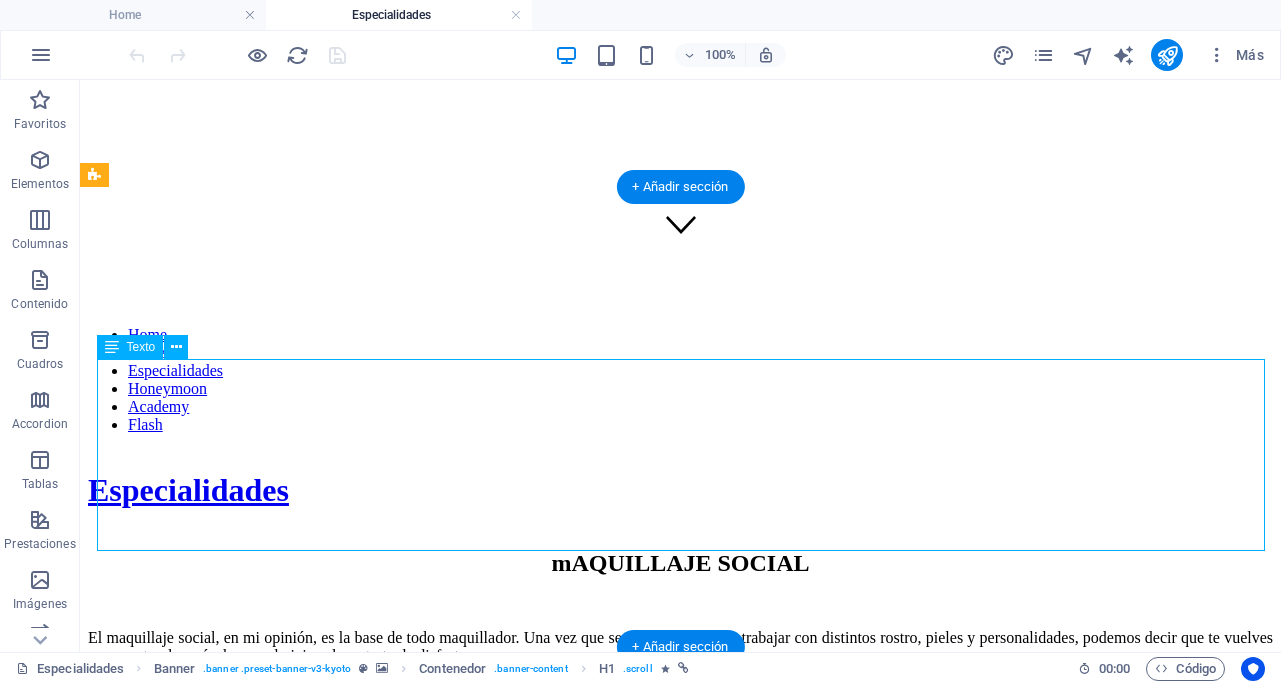 click on "El maquillaje social, en mi opinión, es la base de todo maquillador. Una vez que se domina el arte de trabajar con distintos rostro, pieles y personalidades, podemos decir que te vuelves un experto, después de eso, el viaje solo se trata de disfrutar. Una de las cosas que más aprecio de mi trabajo es ver el resultado en el rostro de mis clientas. Verlas felices y emocionadas me demuestra que estoy haciendo bien mi labor y que ellas lo comuniquen es puro agradecimiento. Conocer a nuestras clientas siempre debe ser prioridad. Saber sus rutinas de belleza y cuidados de la piel, así como también sus gustos y personalidad. Todo esto para dar una completa y personalizada asesoría. Para mí, mi rubro y mi trabajo jamás será insignificante. En mis manos está la seguridad de todo rostro que pasa por ellas, y por sobre todo el rostro de mis clientas. Depende de mí el cómo se verán y sentirán en los mejores momentos de su vida." at bounding box center (680, 759) 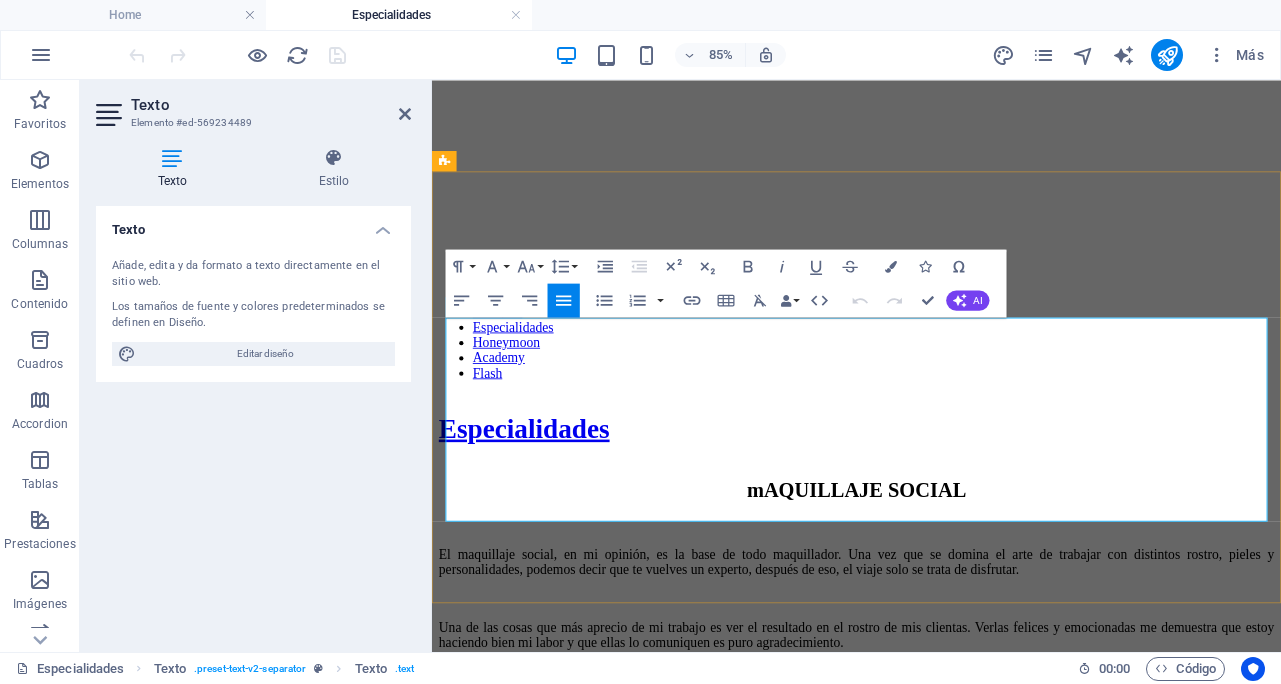 click on "El maquillaje social, en mi opinión, es la base de todo maquillador. Una vez que se domina el arte de trabajar con distintos rostro, pieles y personalidades, podemos decir que te vuelves un experto, después de eso, el viaje solo se trata de disfrutar." at bounding box center (931, 647) 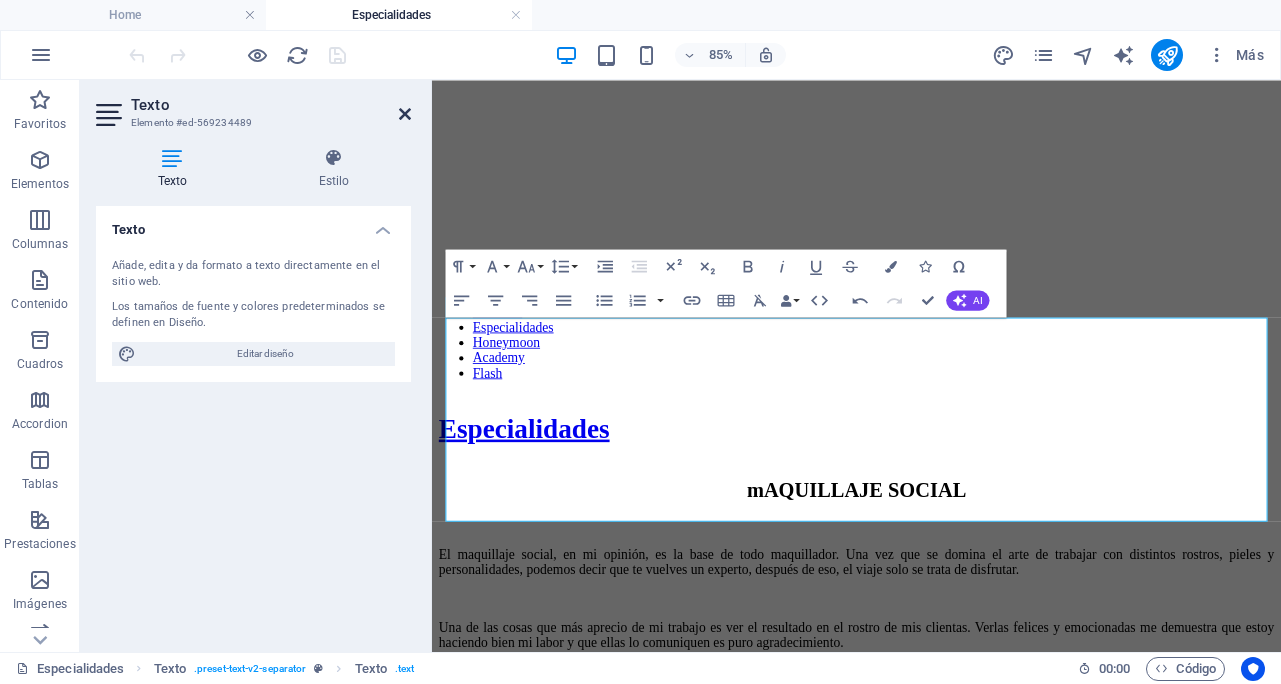drag, startPoint x: 404, startPoint y: 114, endPoint x: 323, endPoint y: 34, distance: 113.84639 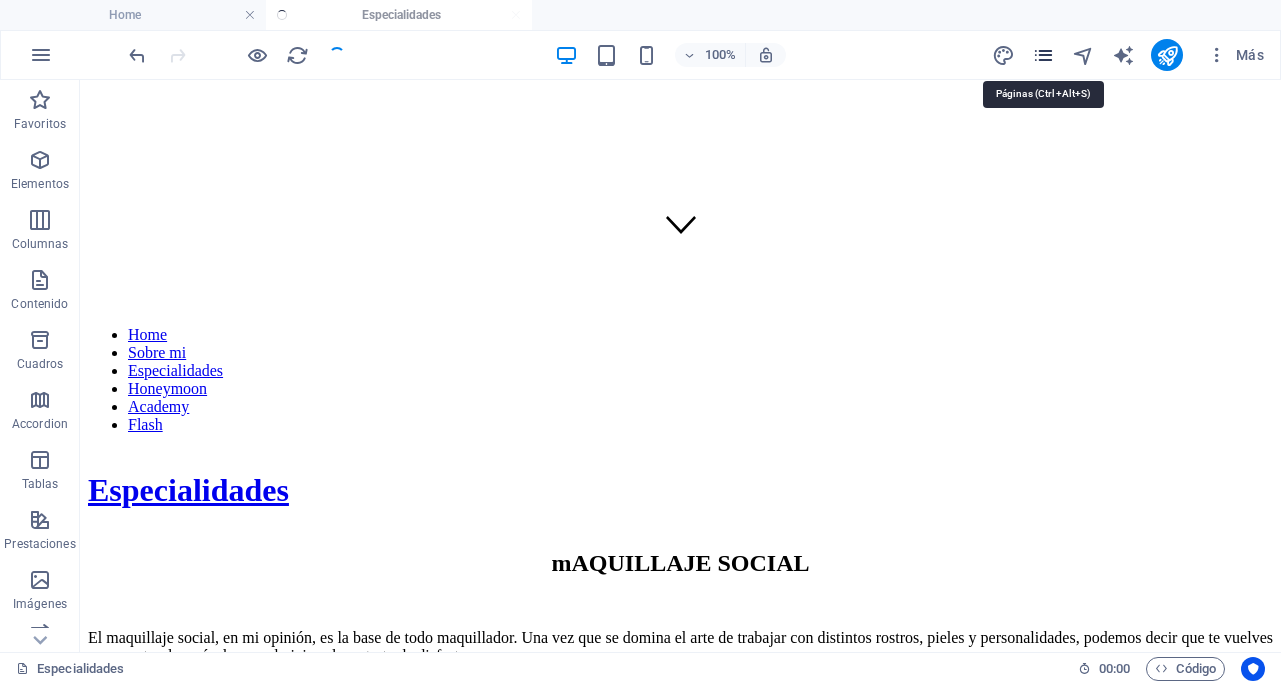 click at bounding box center (1043, 55) 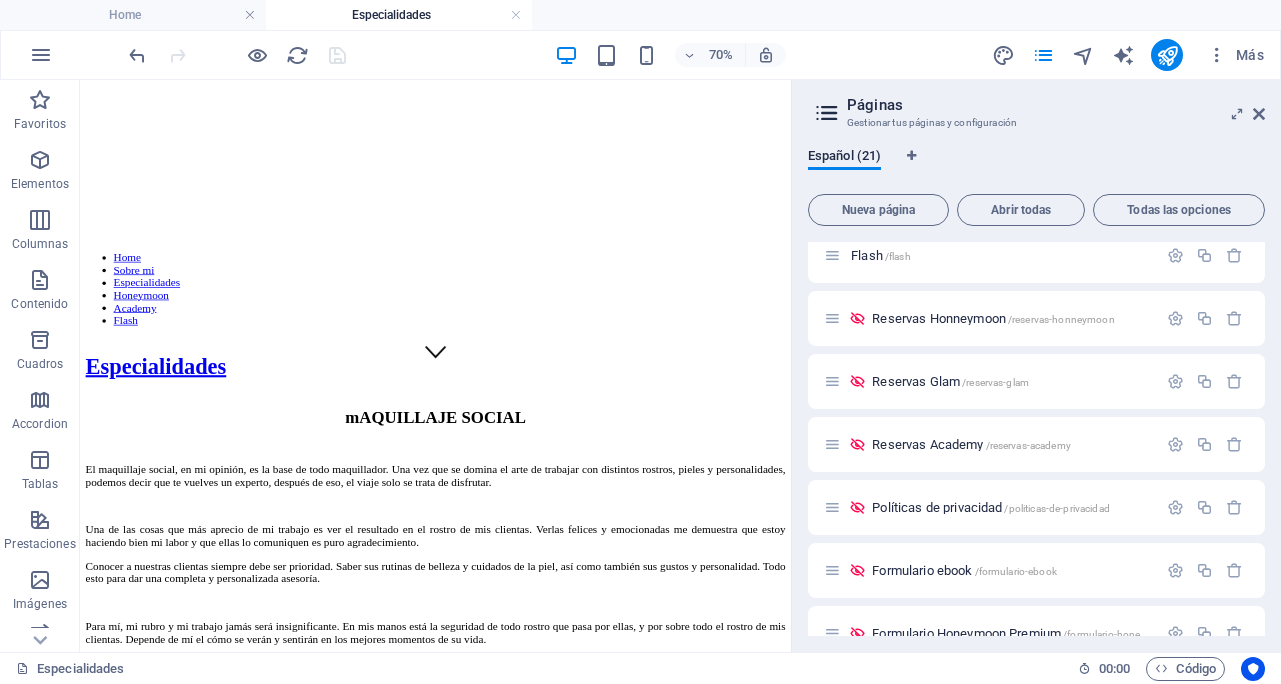 scroll, scrollTop: 337, scrollLeft: 0, axis: vertical 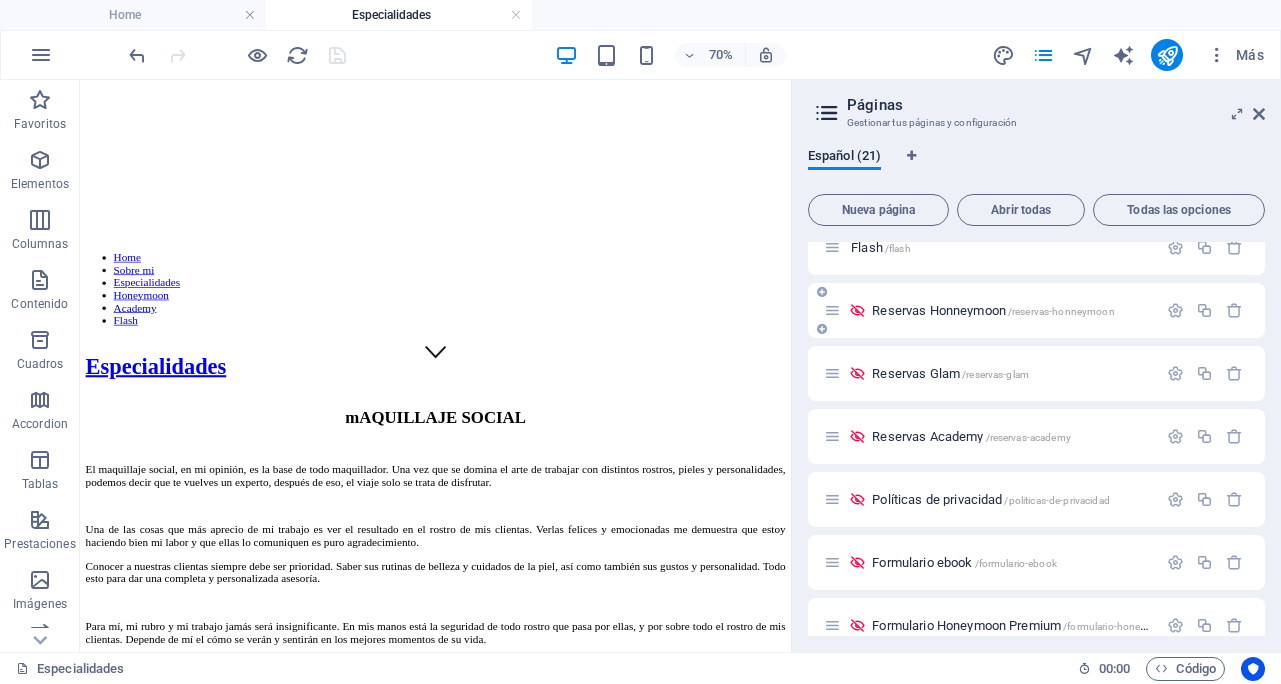 click on "Reservas Honneymoon /reservas-honneymoon" at bounding box center (993, 310) 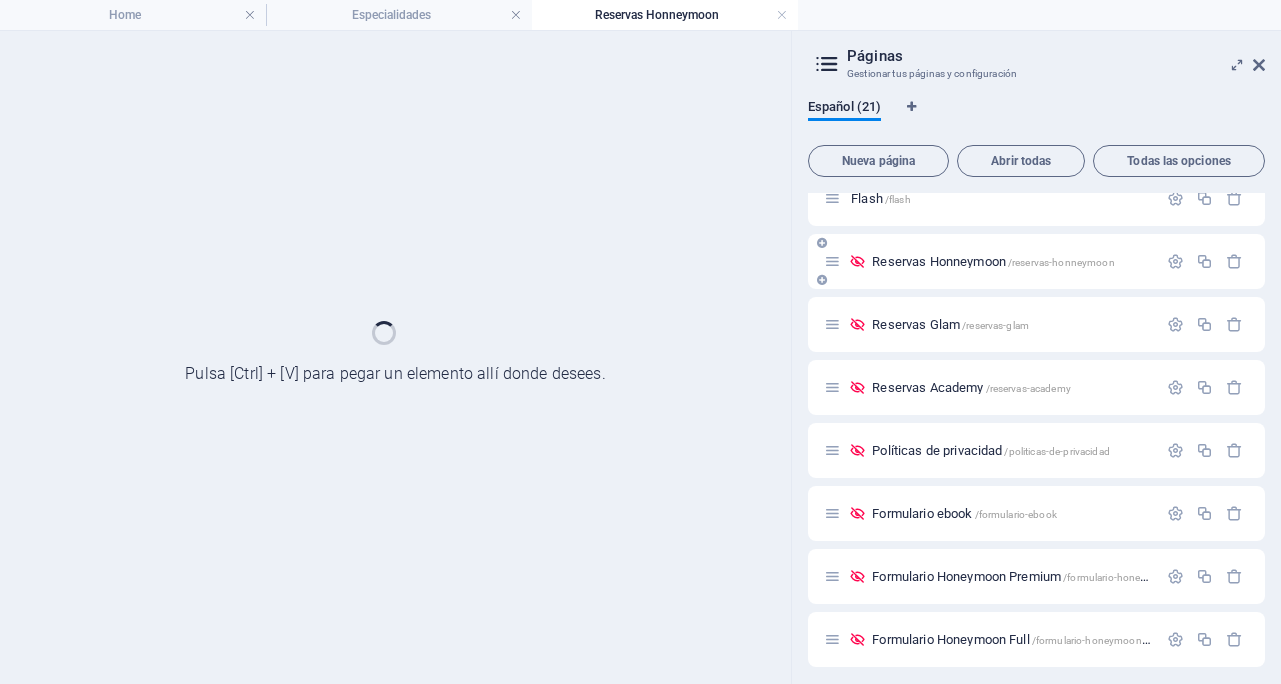 scroll, scrollTop: 0, scrollLeft: 0, axis: both 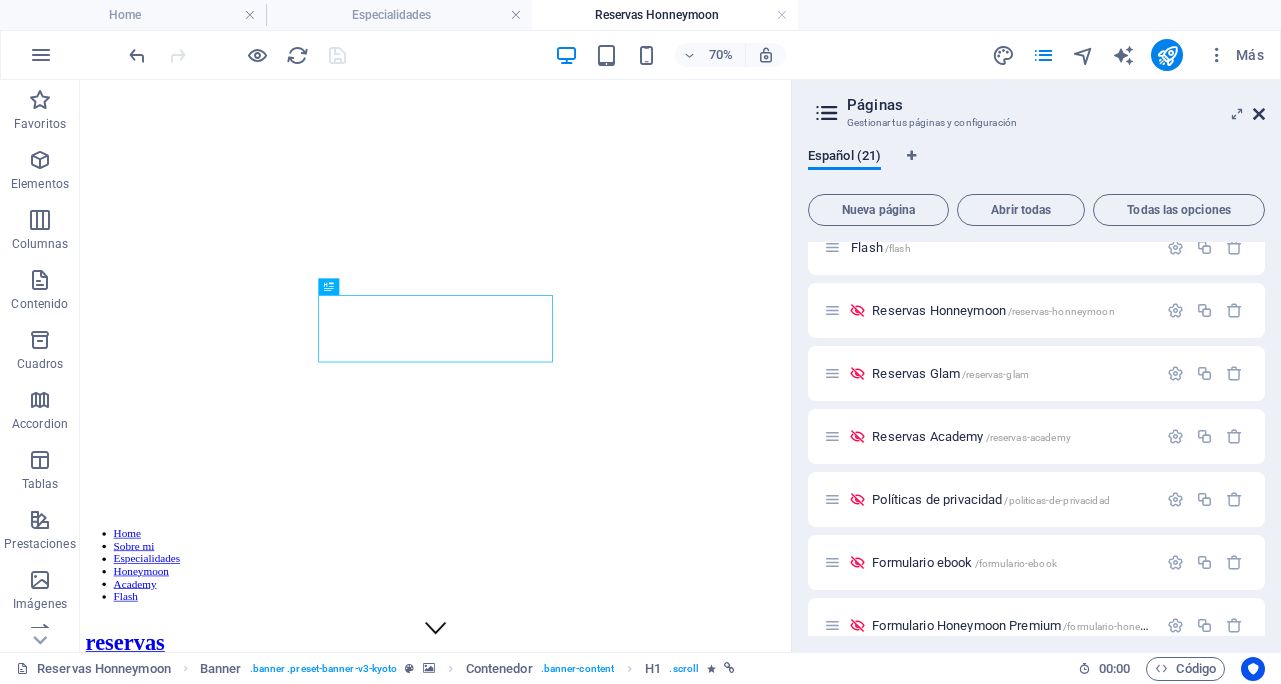 click at bounding box center [1259, 114] 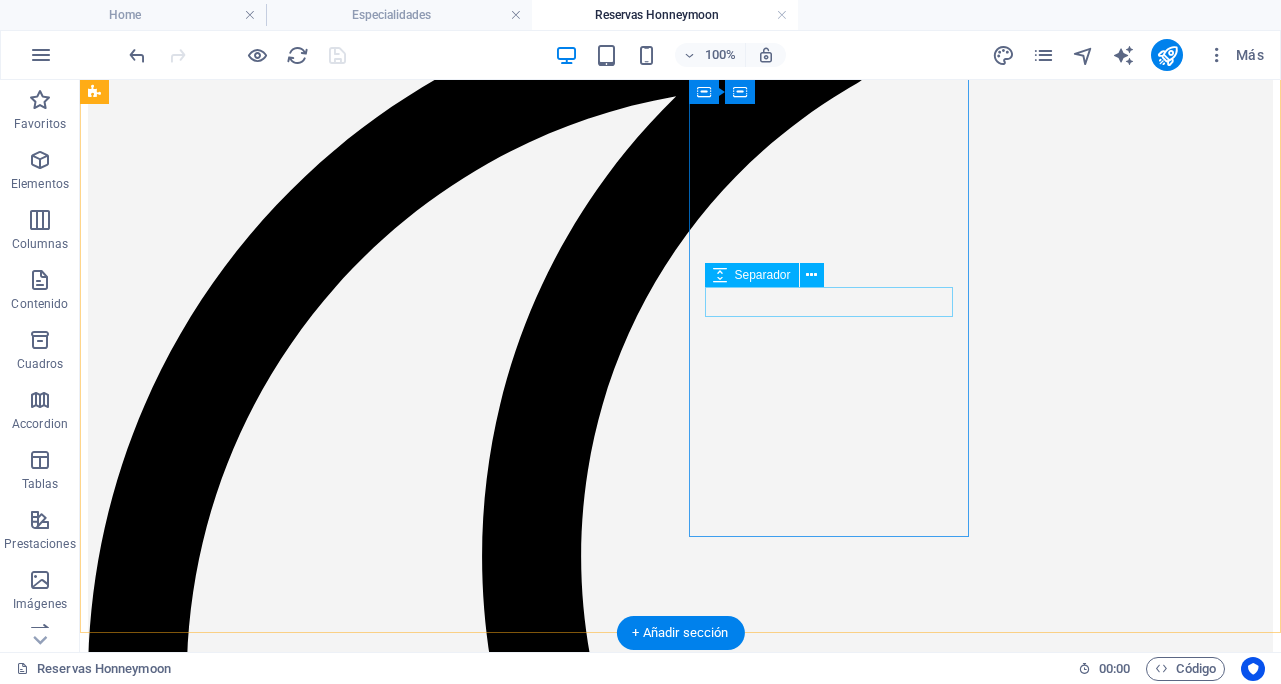 scroll, scrollTop: 1173, scrollLeft: 0, axis: vertical 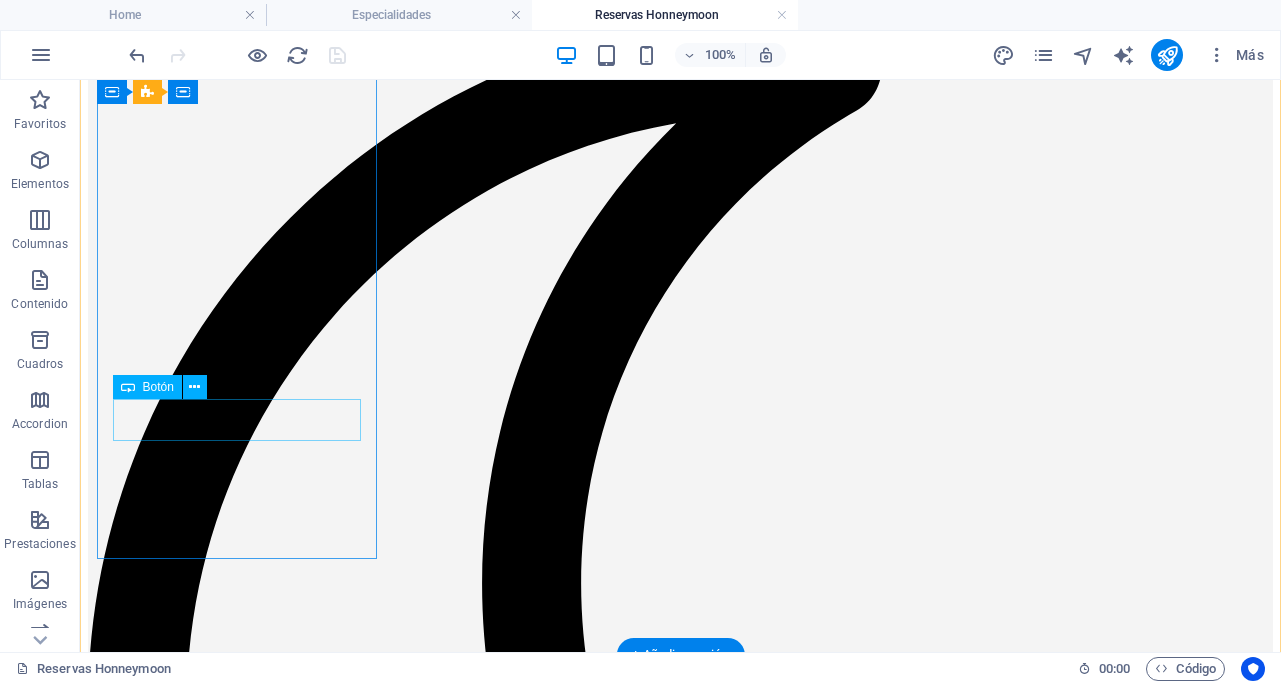 click on "reservar" at bounding box center (680, 2192) 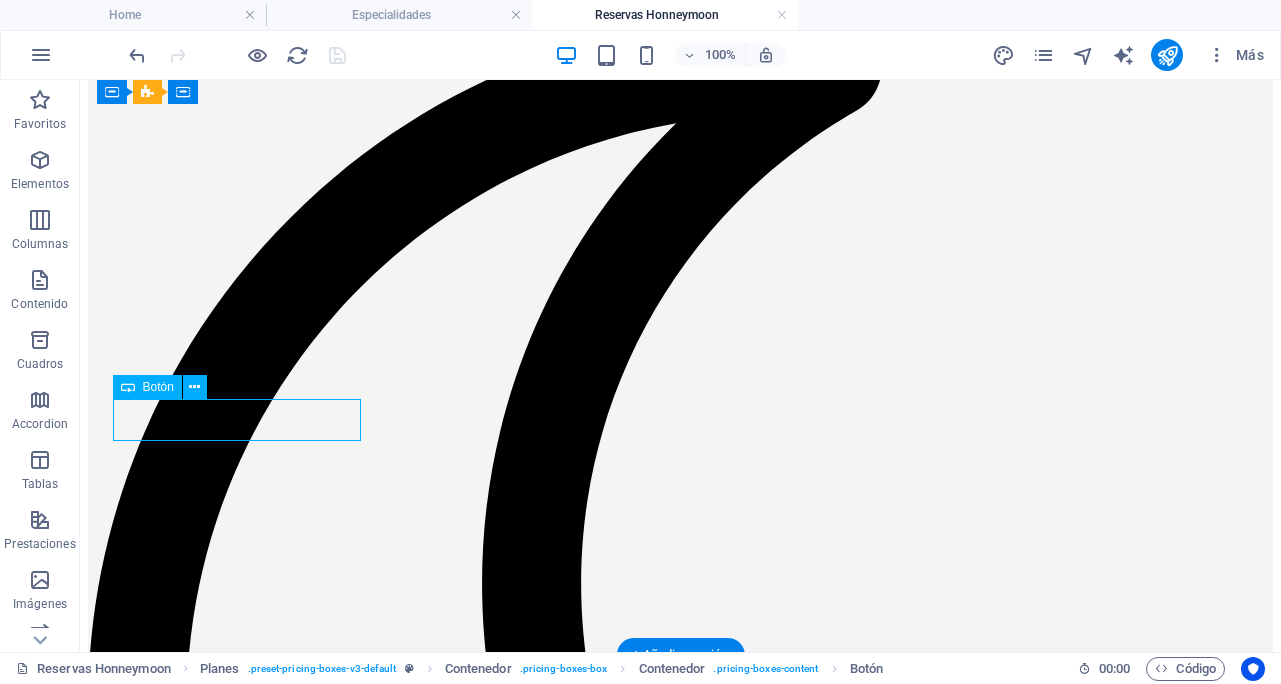 click on "reservar" at bounding box center (680, 2192) 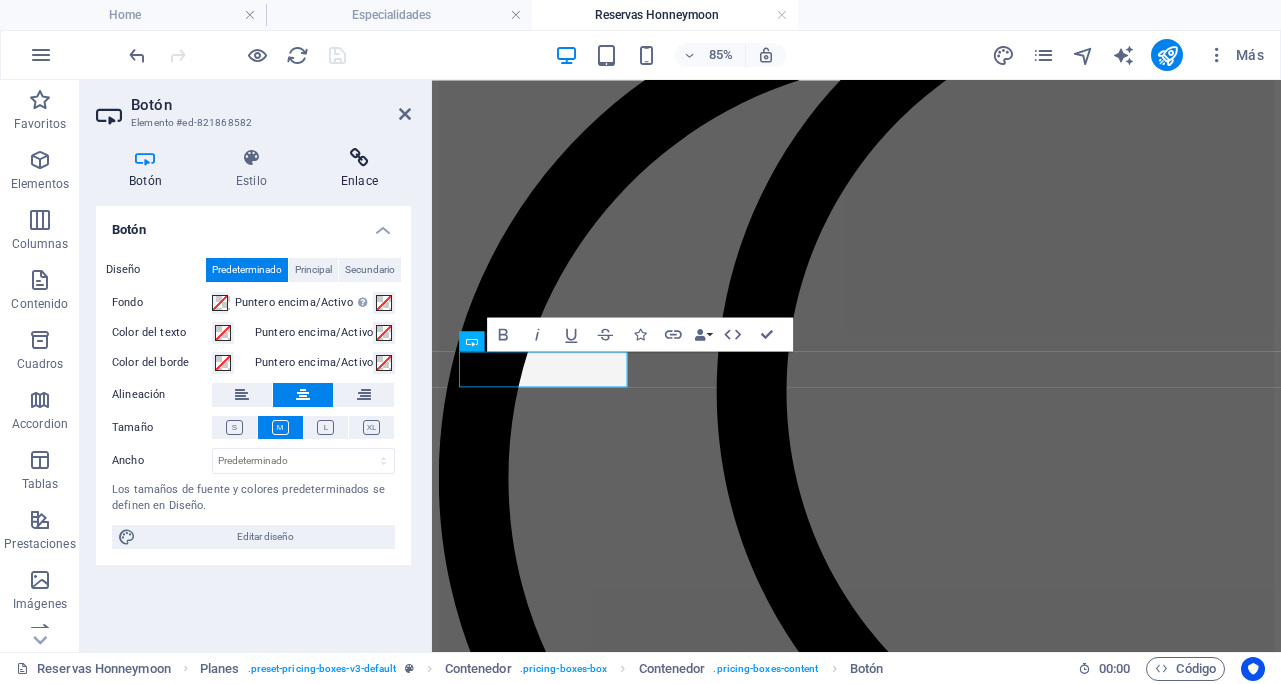 click at bounding box center (359, 158) 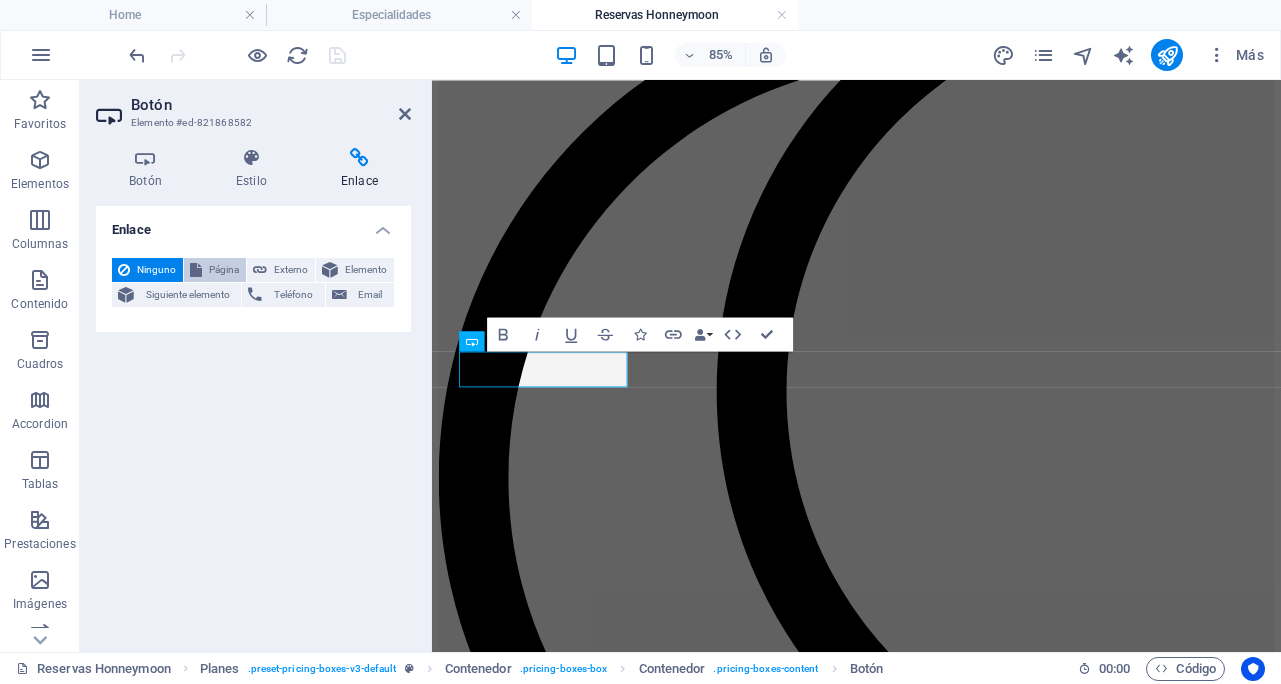 click on "Página" at bounding box center [224, 270] 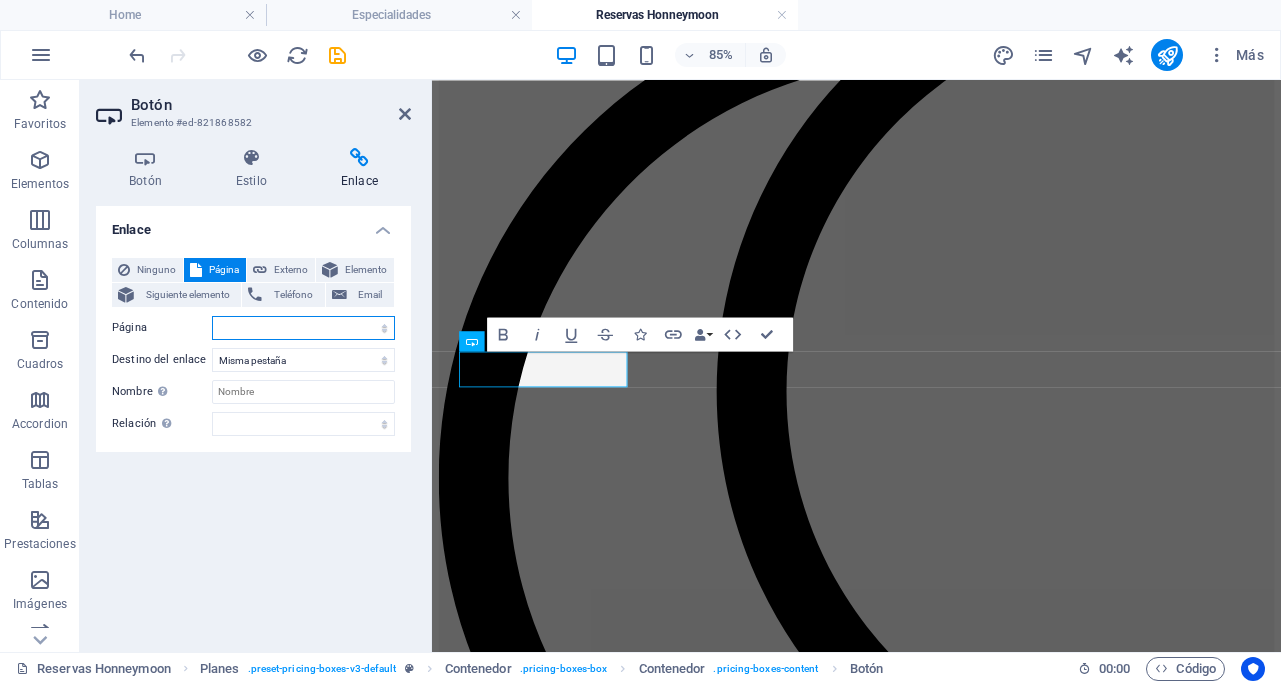 click on "Home Sobre mi Especialidades Honeymoon Academy Flash Reservas Honneymoon Reservas Glam Reservas Academy Políticas de privacidad Formulario ebook Formulario Honeymoon Premium Formulario Honeymoon Full Formulario Honeymoon Essential Formulario Honeymoon Basic Formulario Glam Formulario makeup Formulario hairdresser Formulario Academy1 Formulario Academy2 Formulario Academy3" at bounding box center [303, 328] 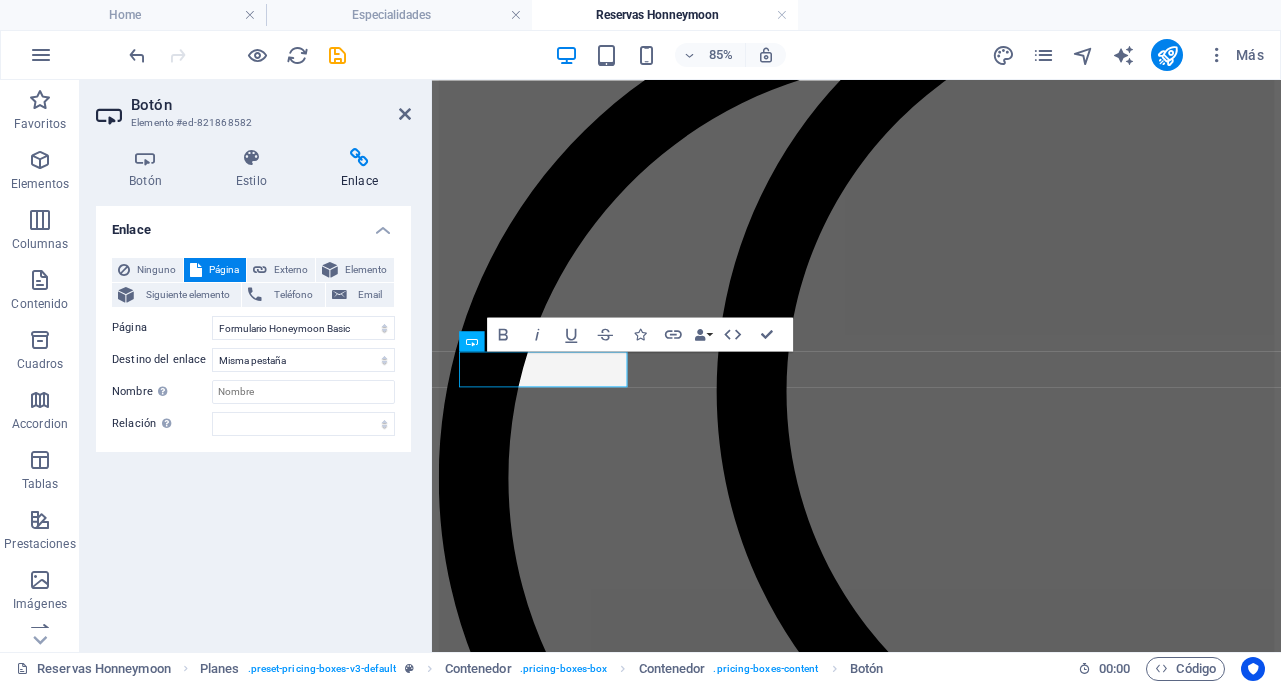 click on "Enlace Ninguno Página Externo Elemento Siguiente elemento Teléfono Email Página Home Sobre mi Especialidades Honeymoon Academy Flash Reservas Honneymoon Reservas Glam Reservas Academy Políticas de privacidad Formulario ebook Formulario Honeymoon Premium Formulario Honeymoon Full Formulario Honeymoon Essential Formulario Honeymoon Basic Formulario Glam Formulario makeup Formulario hairdresser Formulario Academy1 Formulario Academy2 Formulario Academy3 Elemento
URL Teléfono Email Destino del enlace Nueva pestaña Misma pestaña Superposición Nombre Una descripción adicional del enlace no debería ser igual al texto del enlace. El título suele mostrarse como un texto de información cuando se mueve el ratón por encima del elemento. Déjalo en blanco en caso de dudas. Relación Define la  relación de este enlace con el destino del enlace . Por ejemplo, el valor "nofollow" indica a los buscadores que no sigan al enlace. Puede dejarse vacío. alternativo autor marcador externo ant" at bounding box center (253, 421) 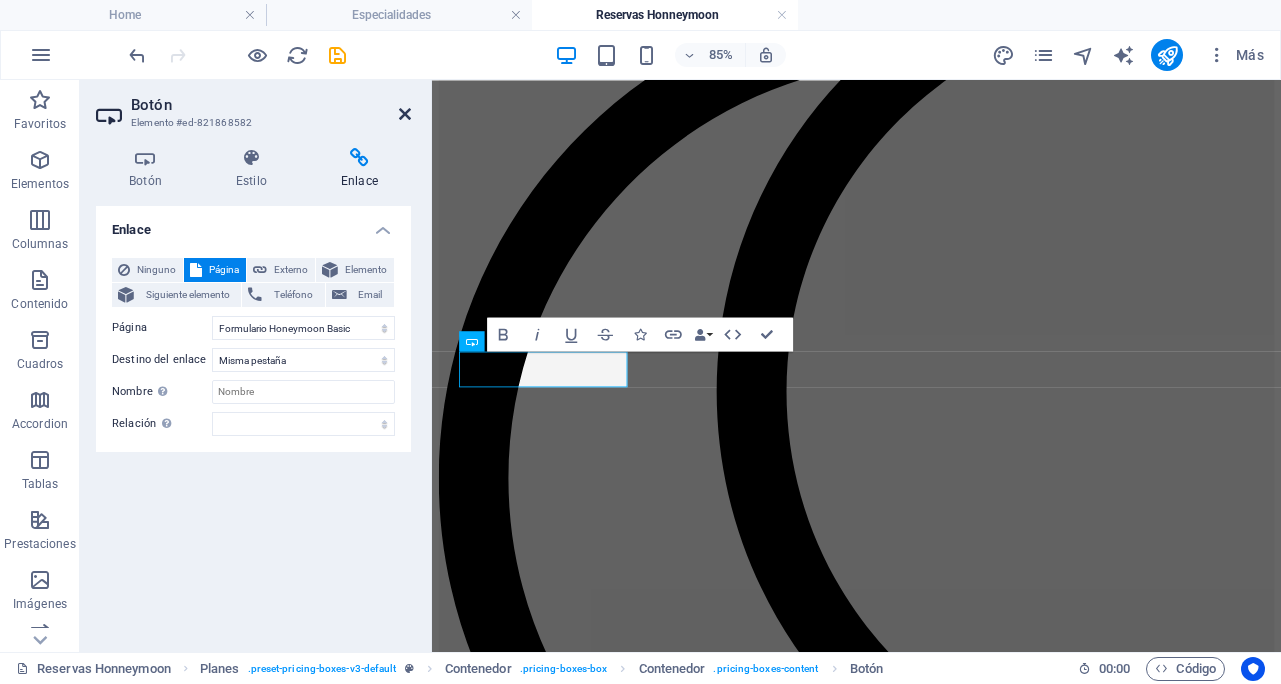 drag, startPoint x: 403, startPoint y: 109, endPoint x: 323, endPoint y: 29, distance: 113.137085 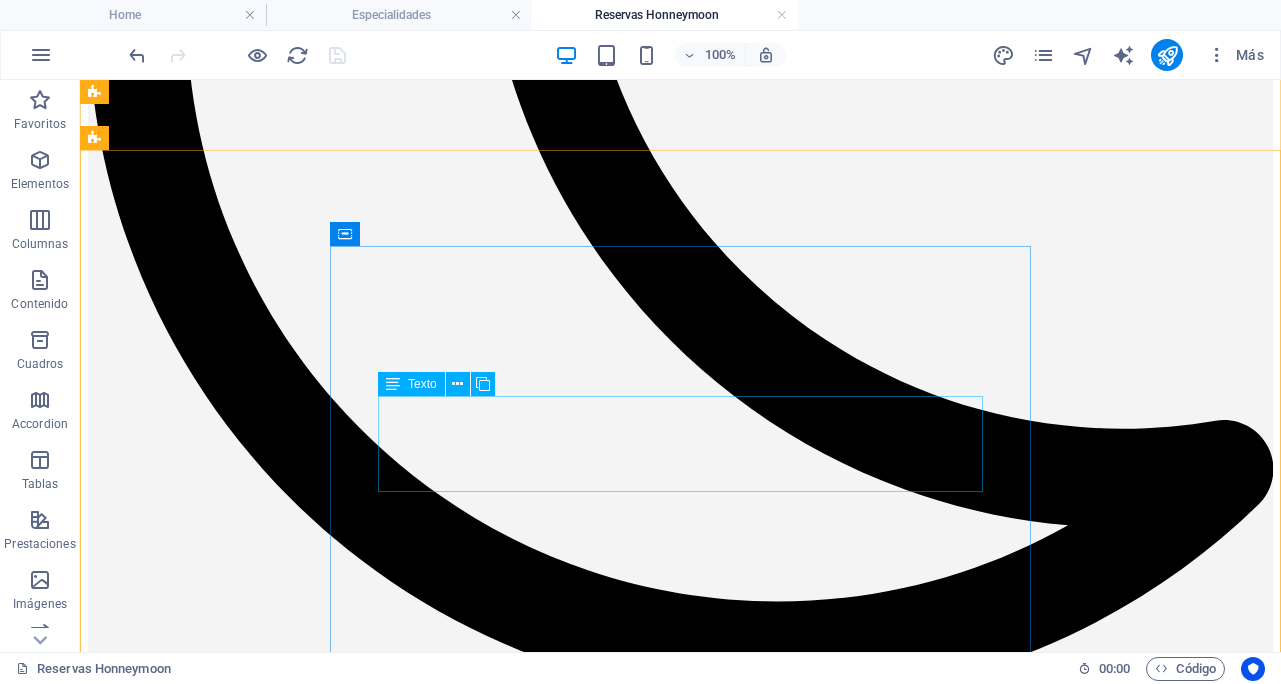 scroll, scrollTop: 1877, scrollLeft: 0, axis: vertical 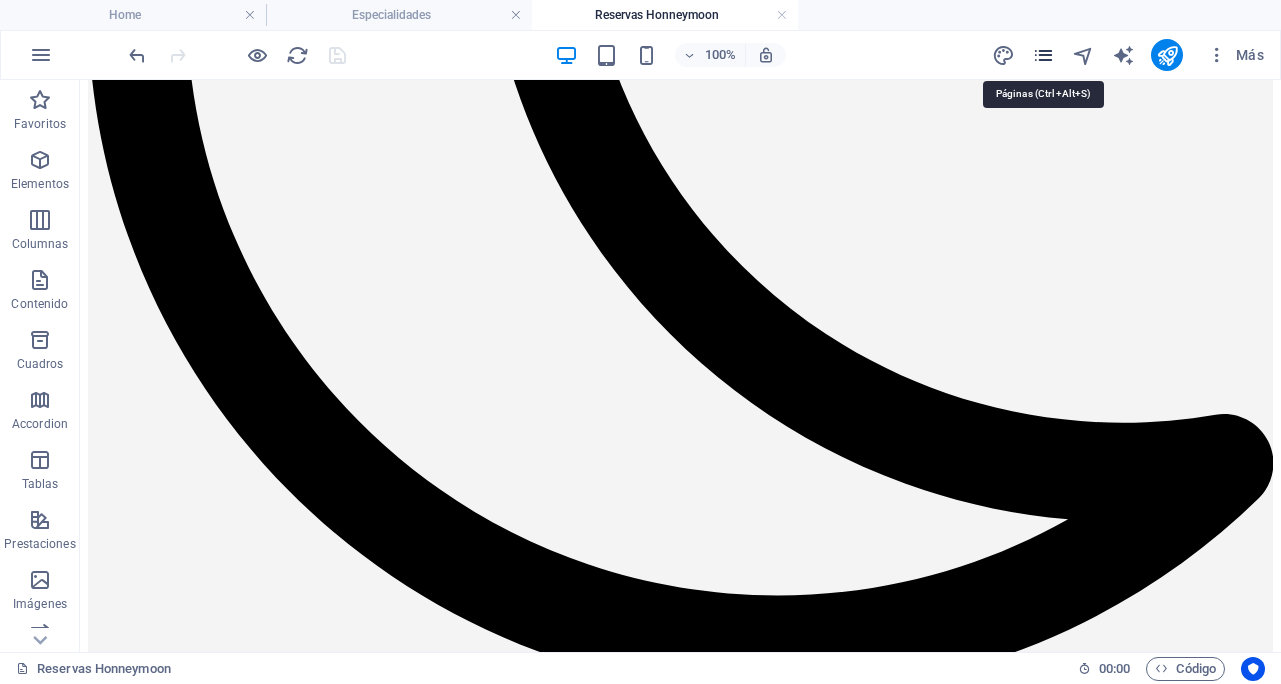 click at bounding box center [1043, 55] 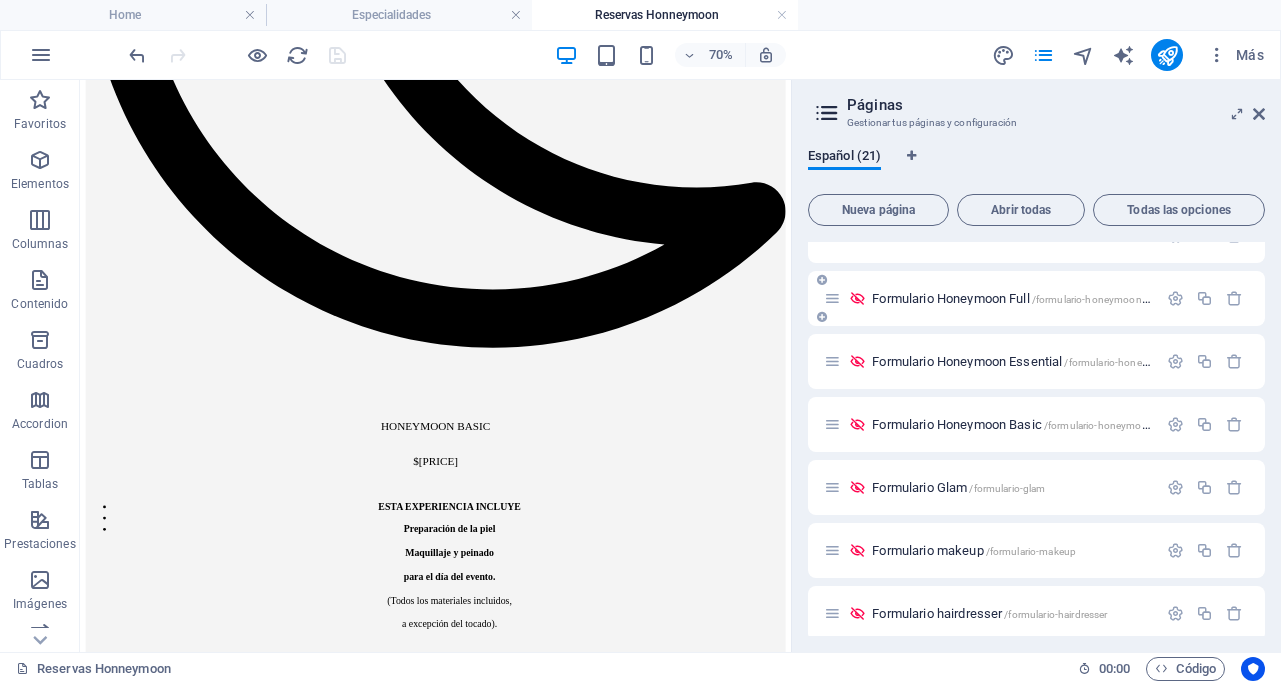 scroll, scrollTop: 733, scrollLeft: 0, axis: vertical 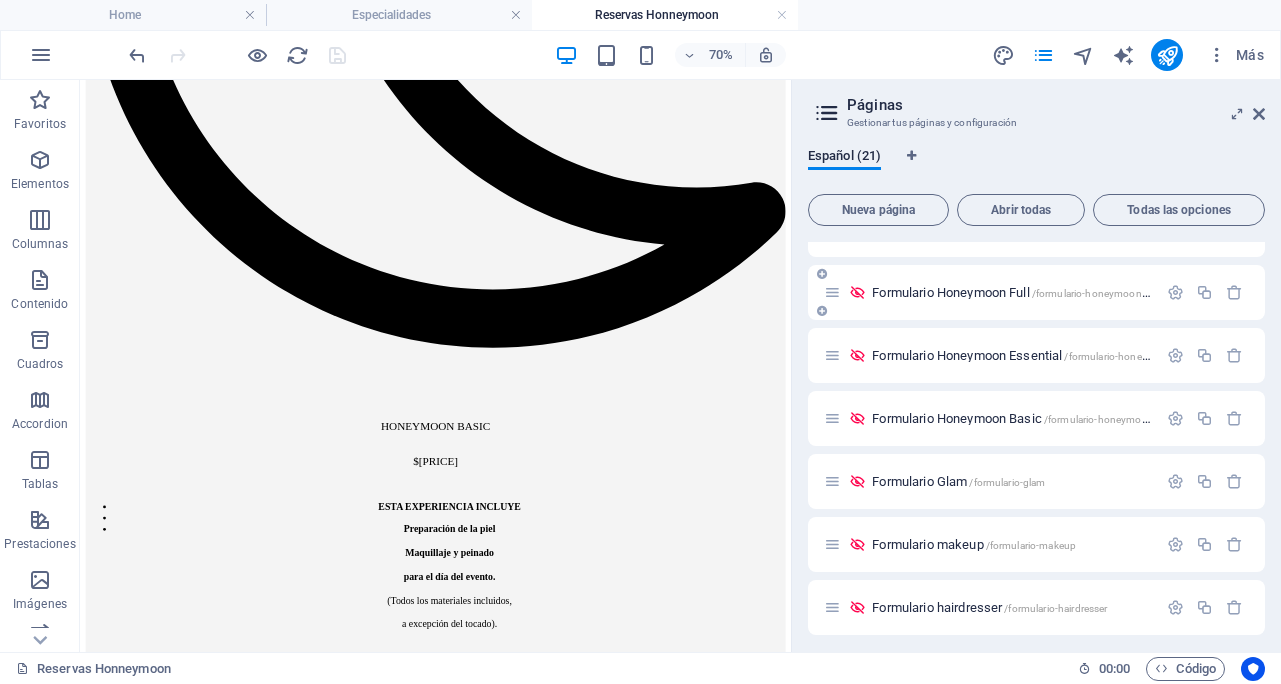 click on "Formulario Honeymoon Basic /formulario-honeymoon-basic" at bounding box center [1026, 418] 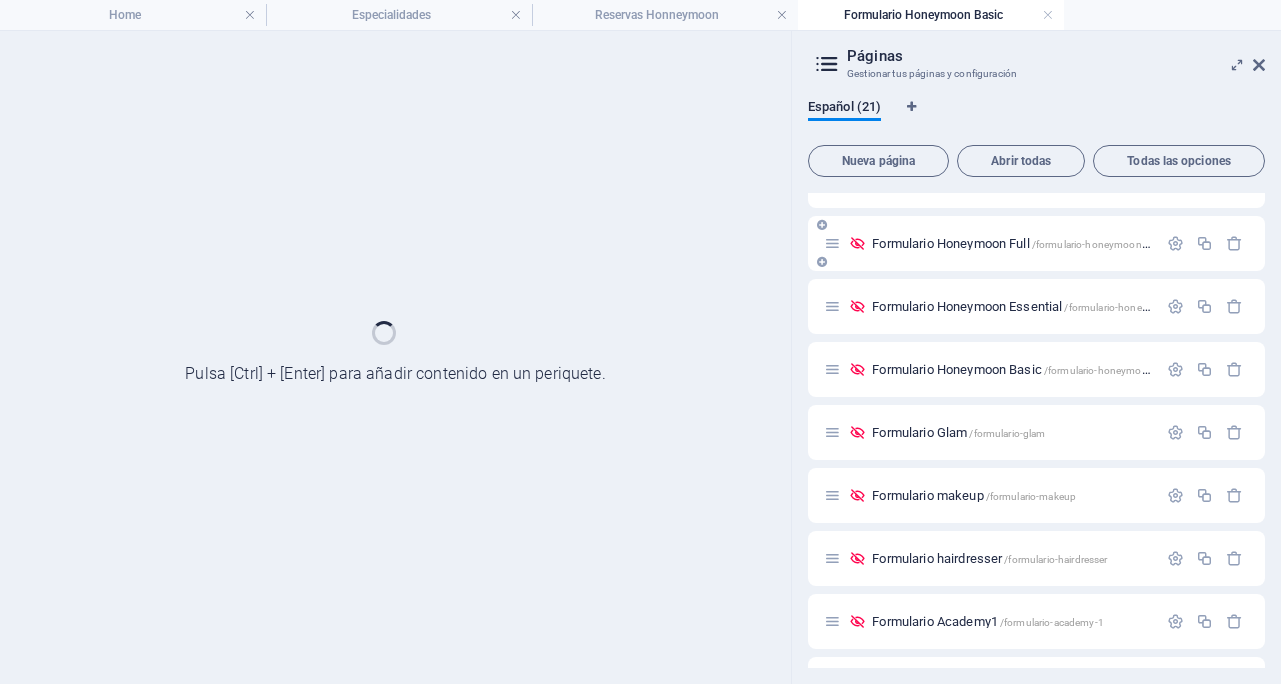 scroll, scrollTop: 0, scrollLeft: 0, axis: both 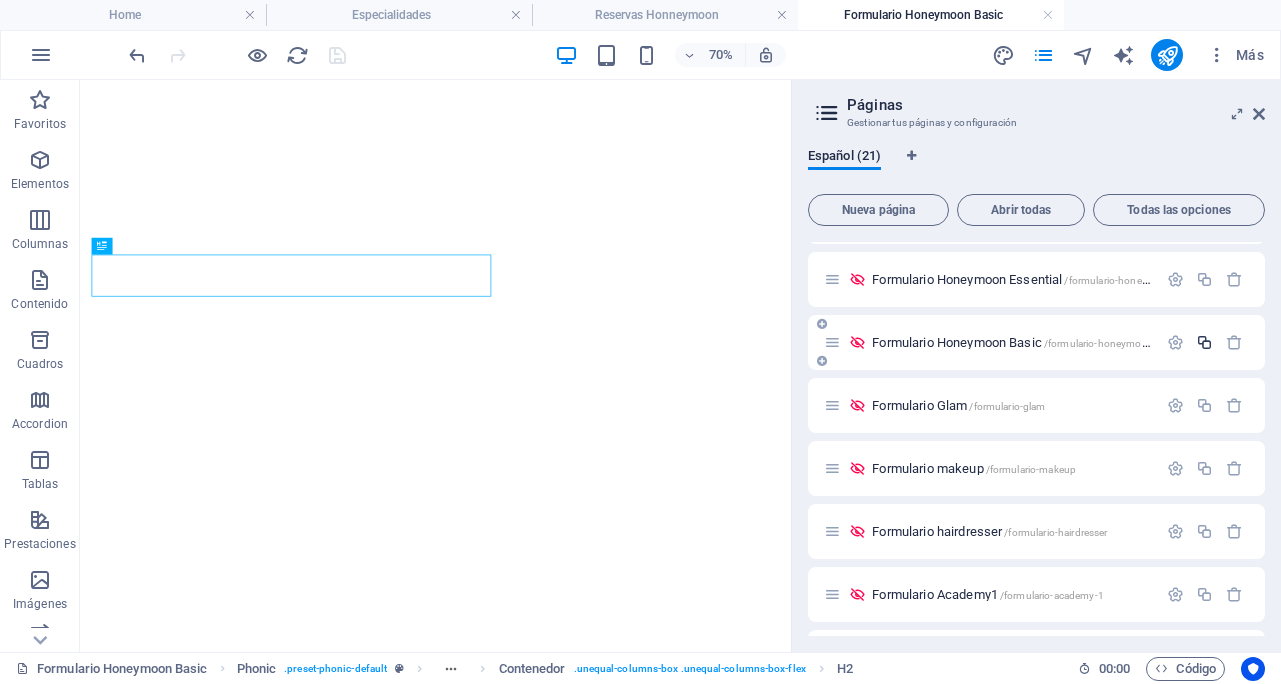 click at bounding box center [1204, 342] 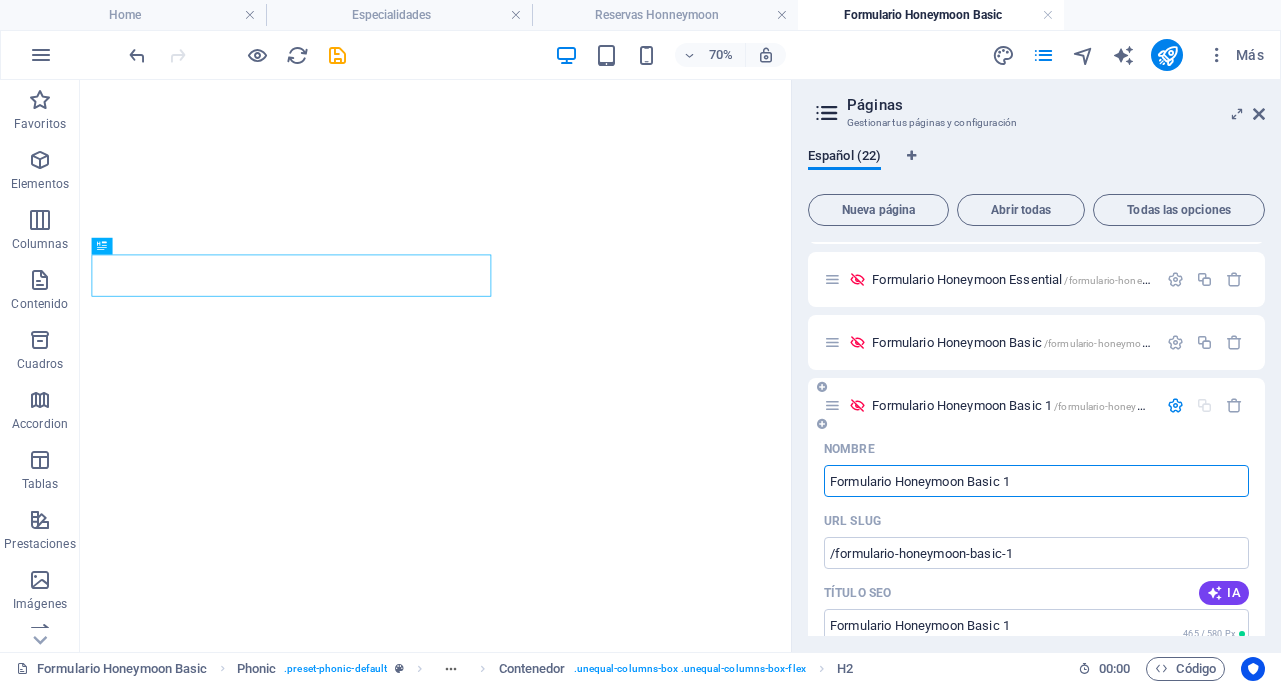 click on "Formulario Honeymoon Basic 1" at bounding box center [1036, 481] 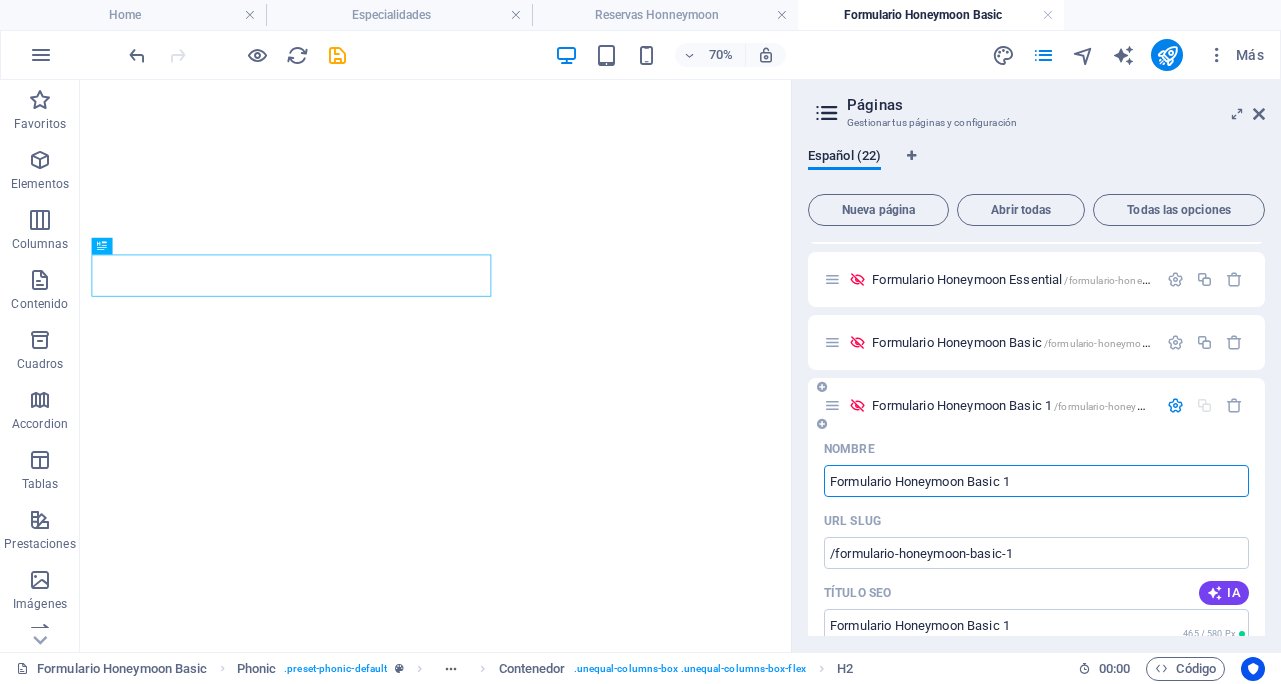 drag, startPoint x: 897, startPoint y: 481, endPoint x: 1027, endPoint y: 493, distance: 130.55267 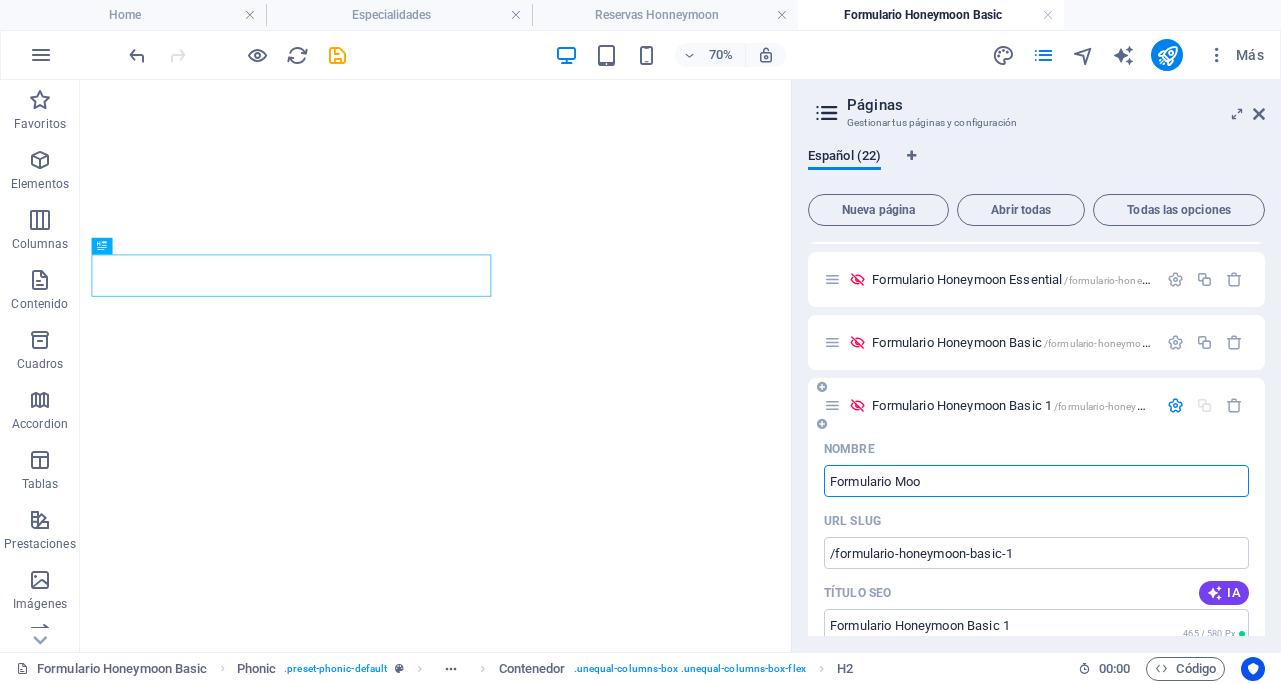 type on "Formulario Moon" 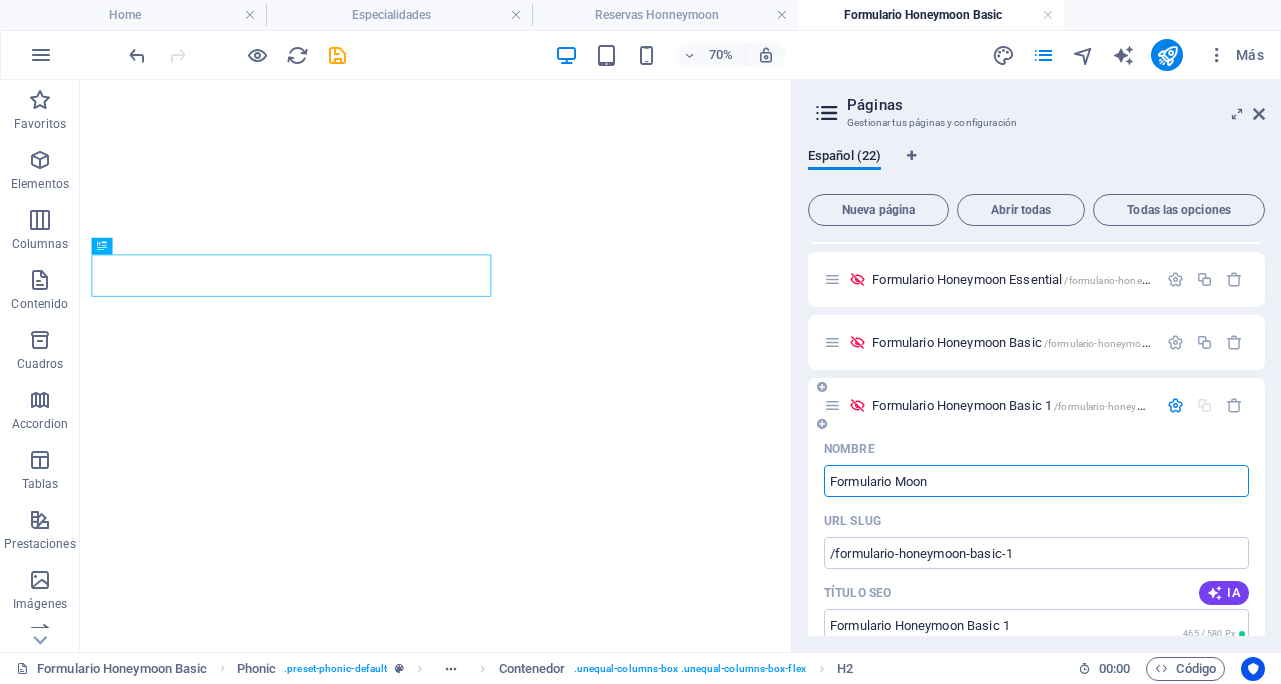 type on "/formulario-moo" 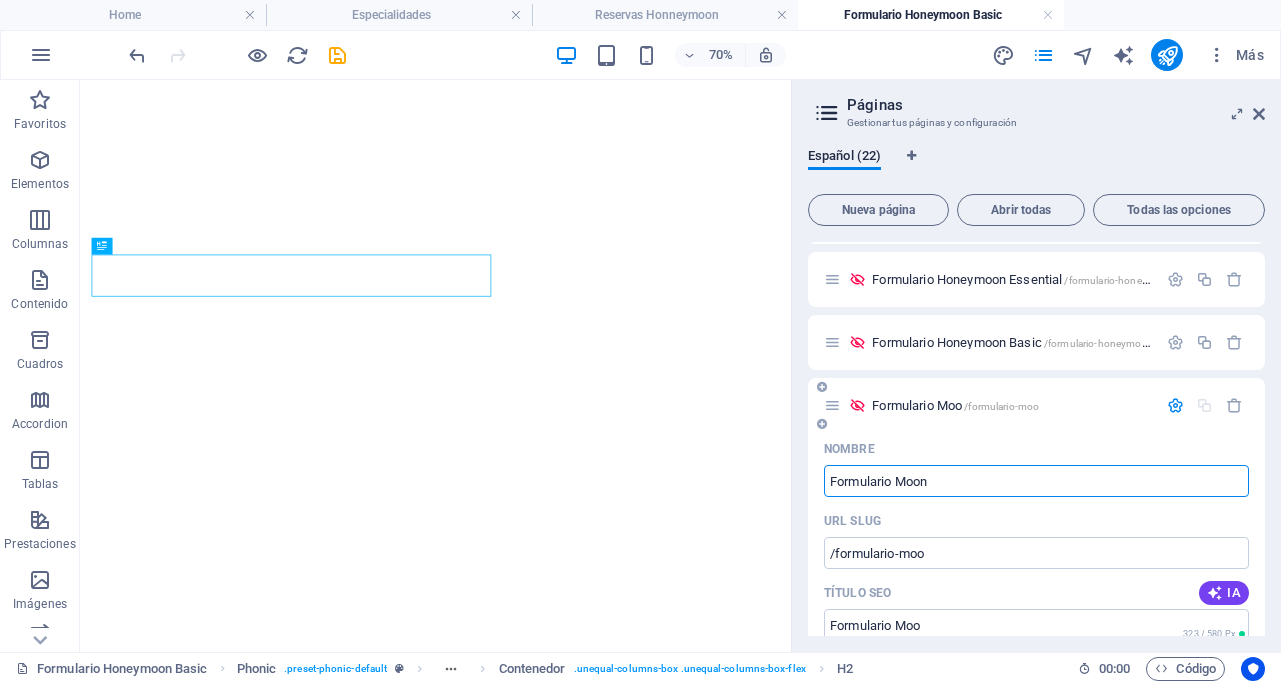 type on "Formulario Moon" 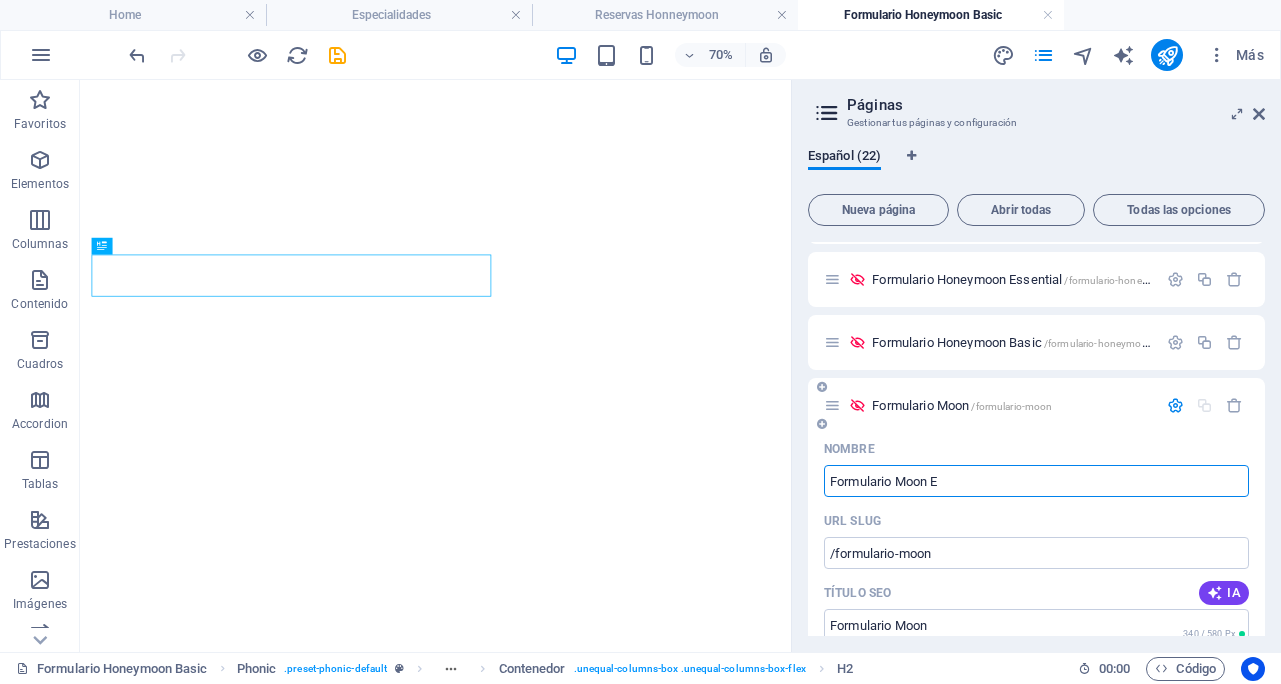 type on "Formulario Moon Ex" 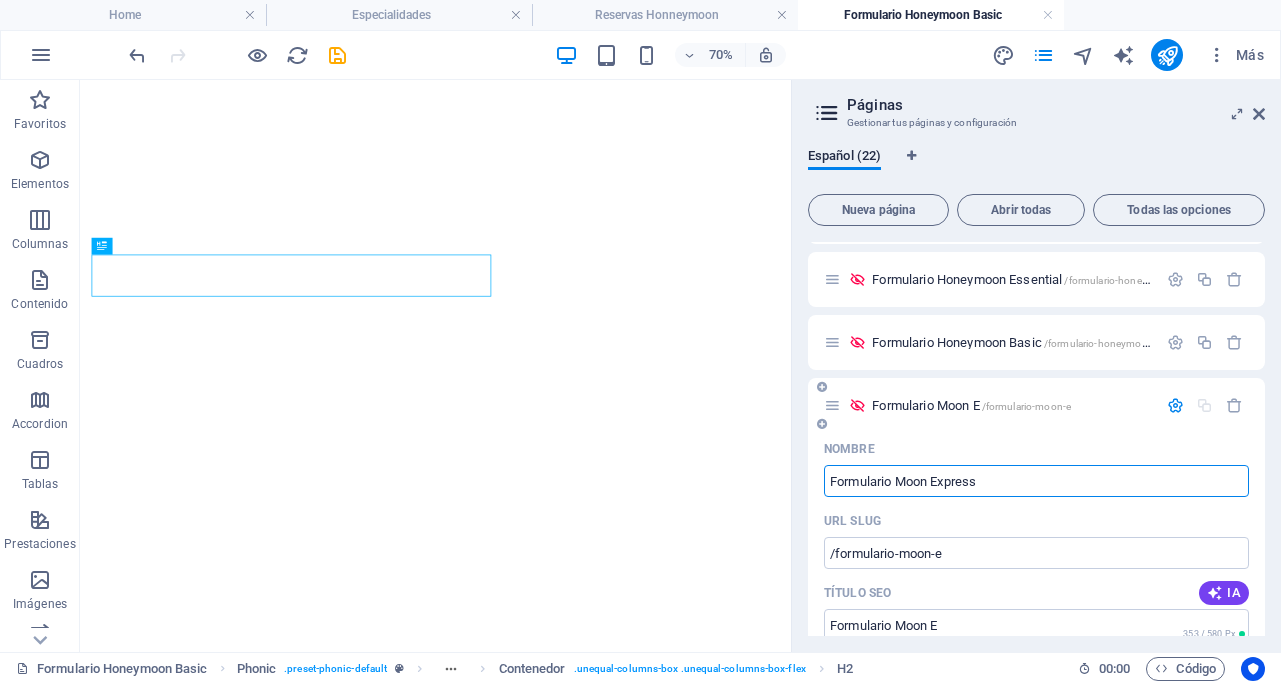 type on "Formulario Moon Express" 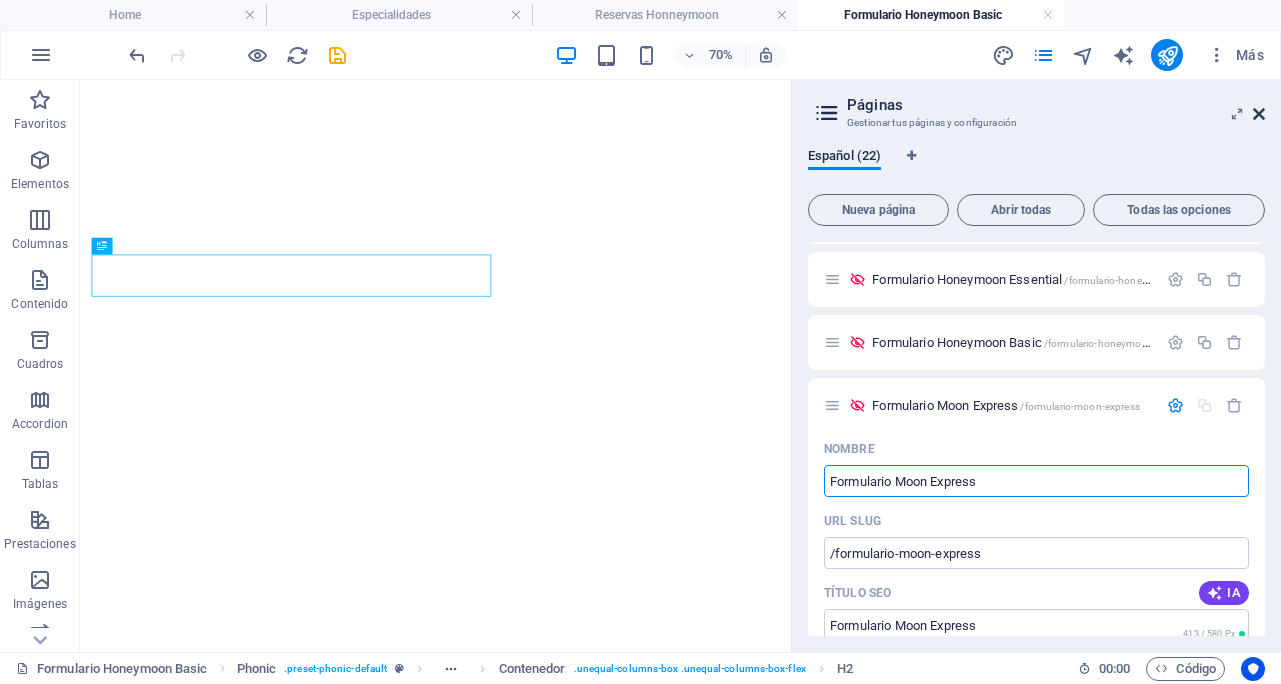 type on "Formulario Moon Express" 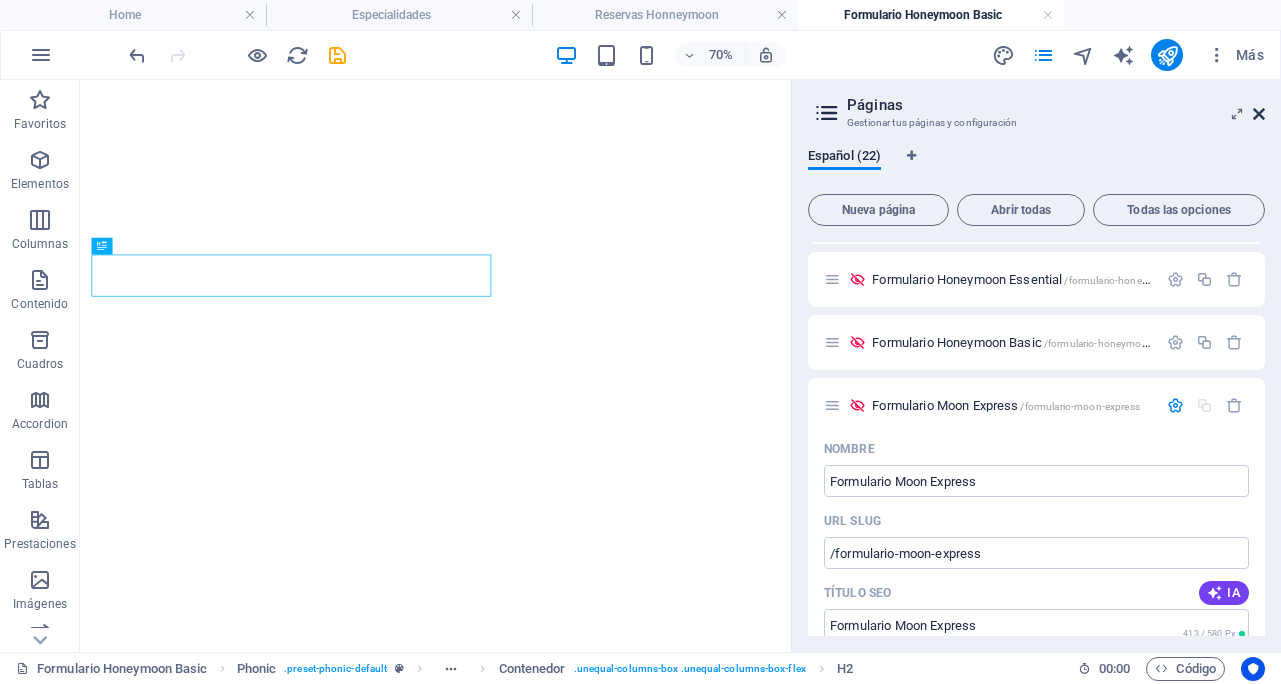 drag, startPoint x: 1258, startPoint y: 112, endPoint x: 1178, endPoint y: 33, distance: 112.432205 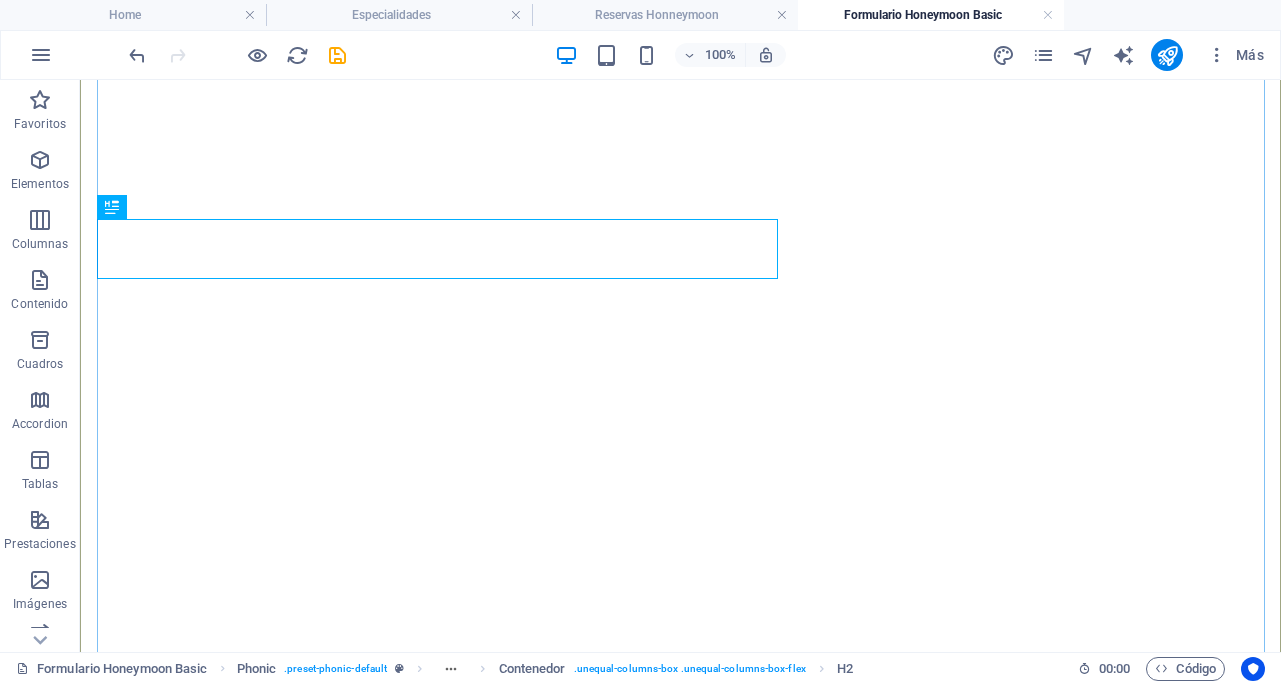 scroll, scrollTop: 131, scrollLeft: 0, axis: vertical 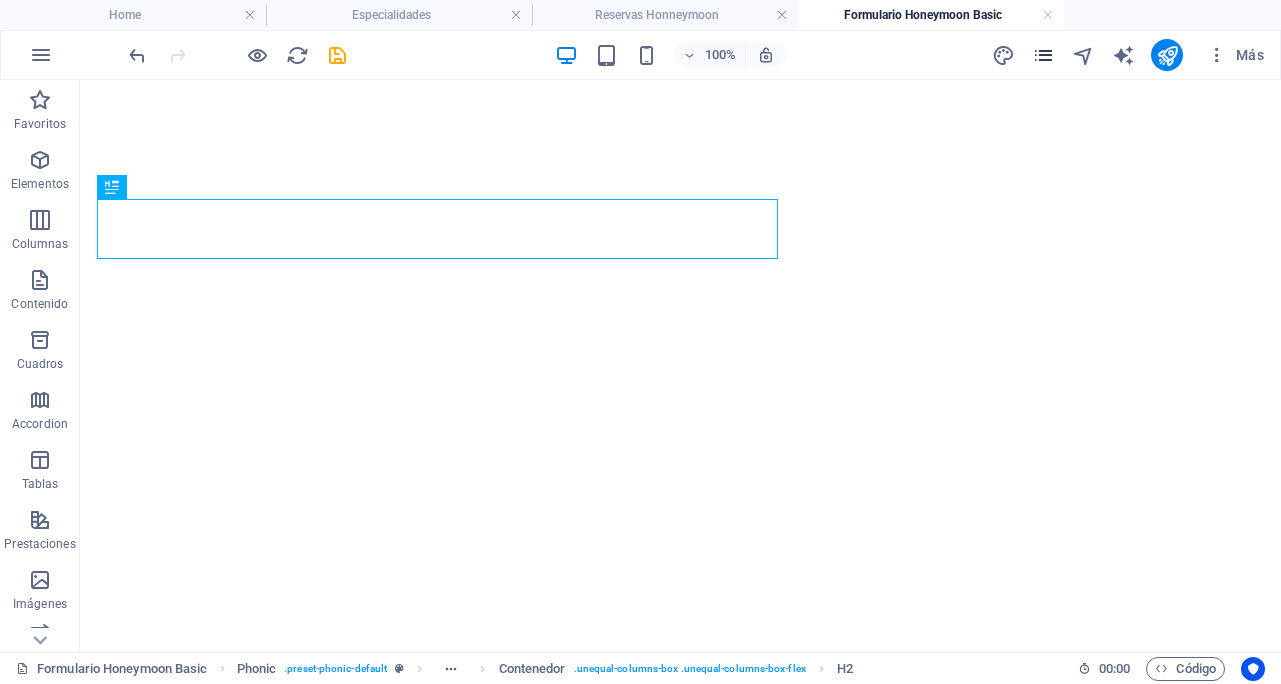 click at bounding box center (1043, 55) 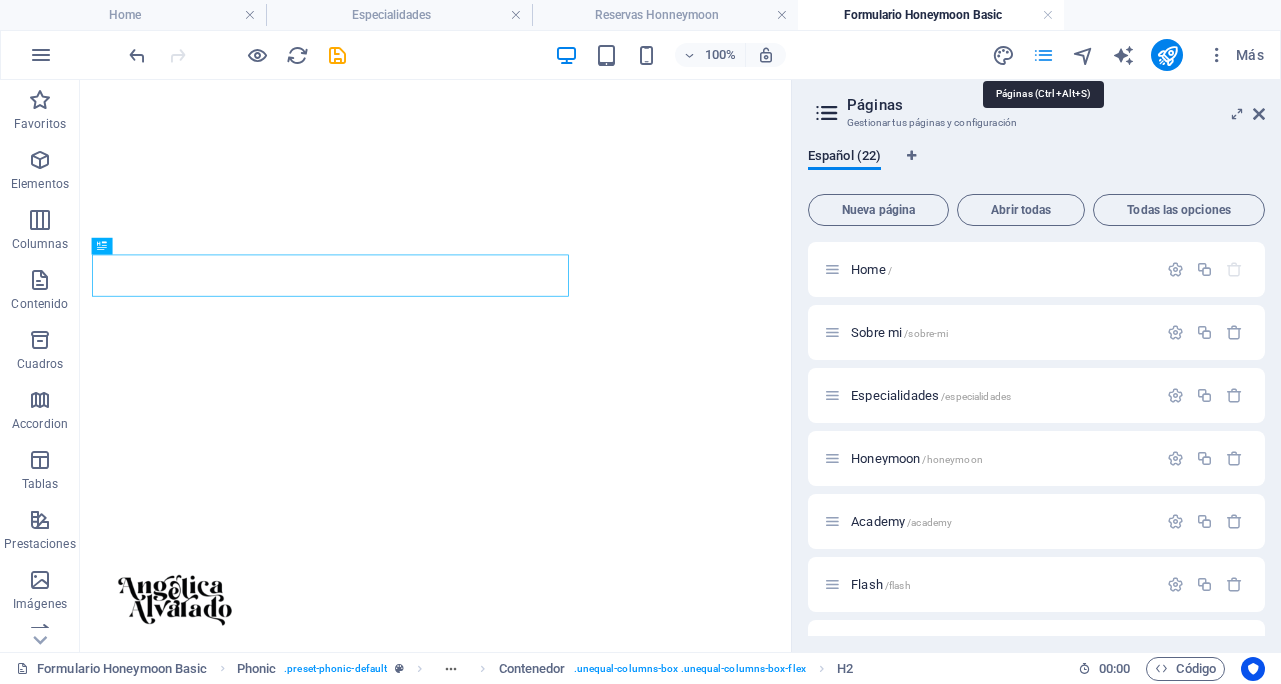 scroll, scrollTop: 0, scrollLeft: 0, axis: both 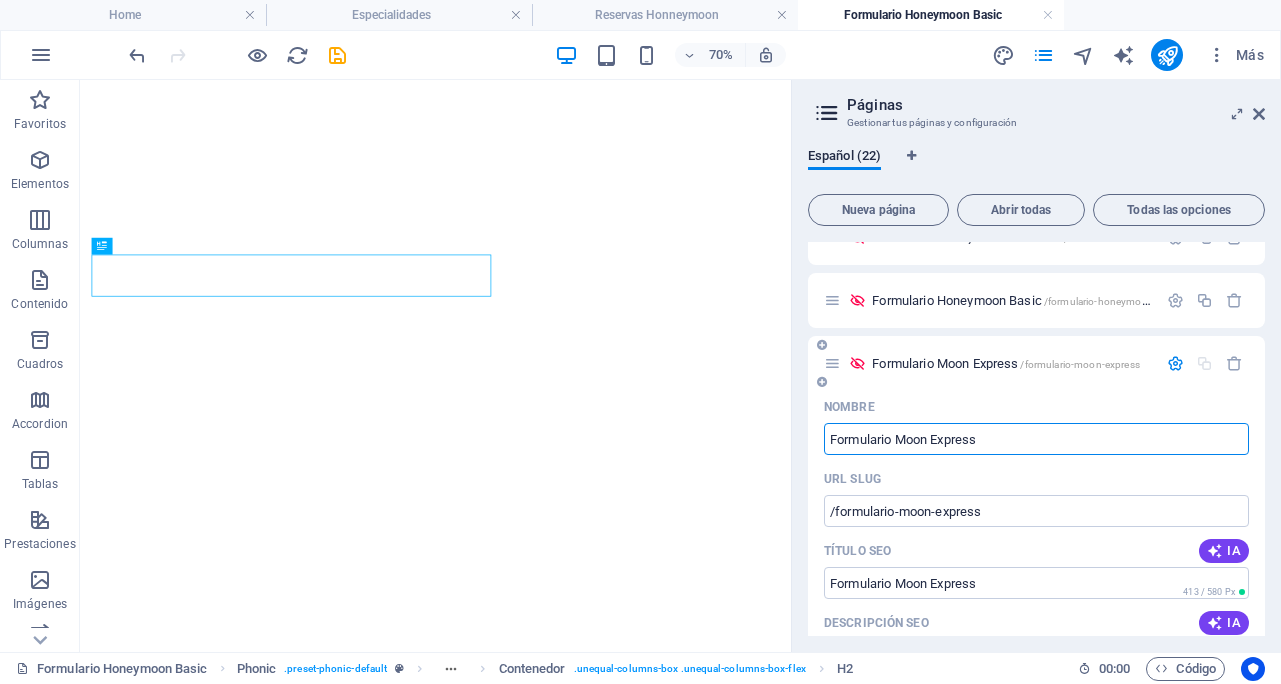 click on "Formulario Moon Express" at bounding box center (1036, 439) 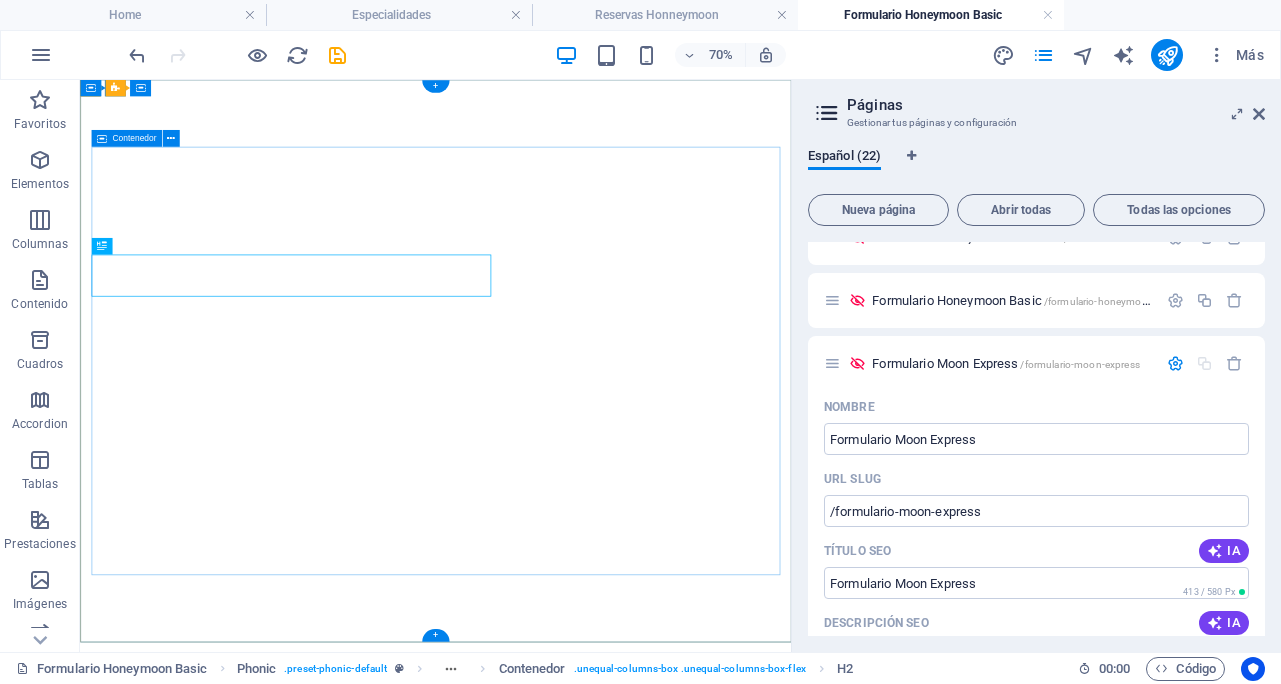 click on "¡hola! Para recibir los detalles de tu reserva, por favor, agenda y completa el siguiente formulario. NOMBRE FECHA DE TU BODA ¿Ilegible? Cargar nuevo   He leído y acepto las  Políticas de Privacidad Enviar" at bounding box center (588, 1185) 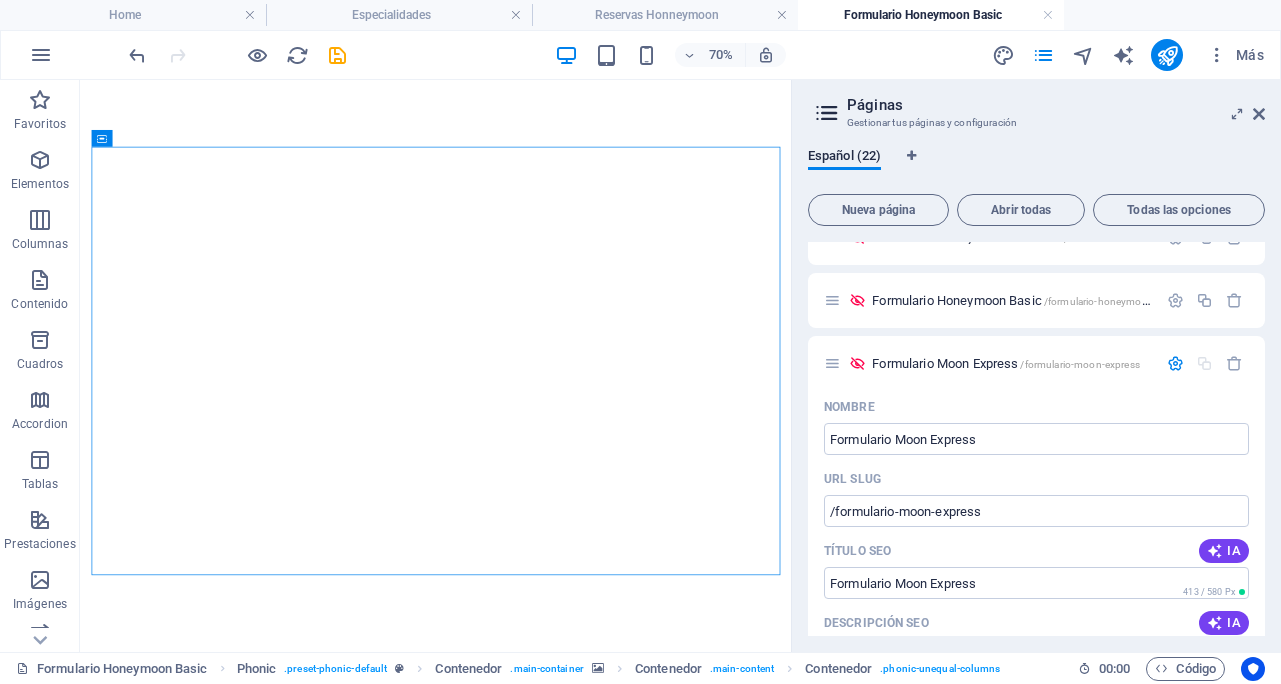click on "Páginas Gestionar tus páginas y configuración" at bounding box center (1038, 106) 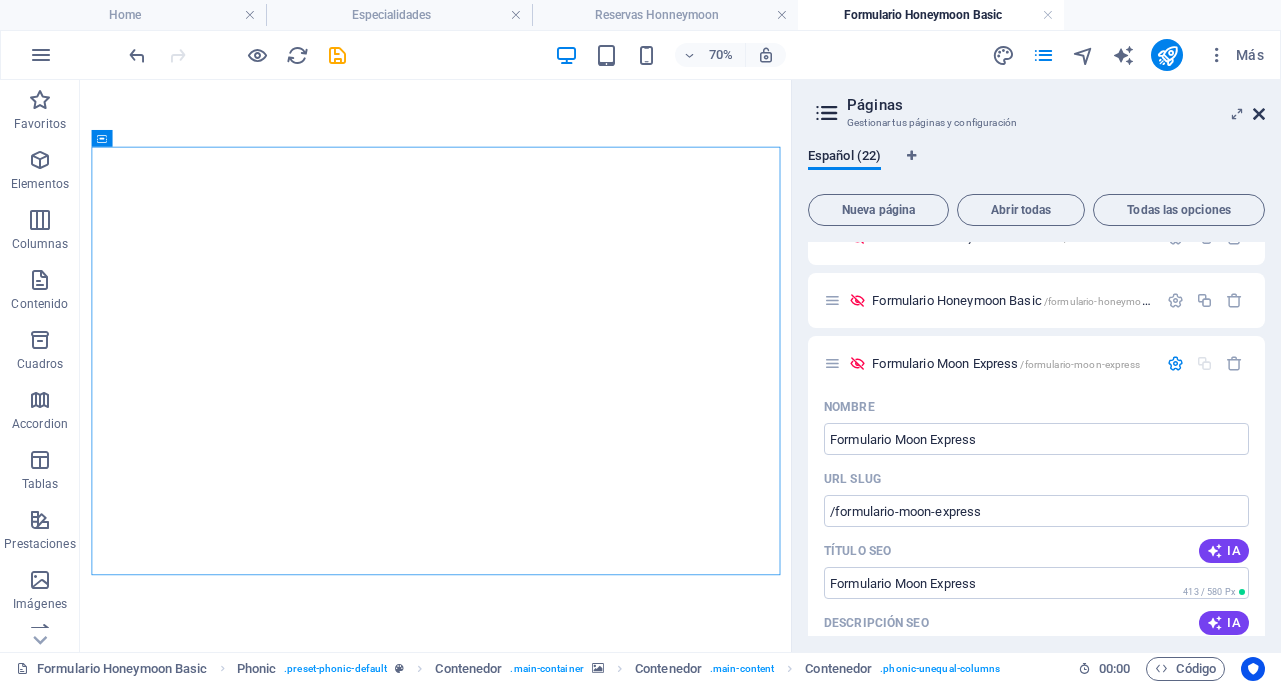 click at bounding box center [1259, 114] 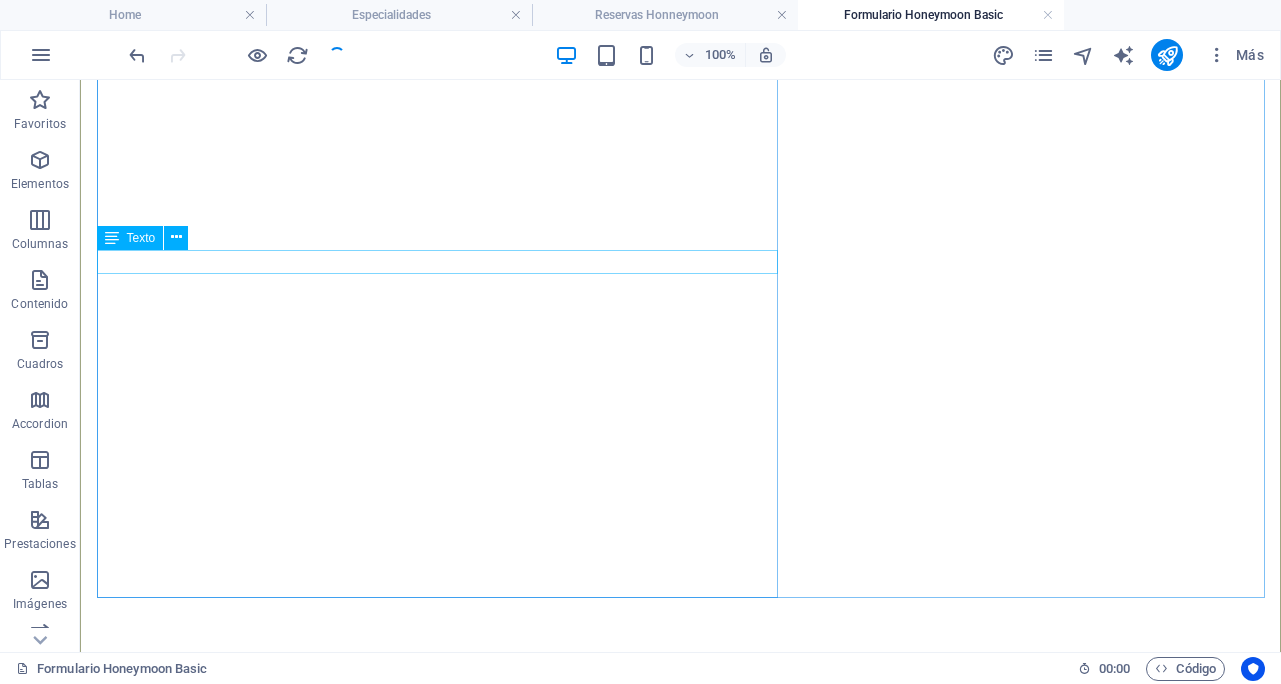 scroll, scrollTop: 166, scrollLeft: 0, axis: vertical 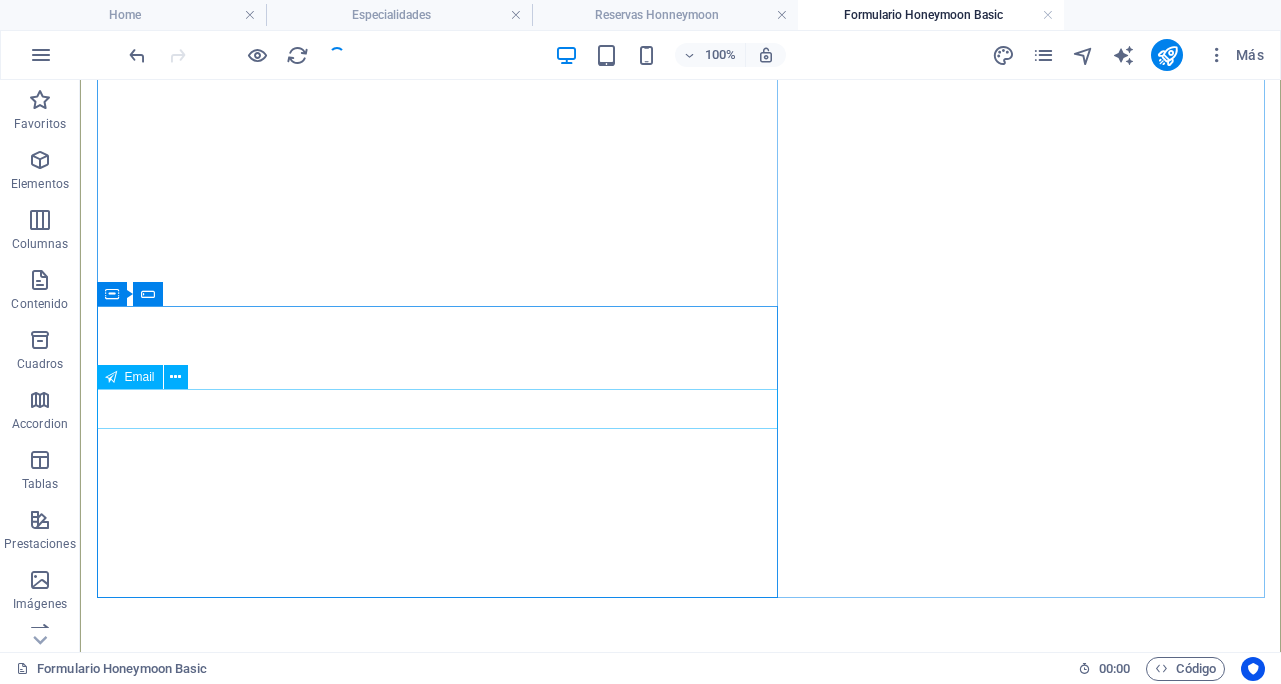 click at bounding box center [680, 1087] 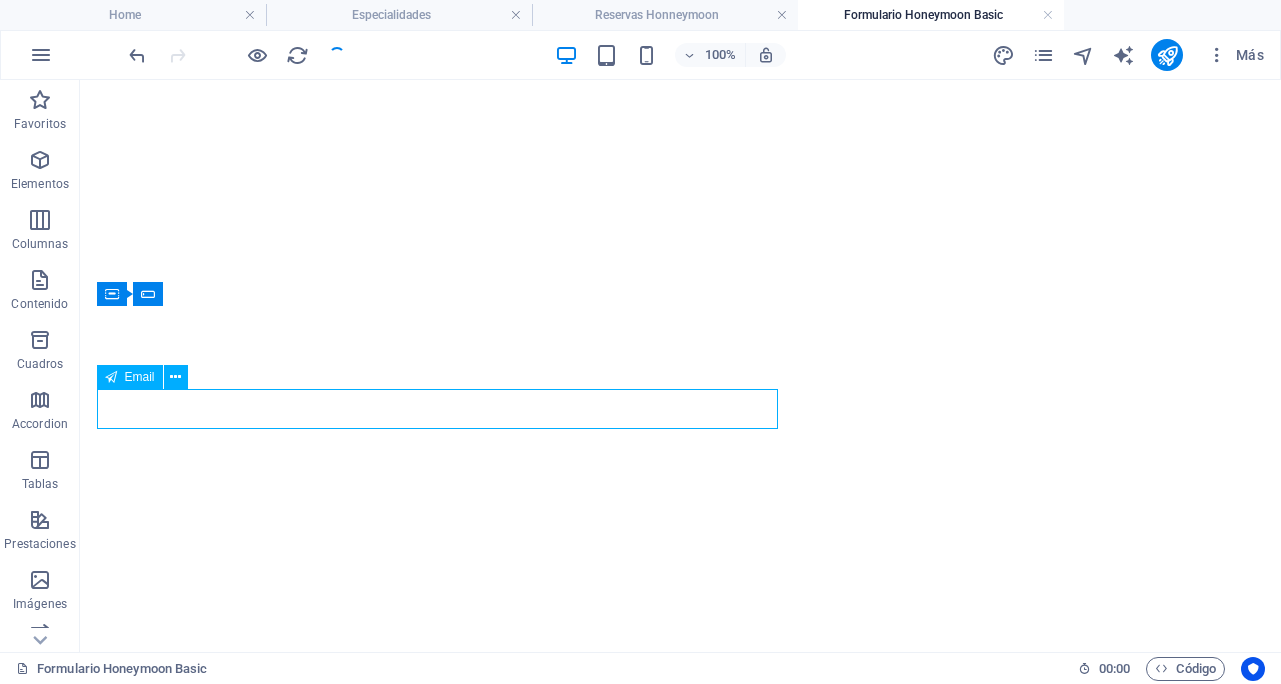 click at bounding box center (680, 1087) 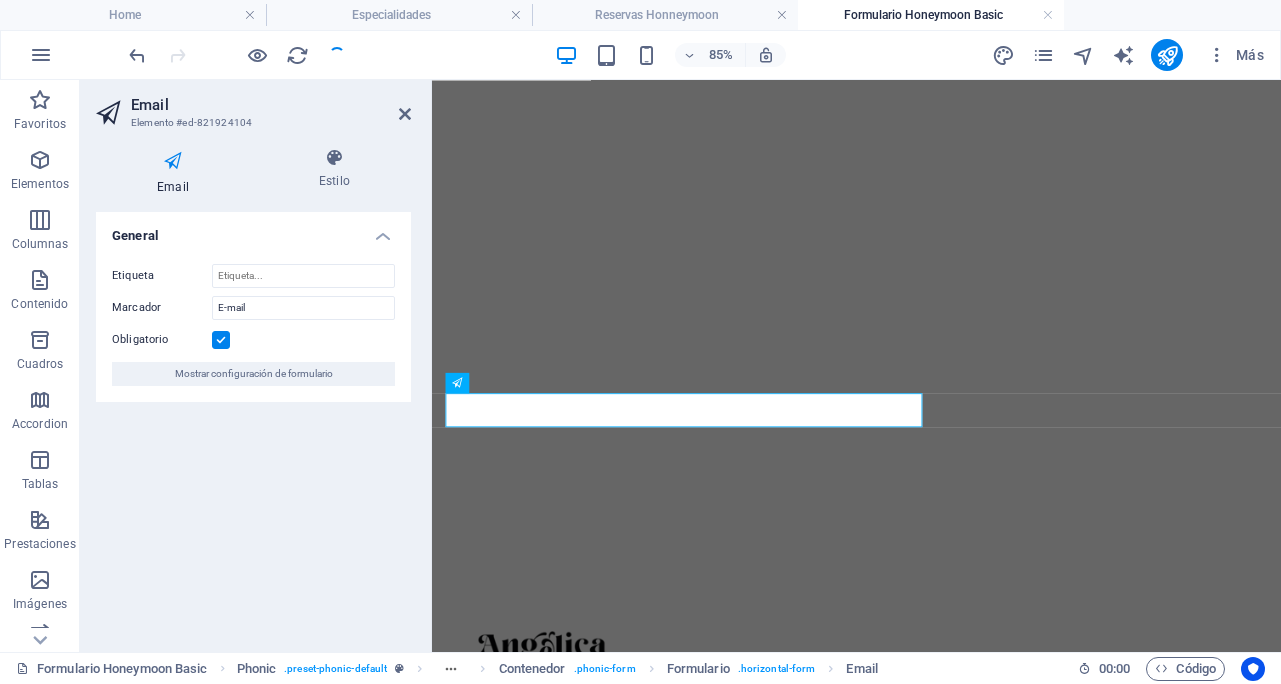 scroll, scrollTop: 131, scrollLeft: 0, axis: vertical 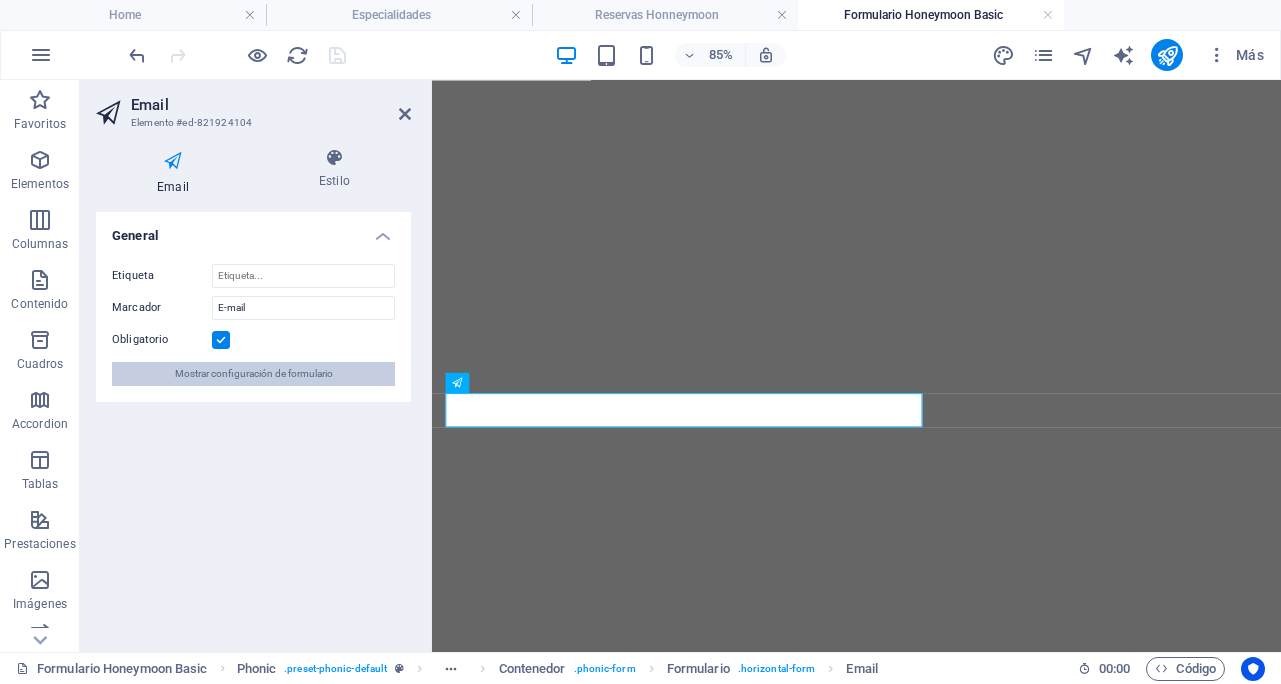 click on "Mostrar configuración de formulario" at bounding box center [253, 374] 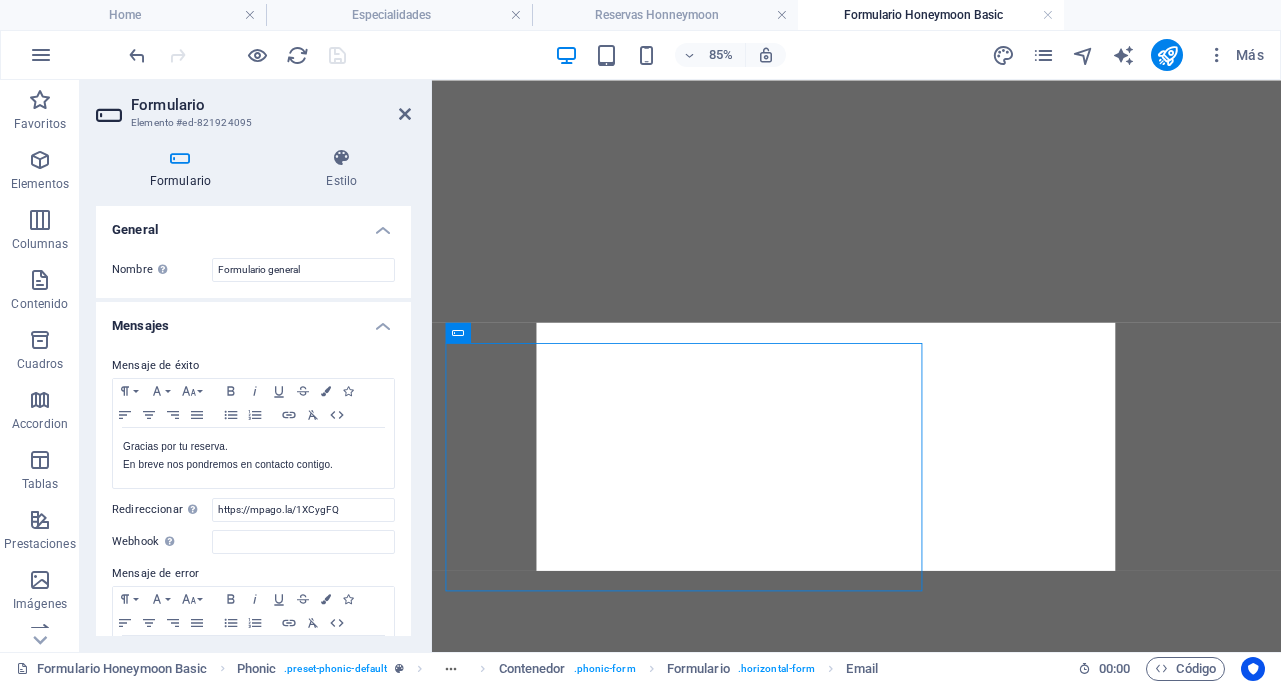 scroll, scrollTop: 106, scrollLeft: 0, axis: vertical 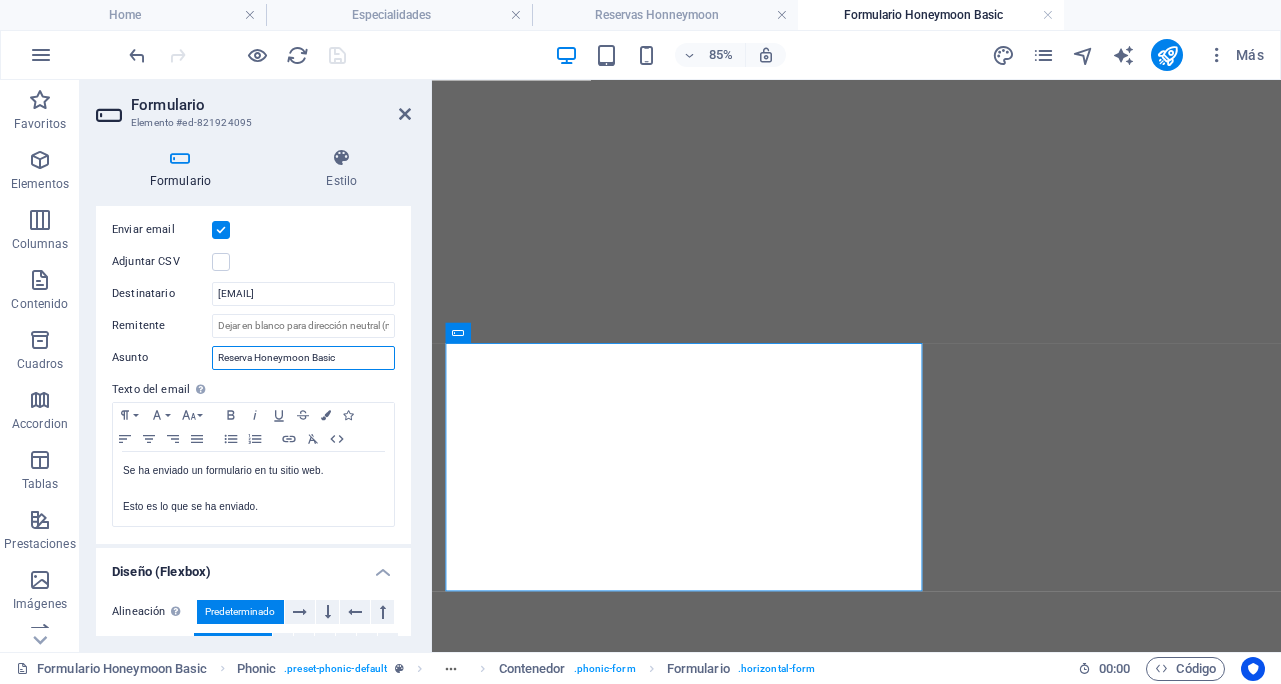drag, startPoint x: 256, startPoint y: 358, endPoint x: 371, endPoint y: 373, distance: 115.97414 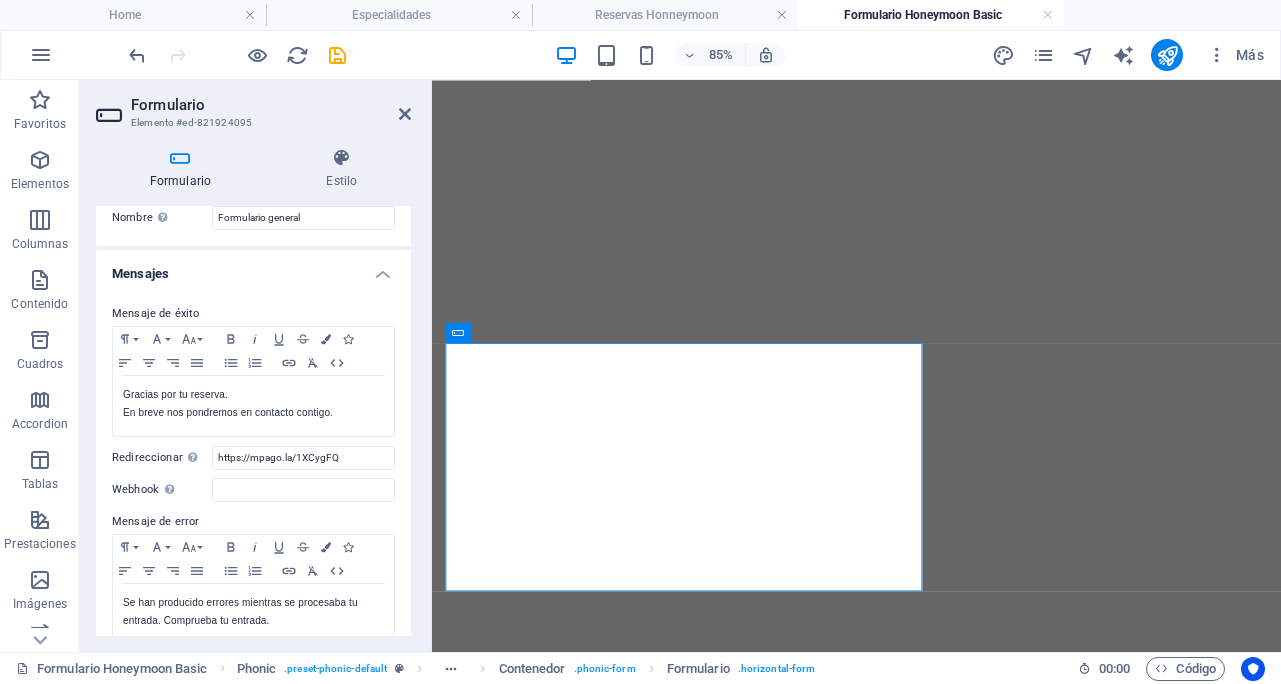 scroll, scrollTop: 0, scrollLeft: 0, axis: both 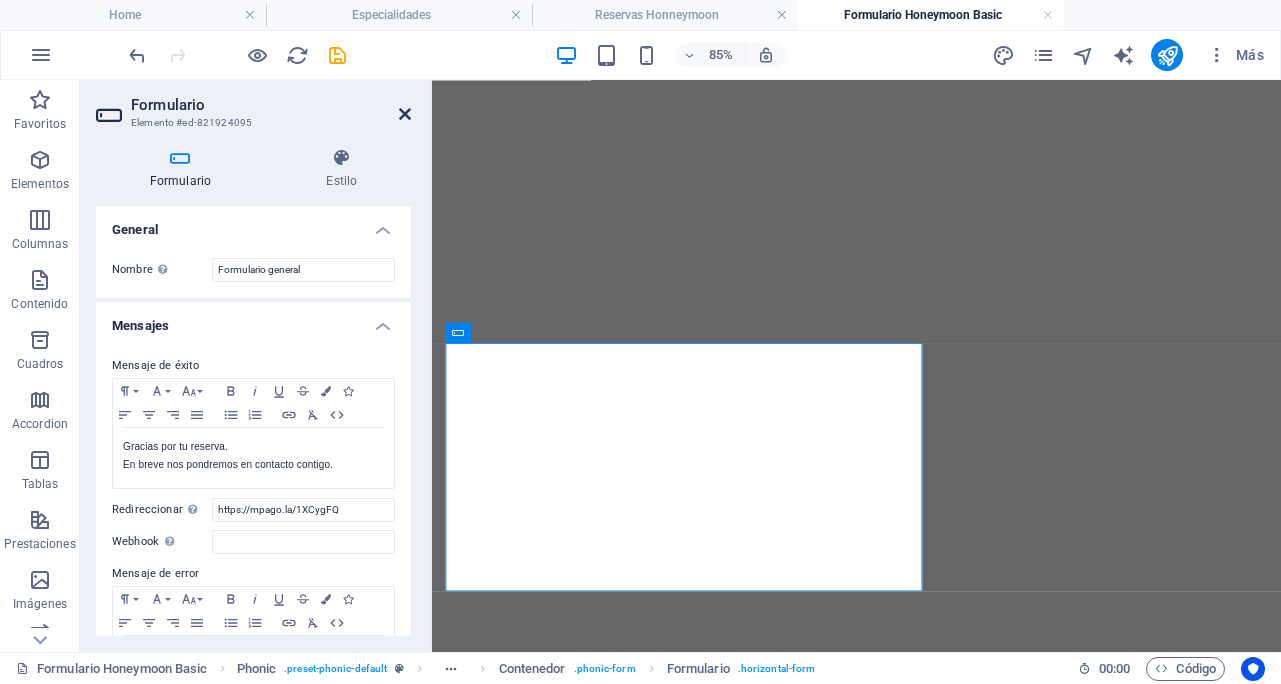 type on "Reserva Moon Express" 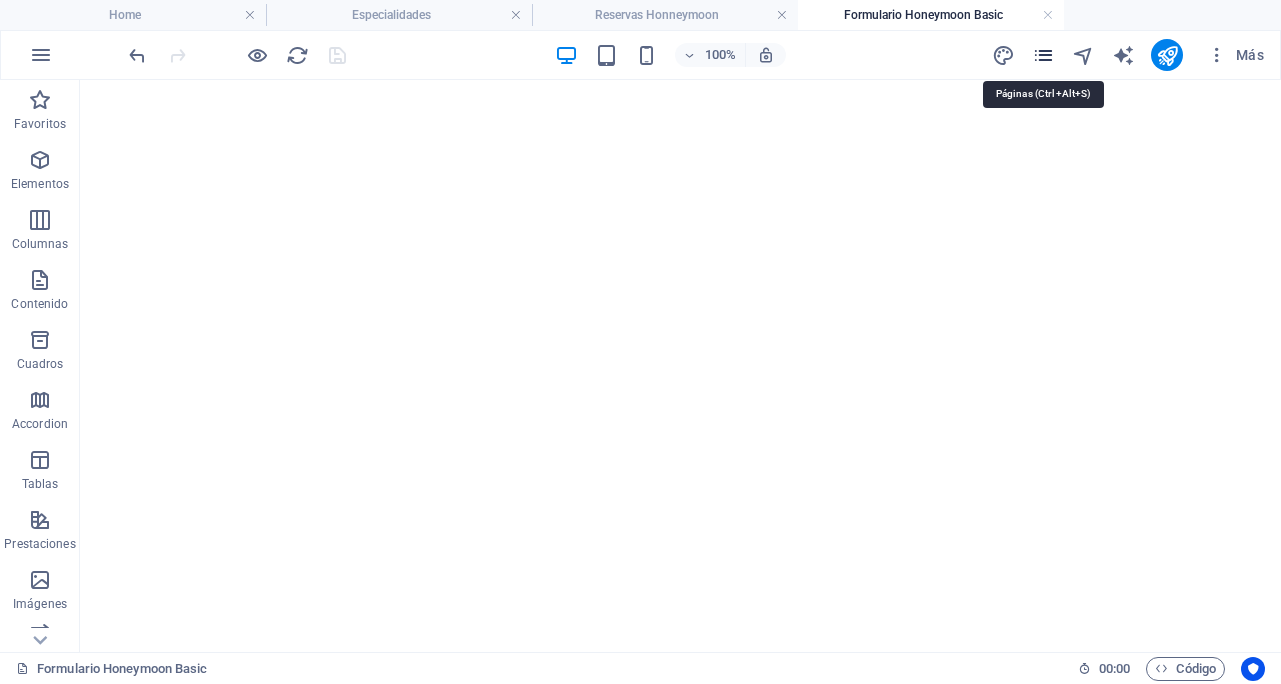 click at bounding box center (1043, 55) 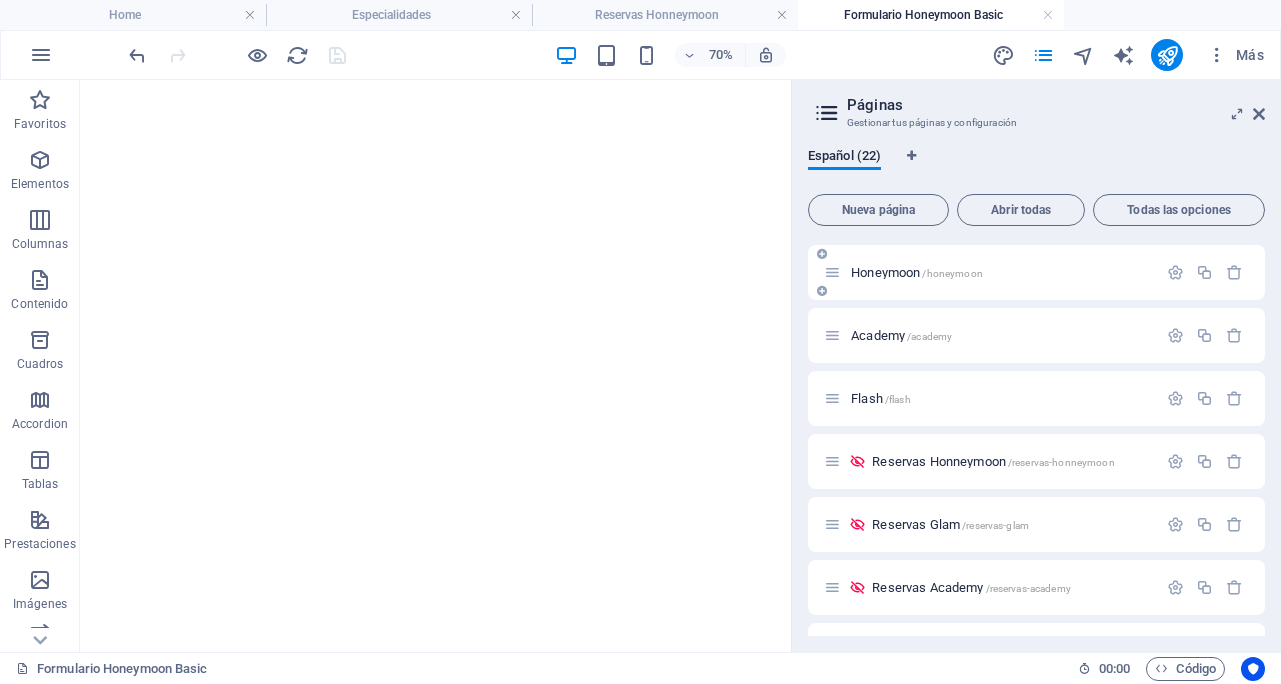 scroll, scrollTop: 393, scrollLeft: 0, axis: vertical 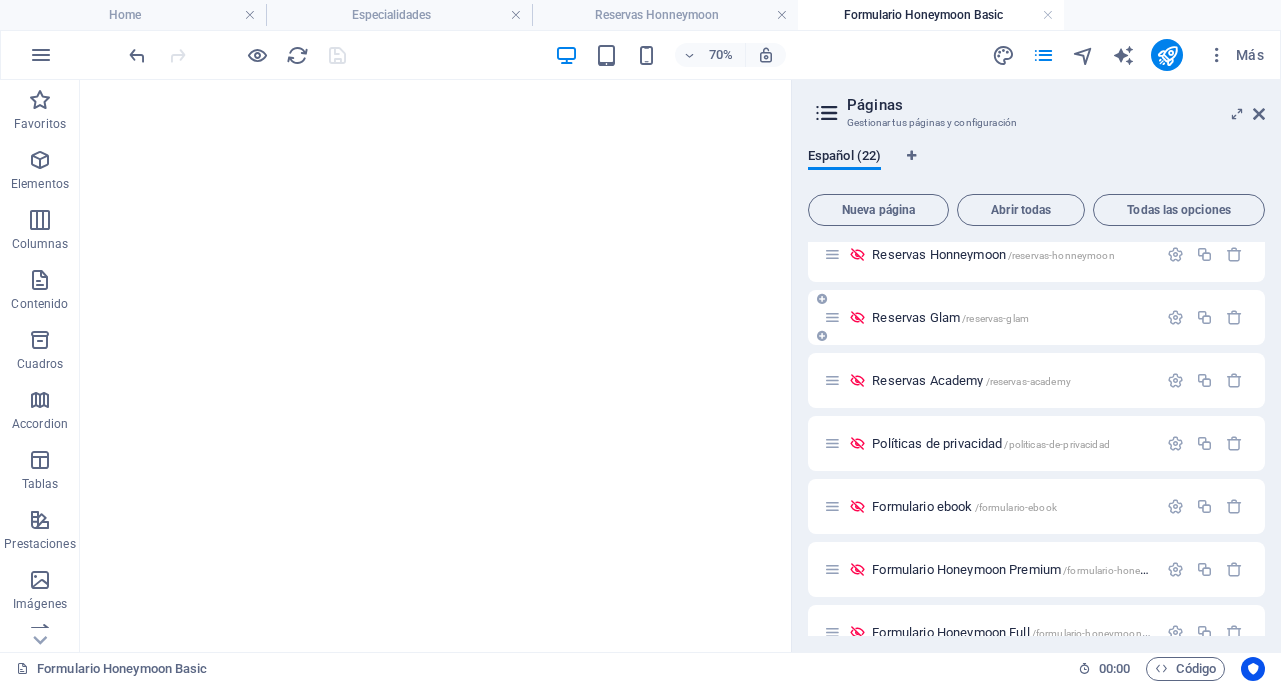 click on "Reservas Glam /reservas-glam" at bounding box center [990, 317] 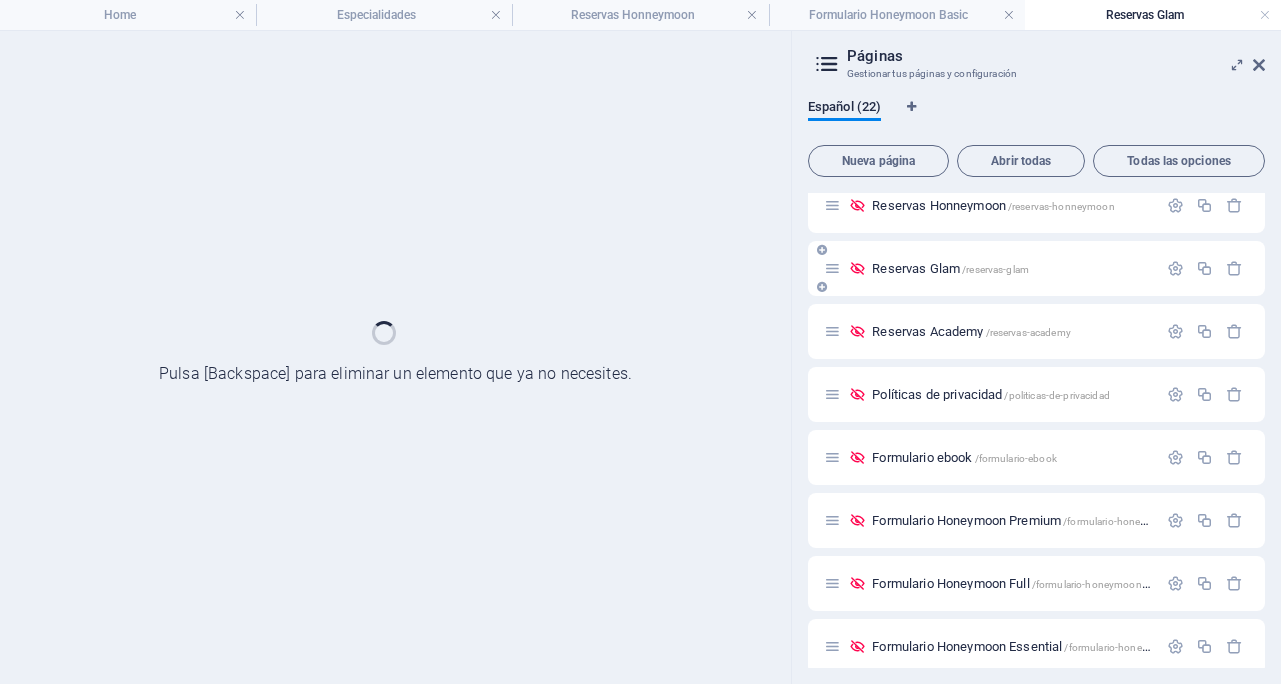 click on "Reservas Academy /reservas-academy" at bounding box center [1036, 331] 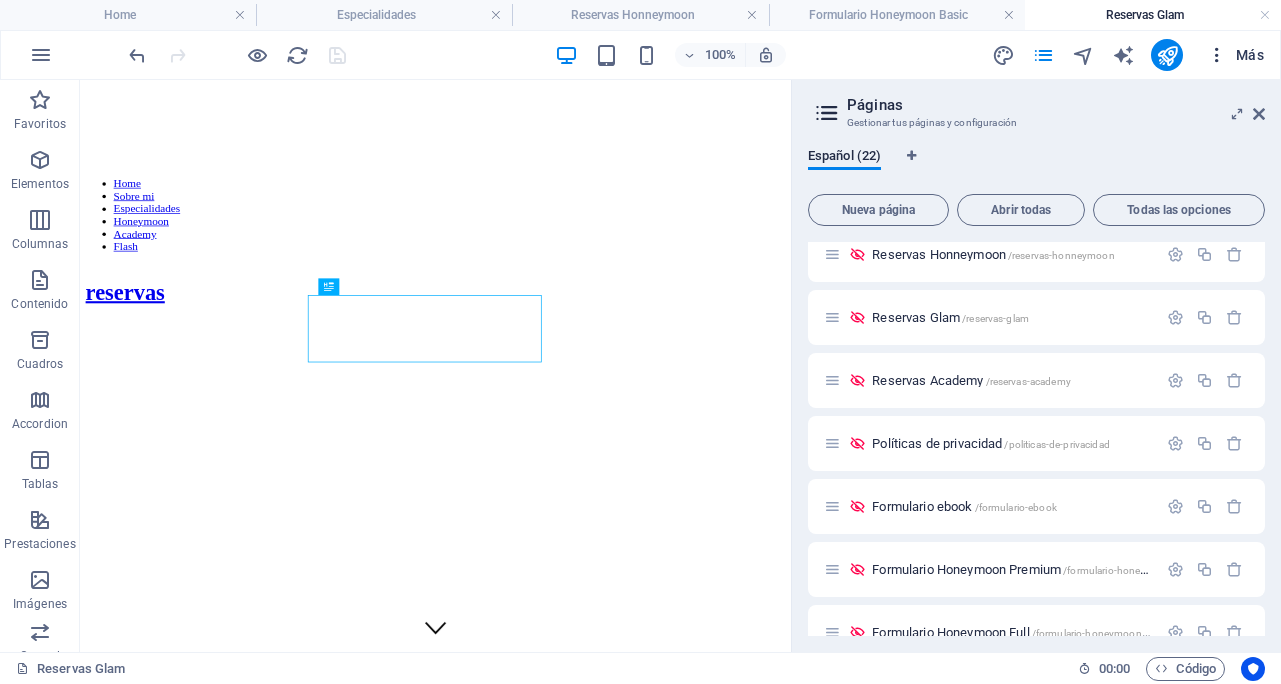 scroll, scrollTop: 0, scrollLeft: 0, axis: both 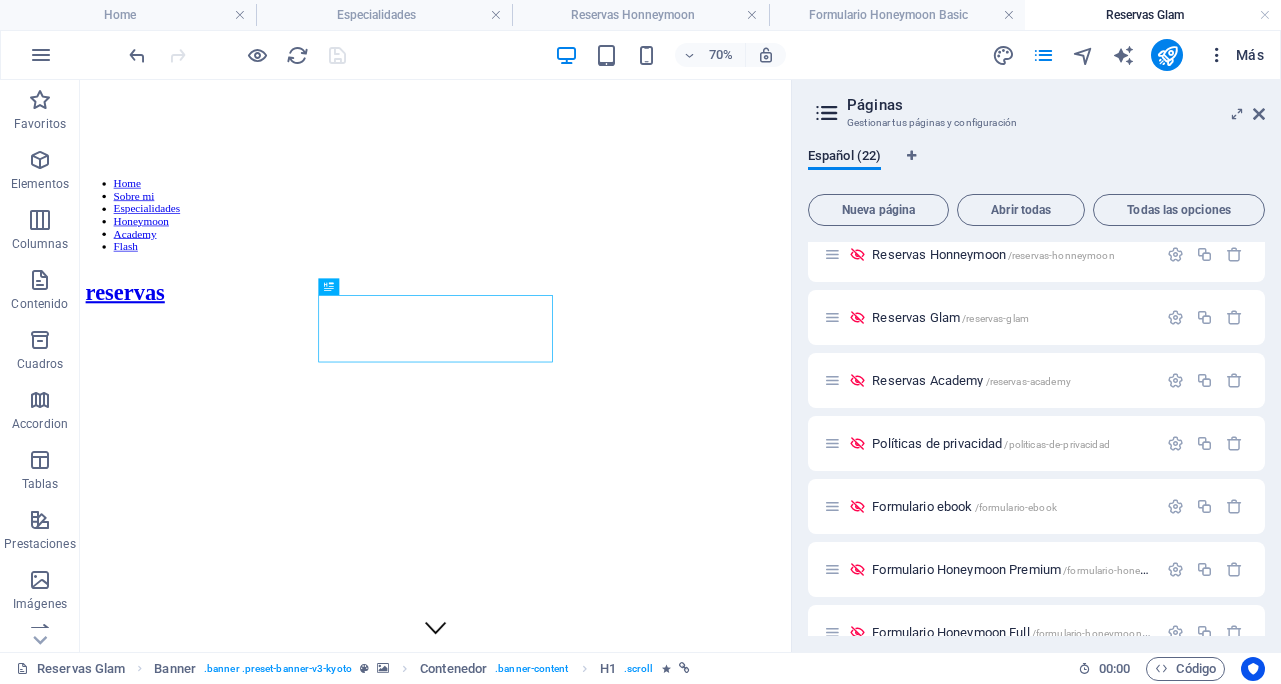 click on "Más" at bounding box center [1235, 55] 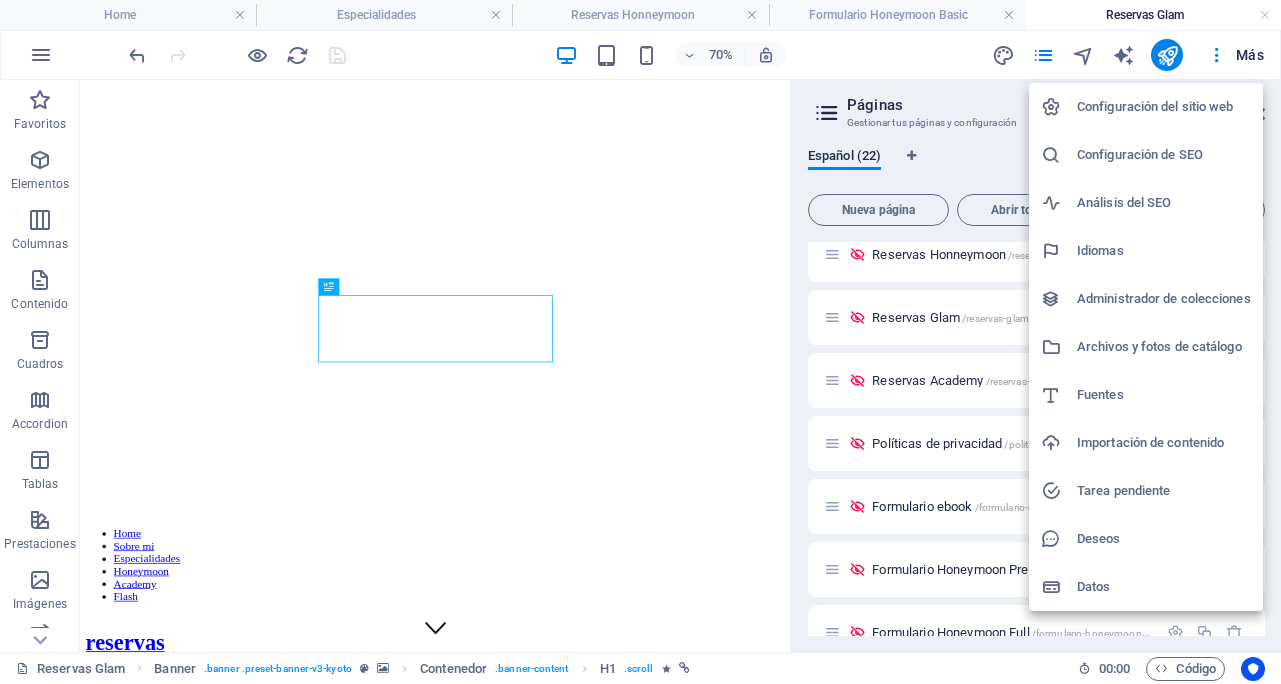 click at bounding box center [640, 342] 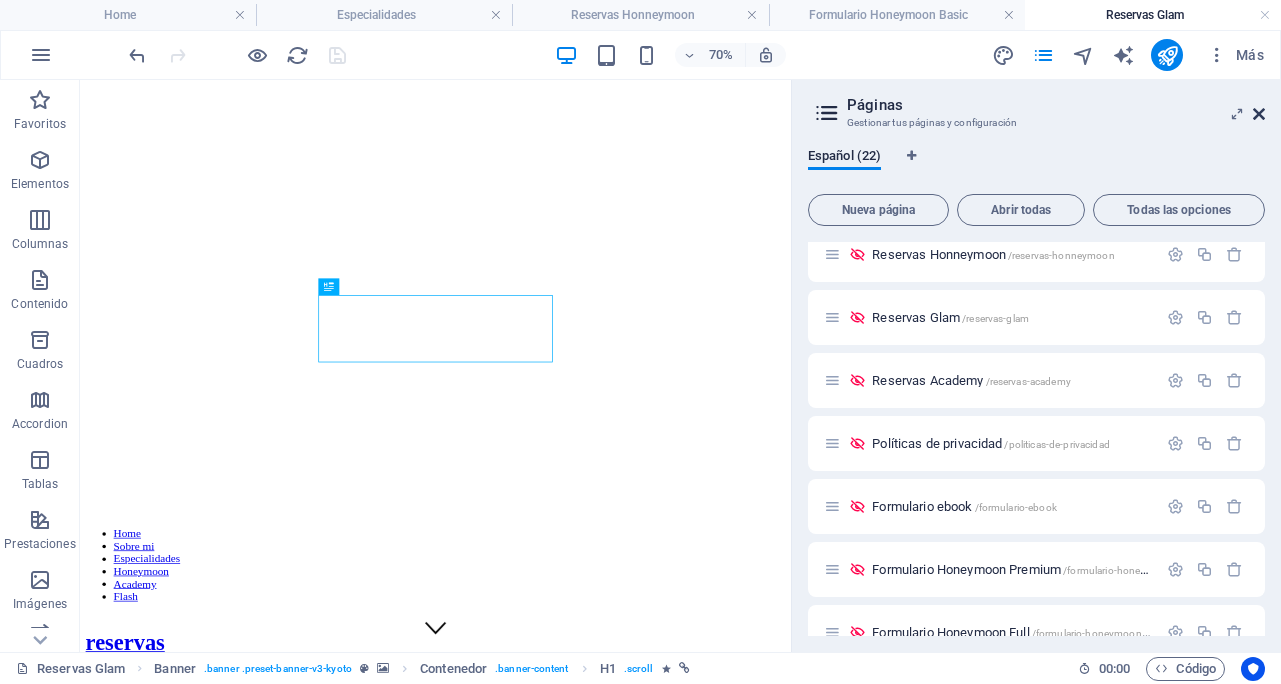 click at bounding box center [1259, 114] 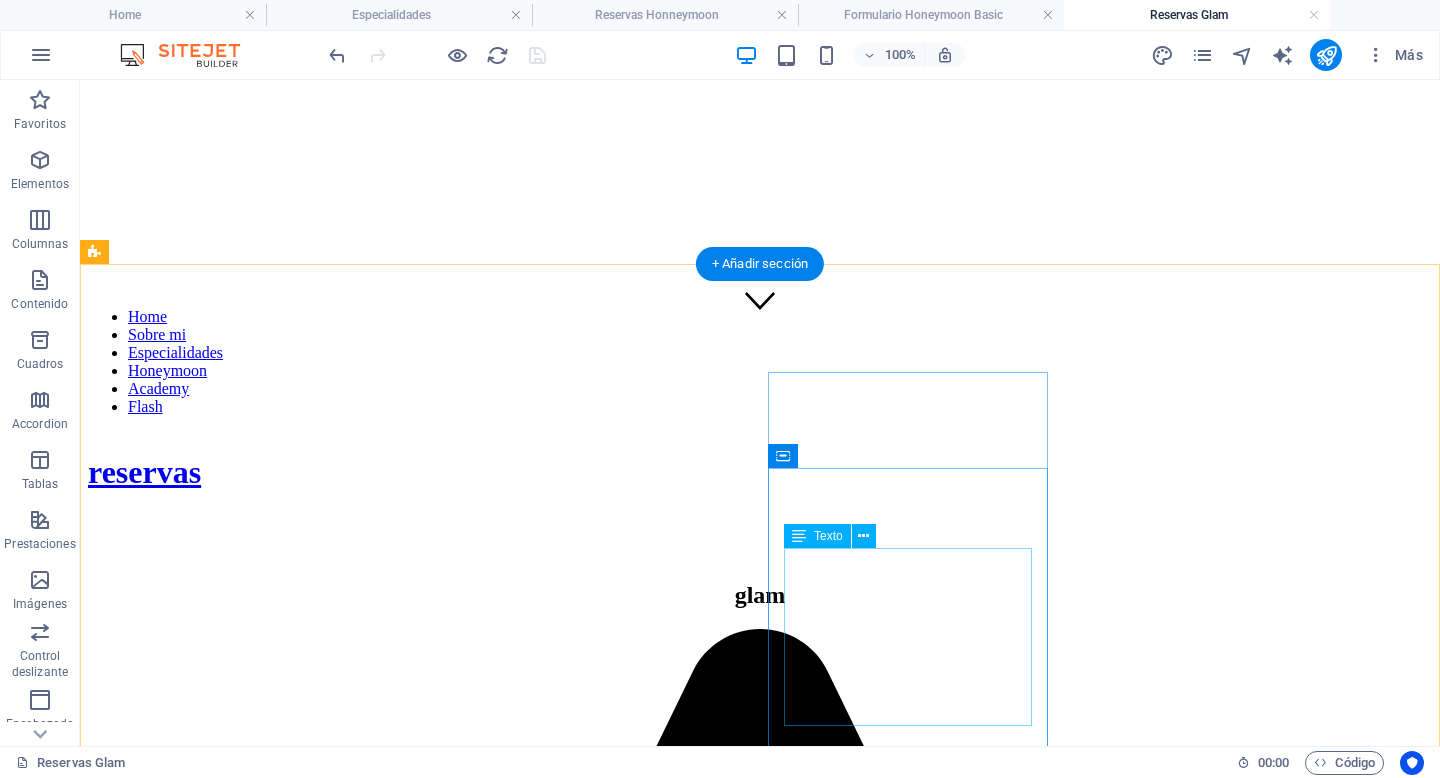 scroll, scrollTop: 400, scrollLeft: 0, axis: vertical 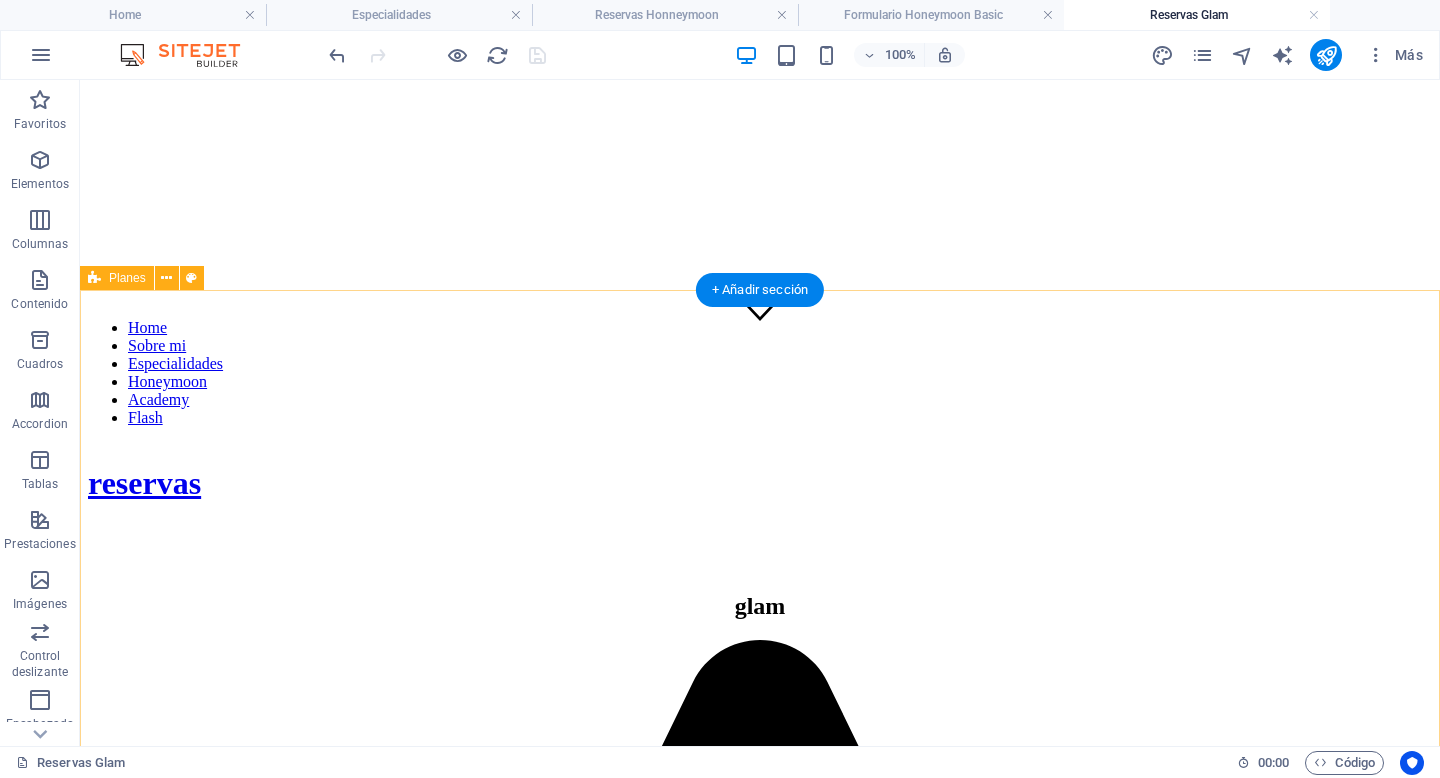 click on "hairdresser $35.000 ESTA EXPERIENCIA INCLUYE Peinado para el día del evento  (Todos los materiales incluidos.)   Look para eventos y fiestas RESERVAR GLAM $85.000 ESTA EXPERIENCIA INCLUYE Maquillaje y peinado para el día del evento  (Todos los materiales incluidos.)   Look para eventos y fiestas reservar make up $60.000 ESTA EXPERIENCIA INCLUYE Maquillaje para el día del evento  (Todos los materiales incluidos.)   Look para eventos y fiestas reservar" at bounding box center [760, 3019] 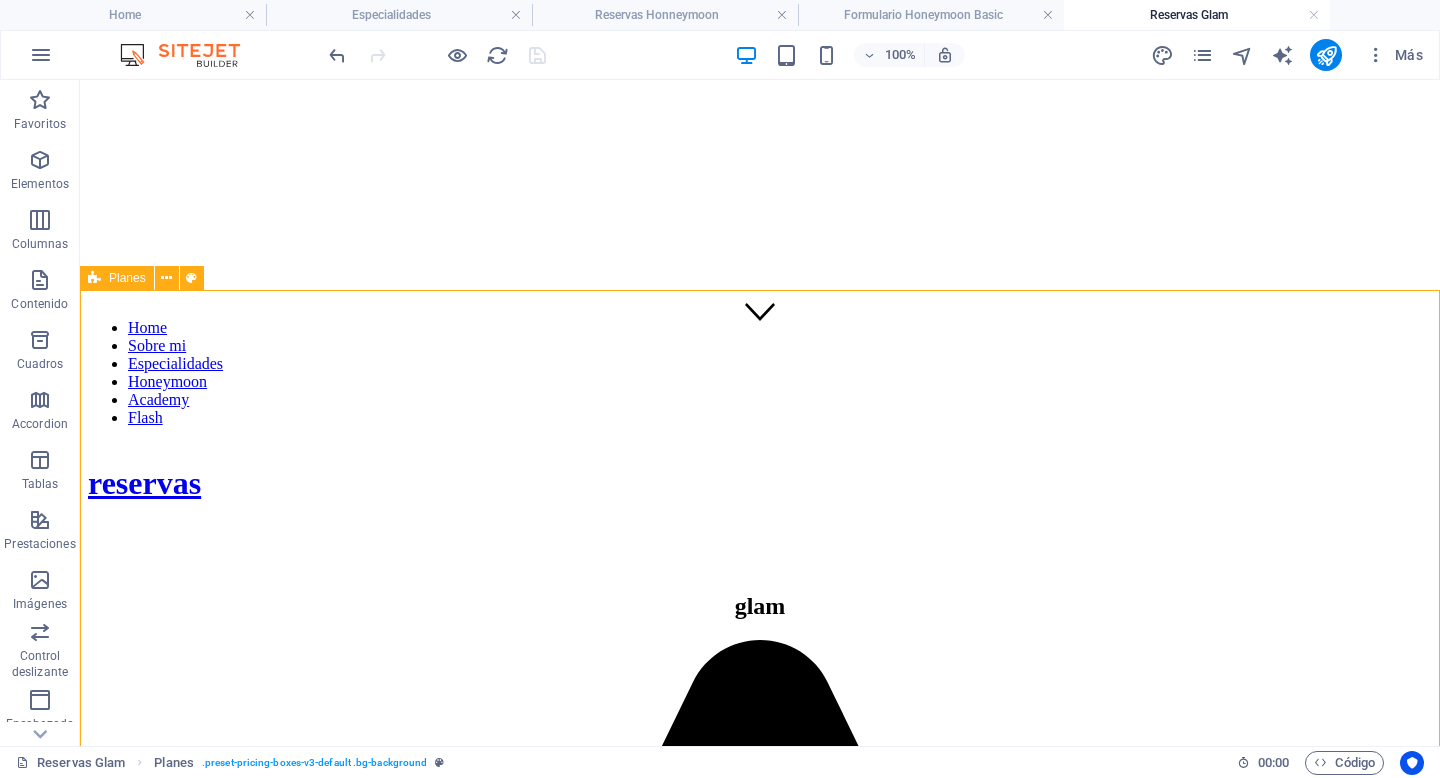 click on "Planes" at bounding box center (127, 278) 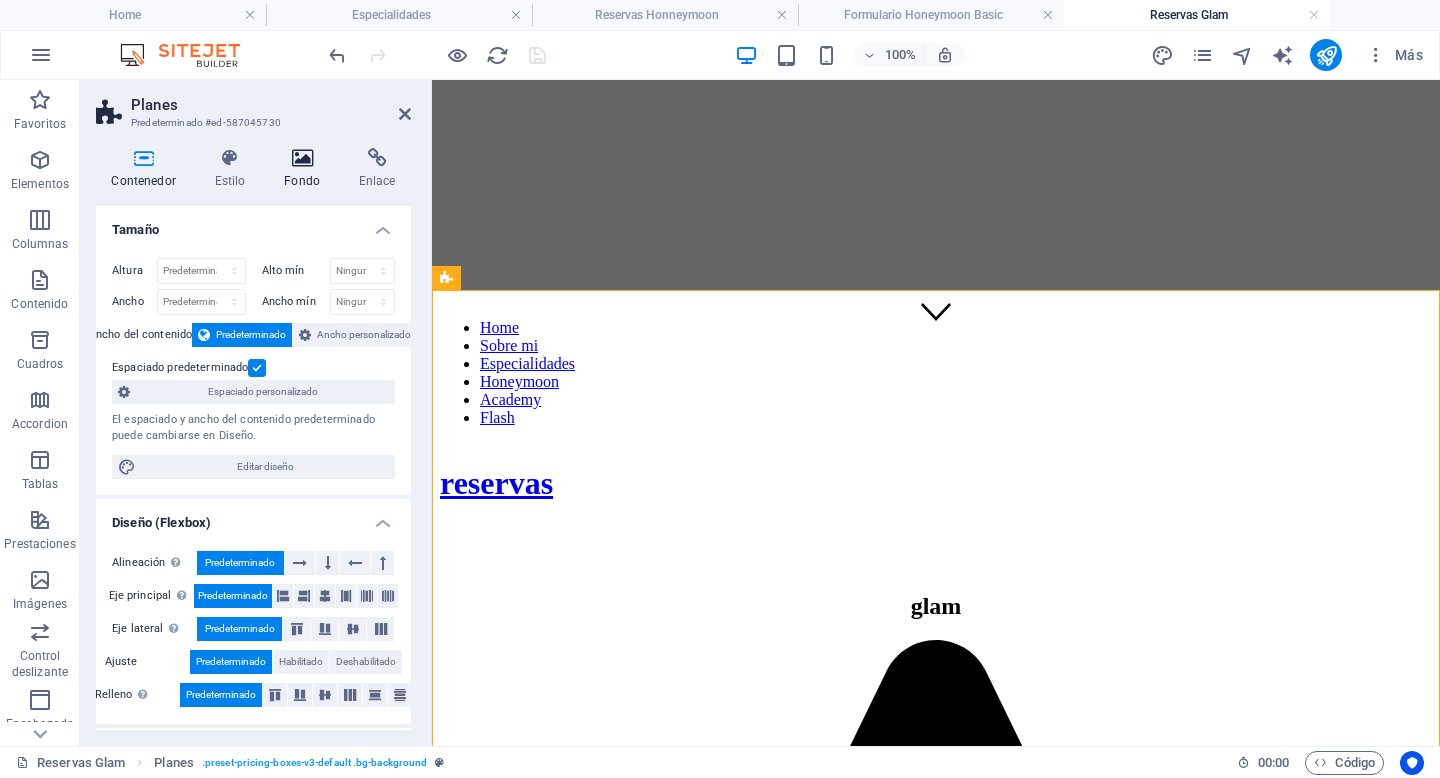 click at bounding box center (302, 158) 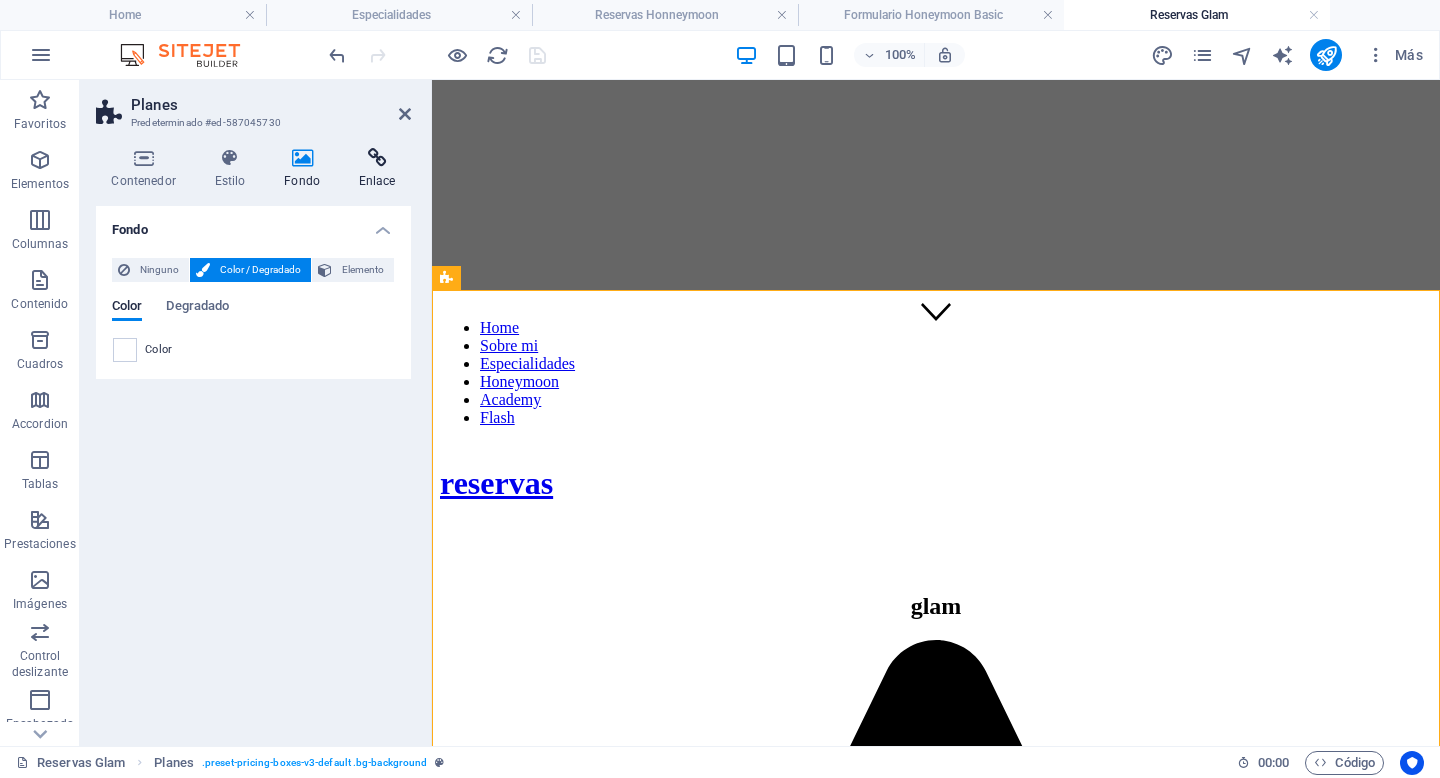 click on "Enlace" at bounding box center [377, 169] 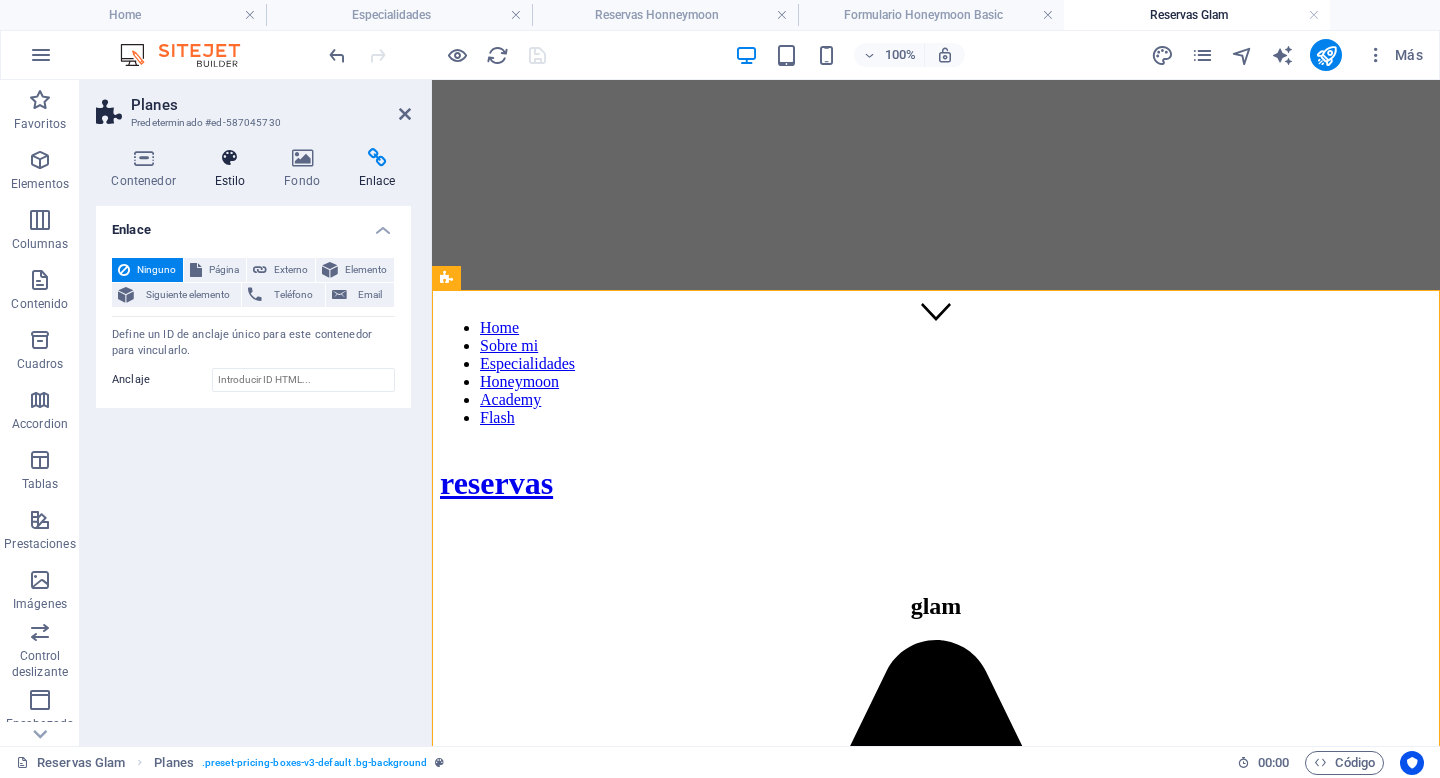 click at bounding box center (230, 158) 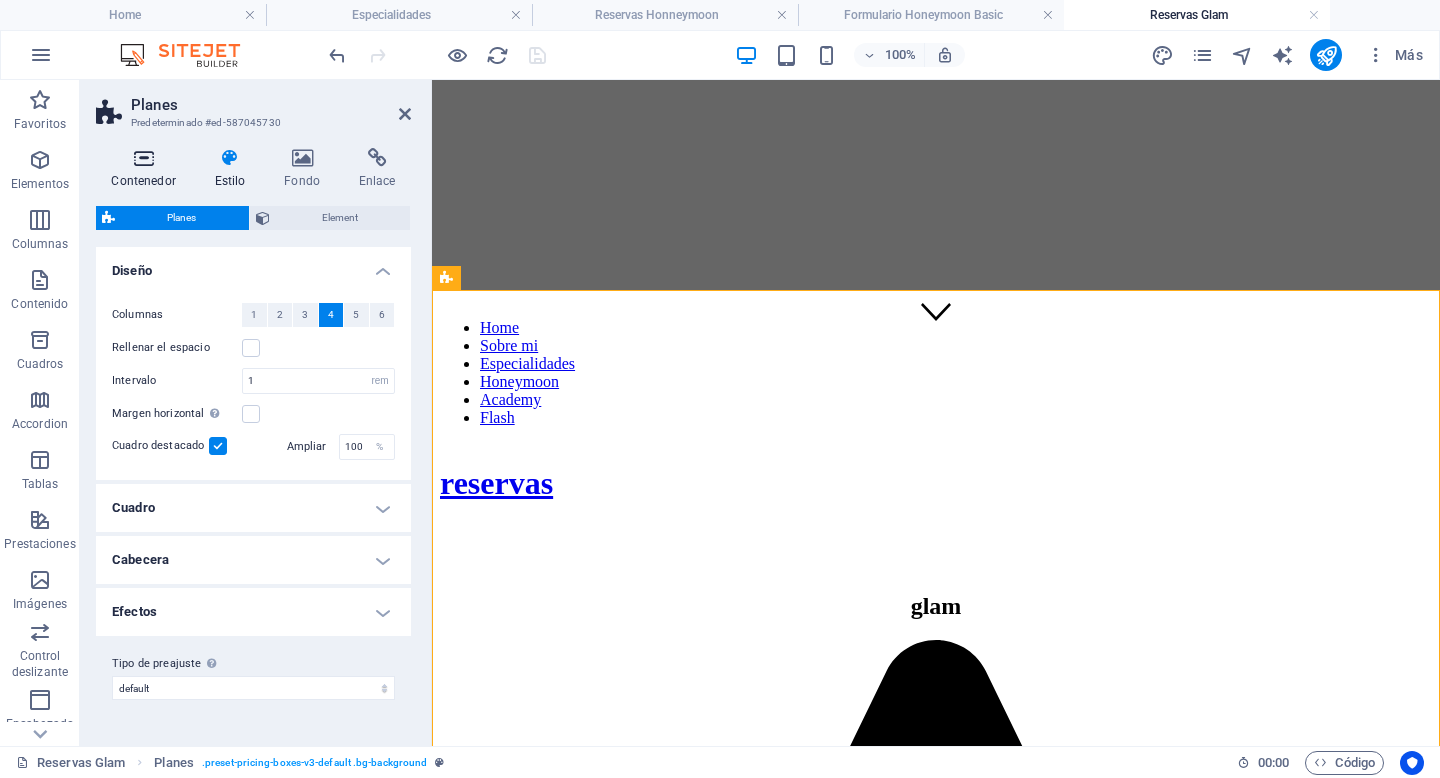click on "Contenedor" at bounding box center [147, 169] 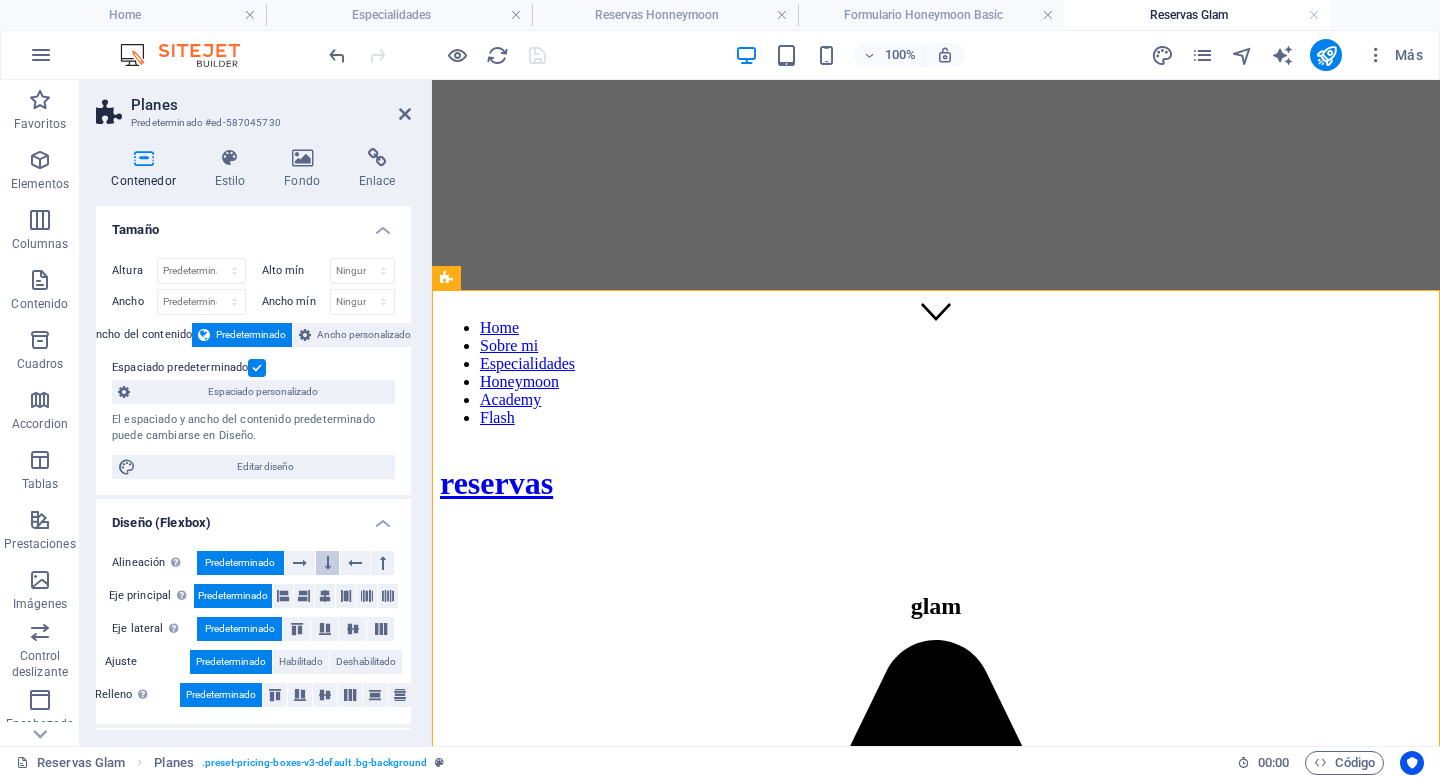 click at bounding box center (328, 563) 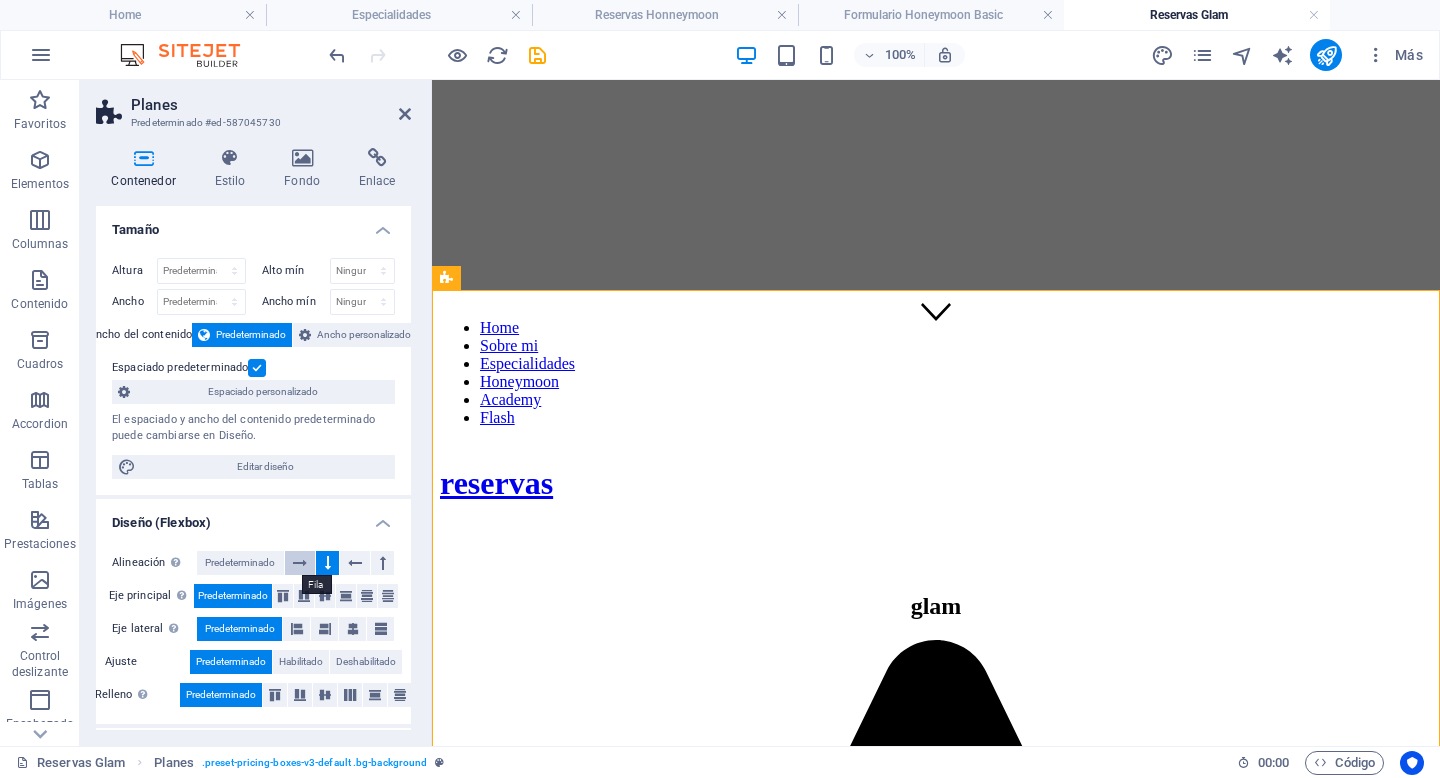 click at bounding box center (300, 563) 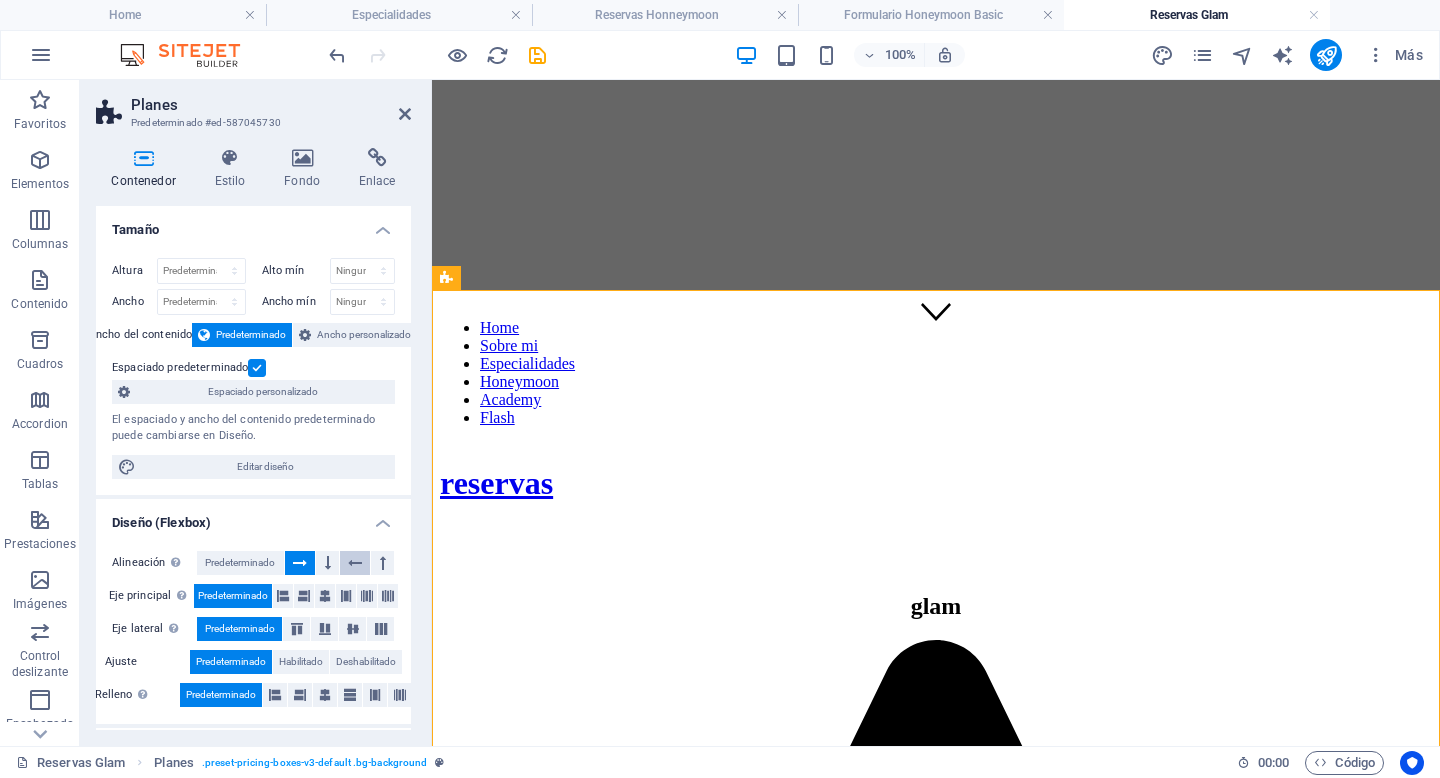click at bounding box center (355, 563) 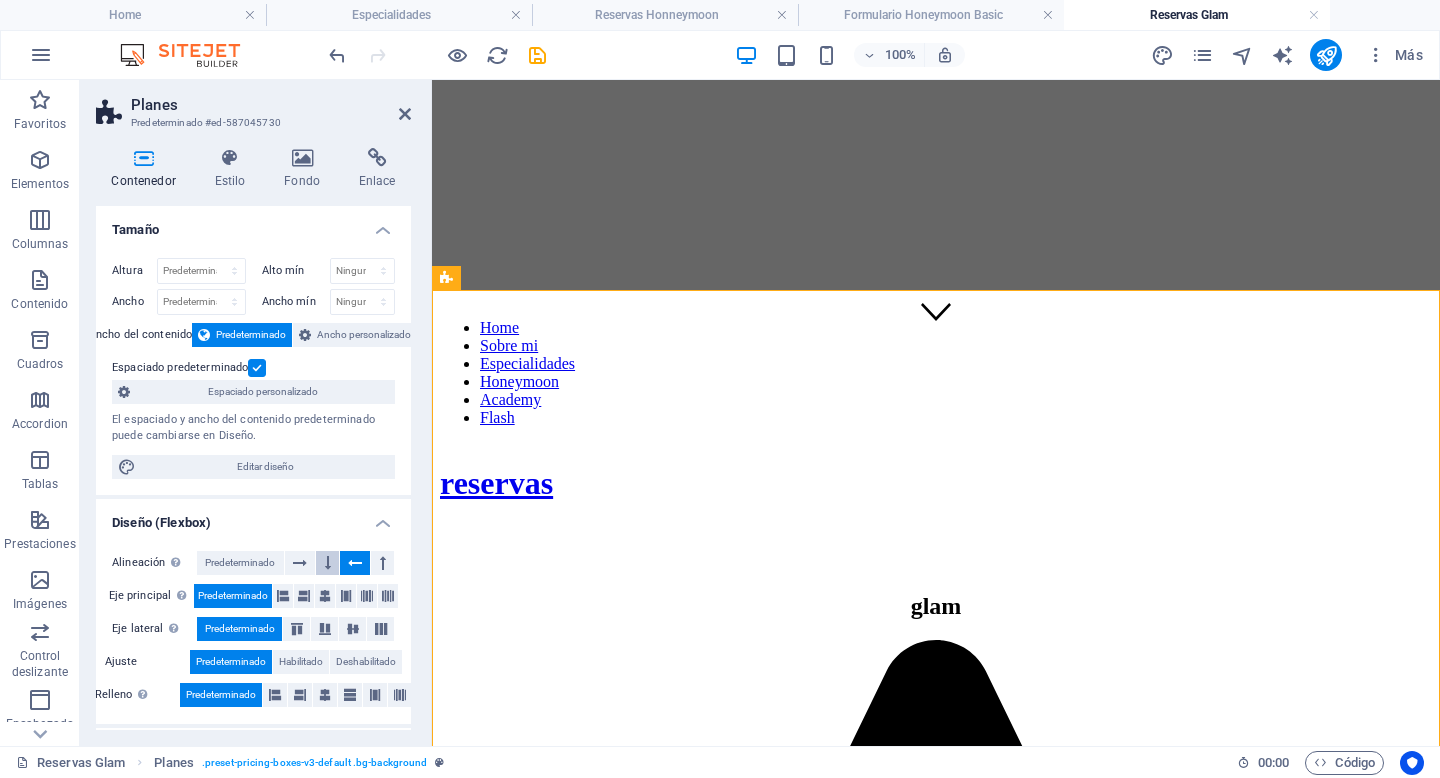 click at bounding box center [327, 563] 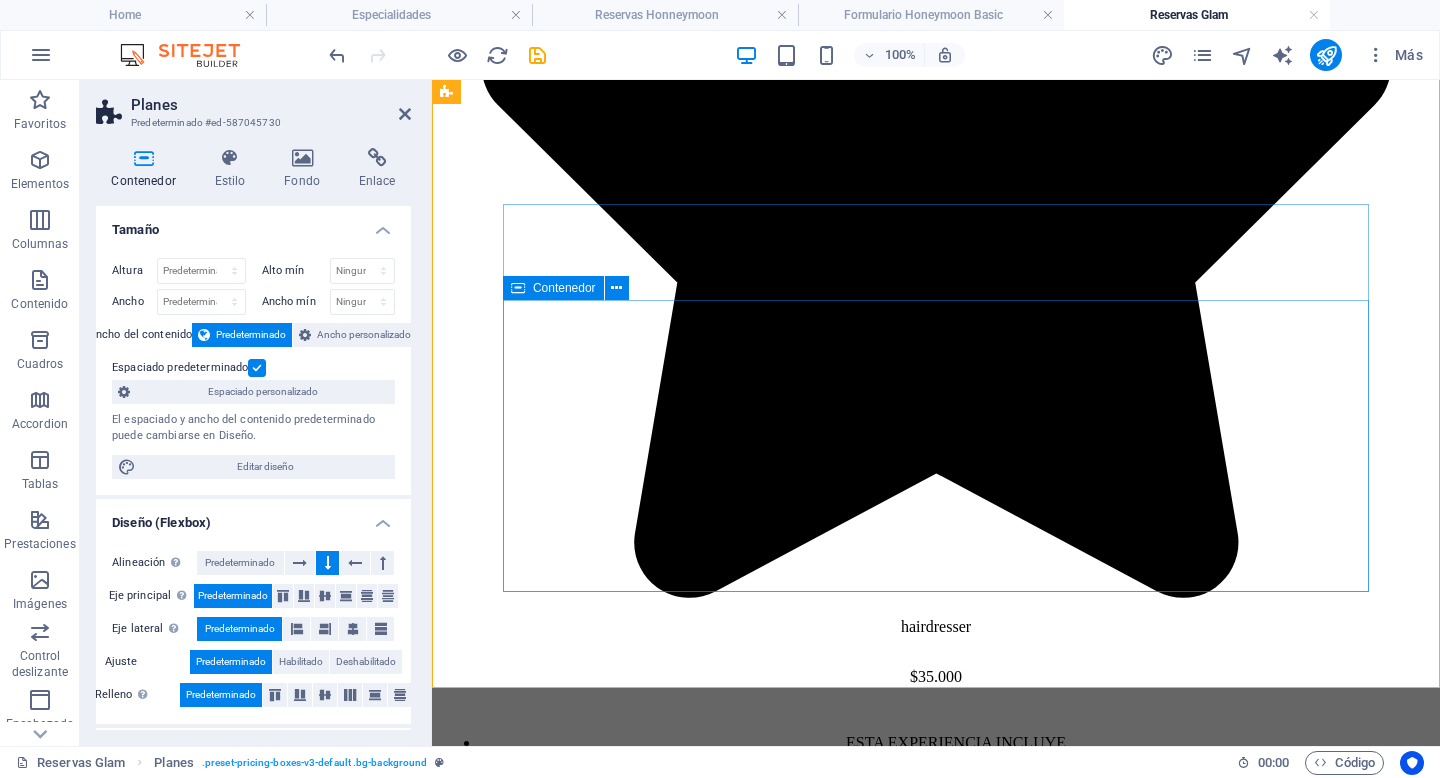 scroll, scrollTop: 1390, scrollLeft: 0, axis: vertical 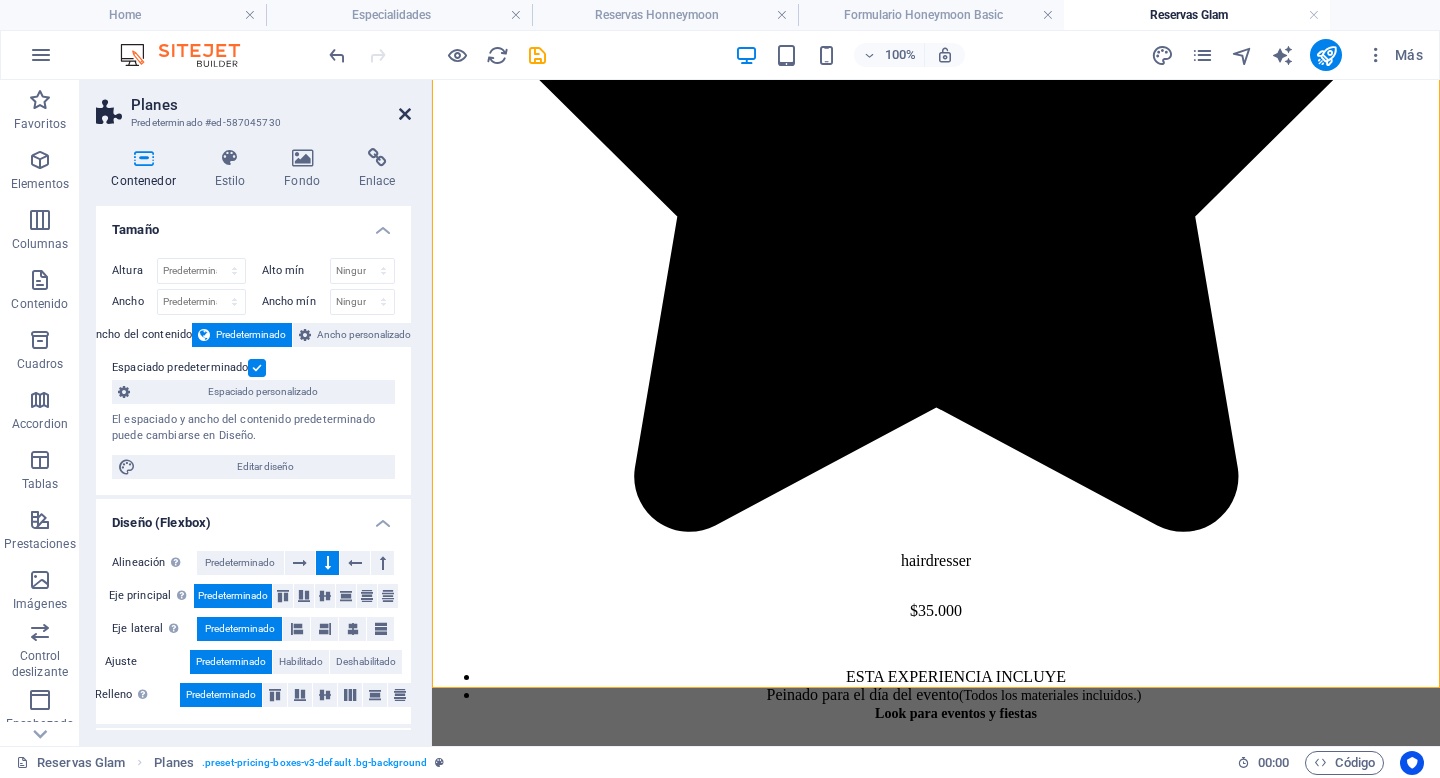 click at bounding box center (405, 114) 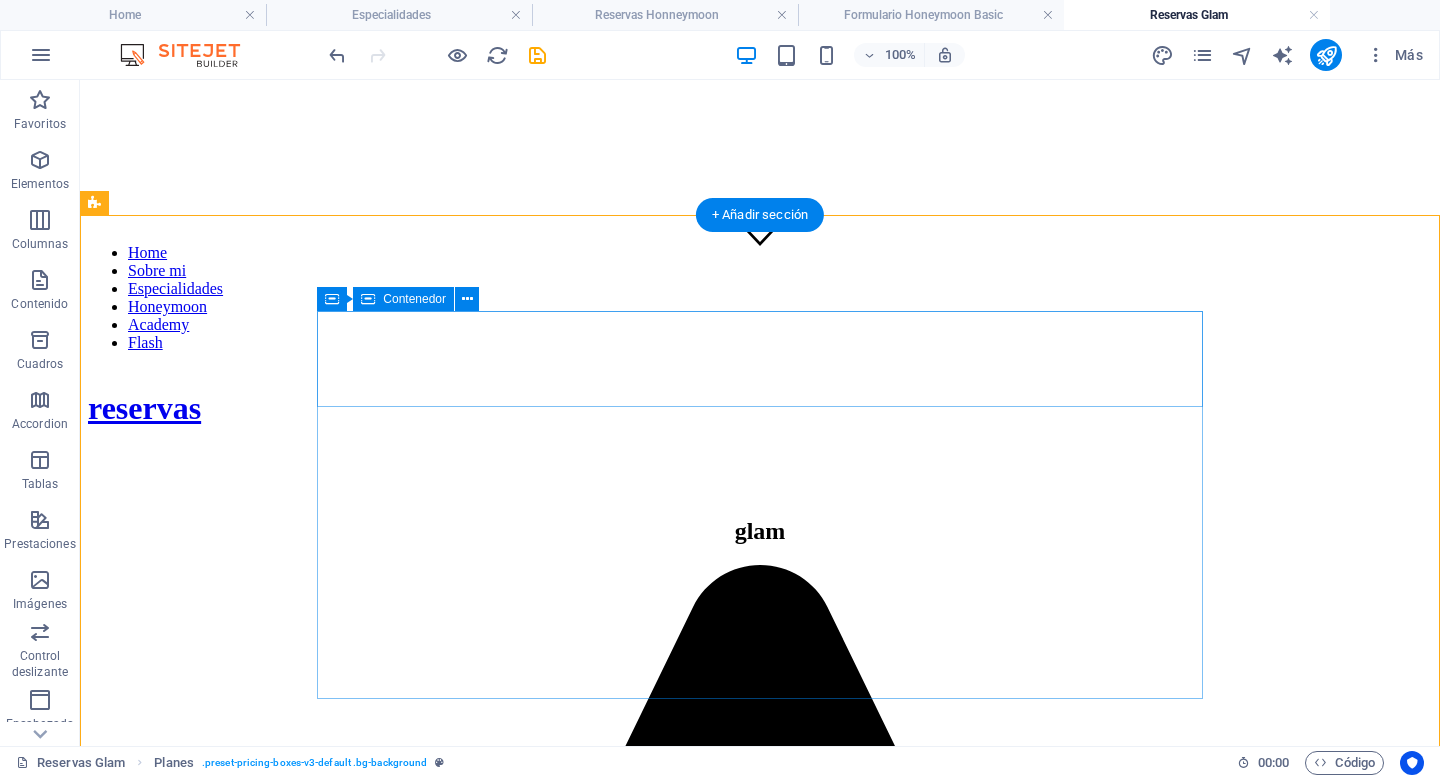 scroll, scrollTop: 479, scrollLeft: 0, axis: vertical 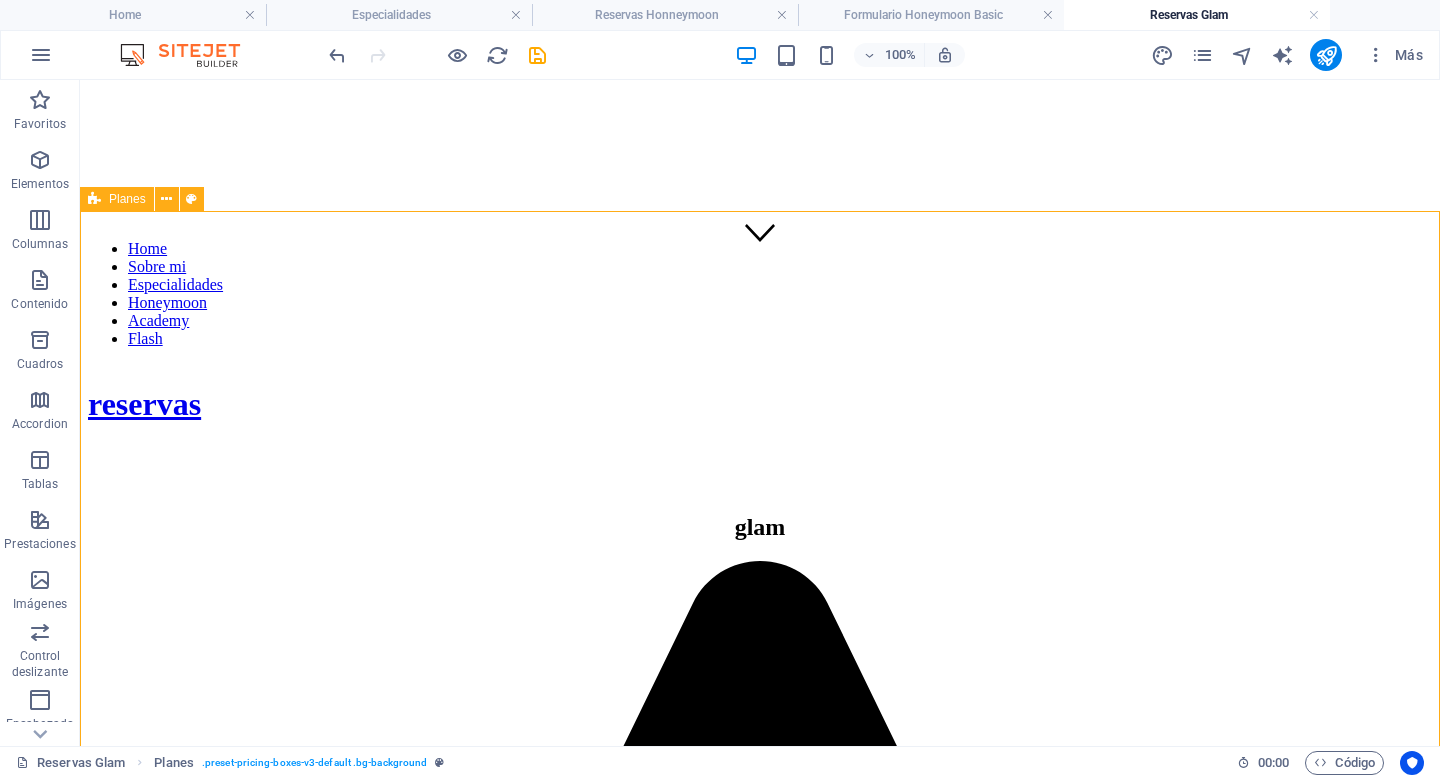click on "Planes" at bounding box center [127, 199] 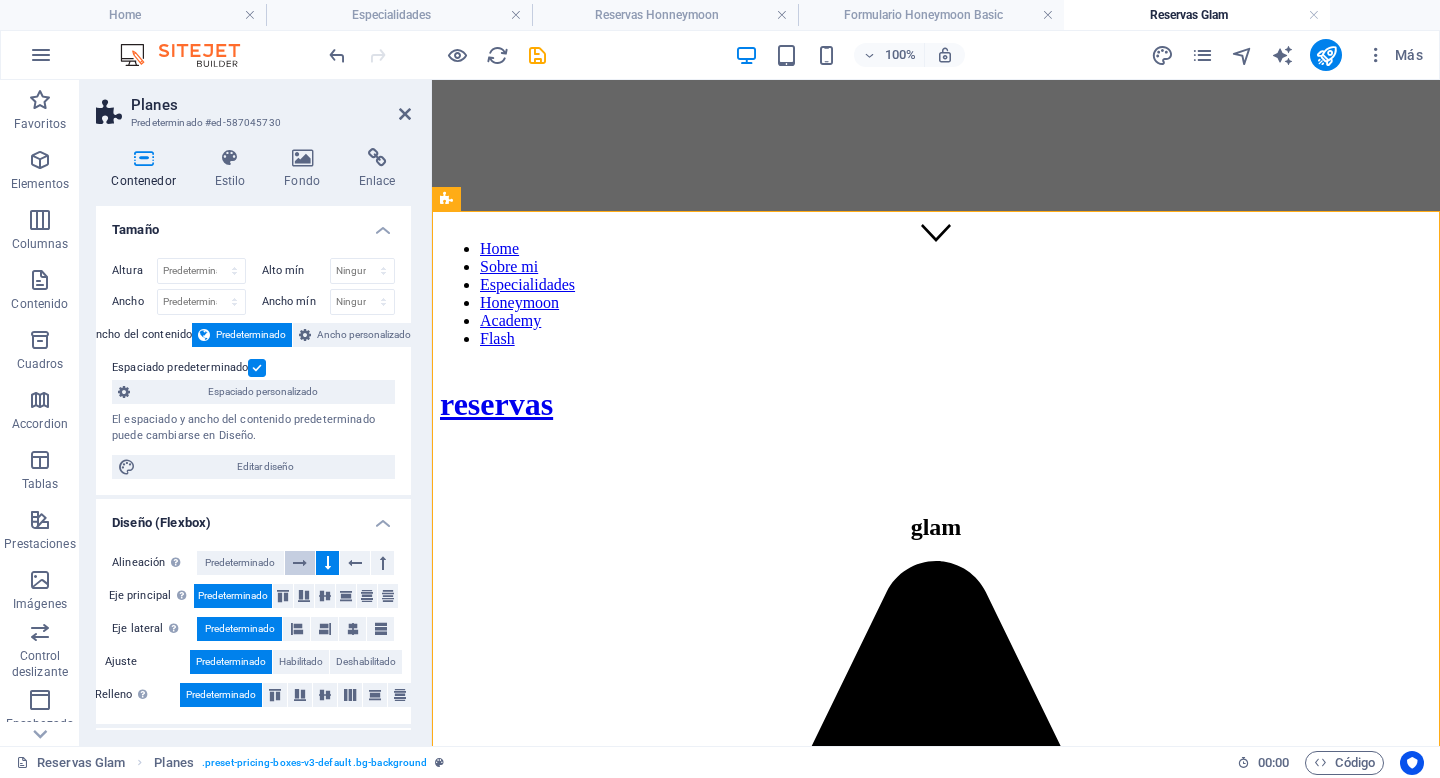 click at bounding box center [300, 563] 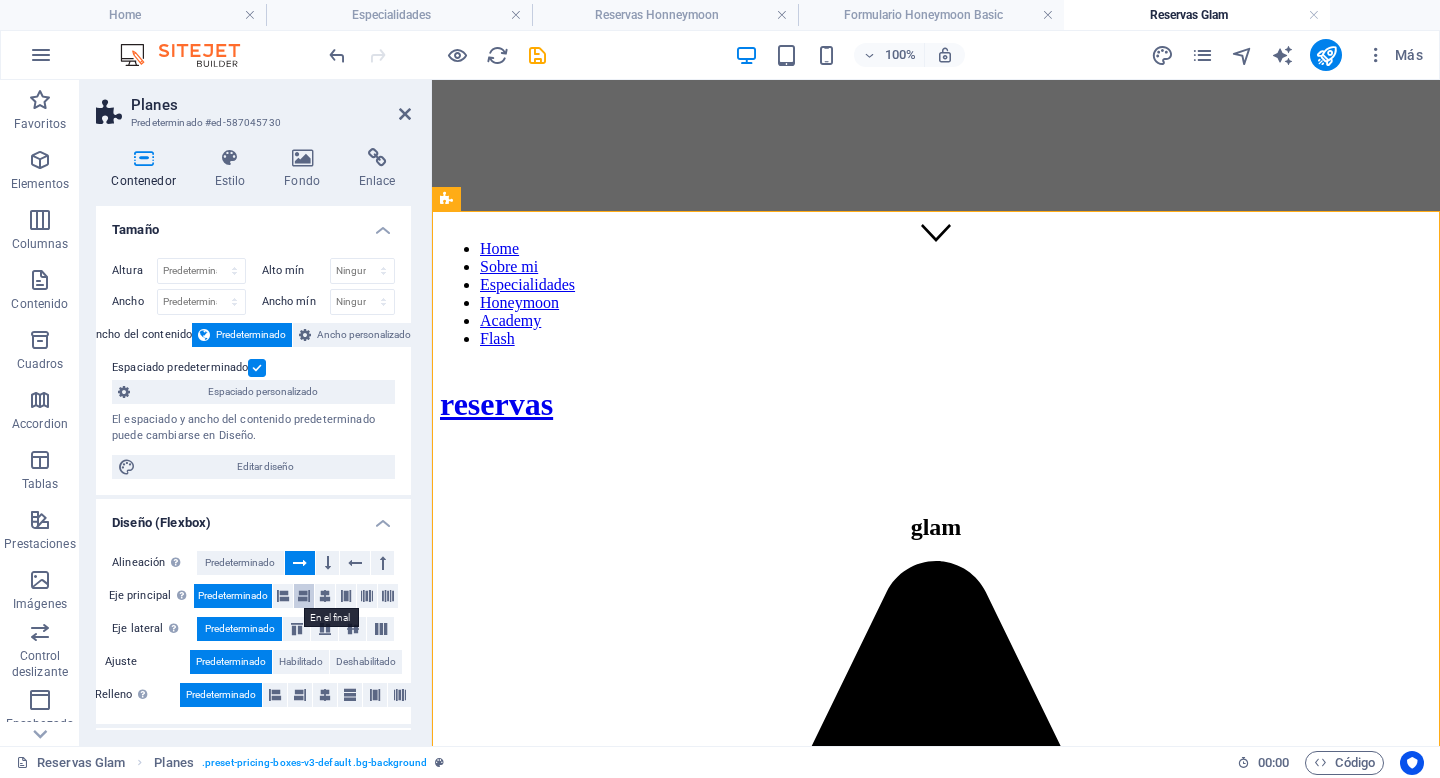 click at bounding box center (304, 596) 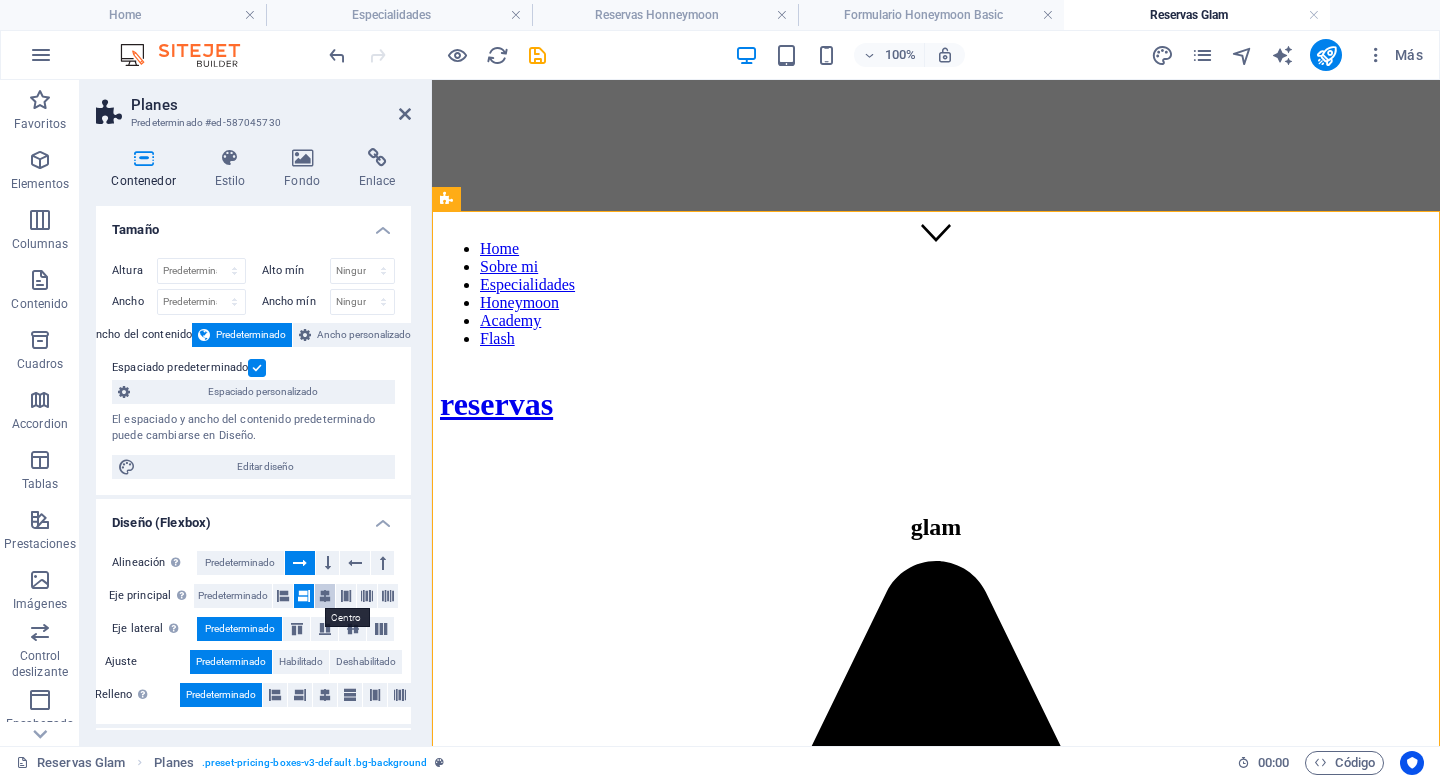 click at bounding box center [325, 596] 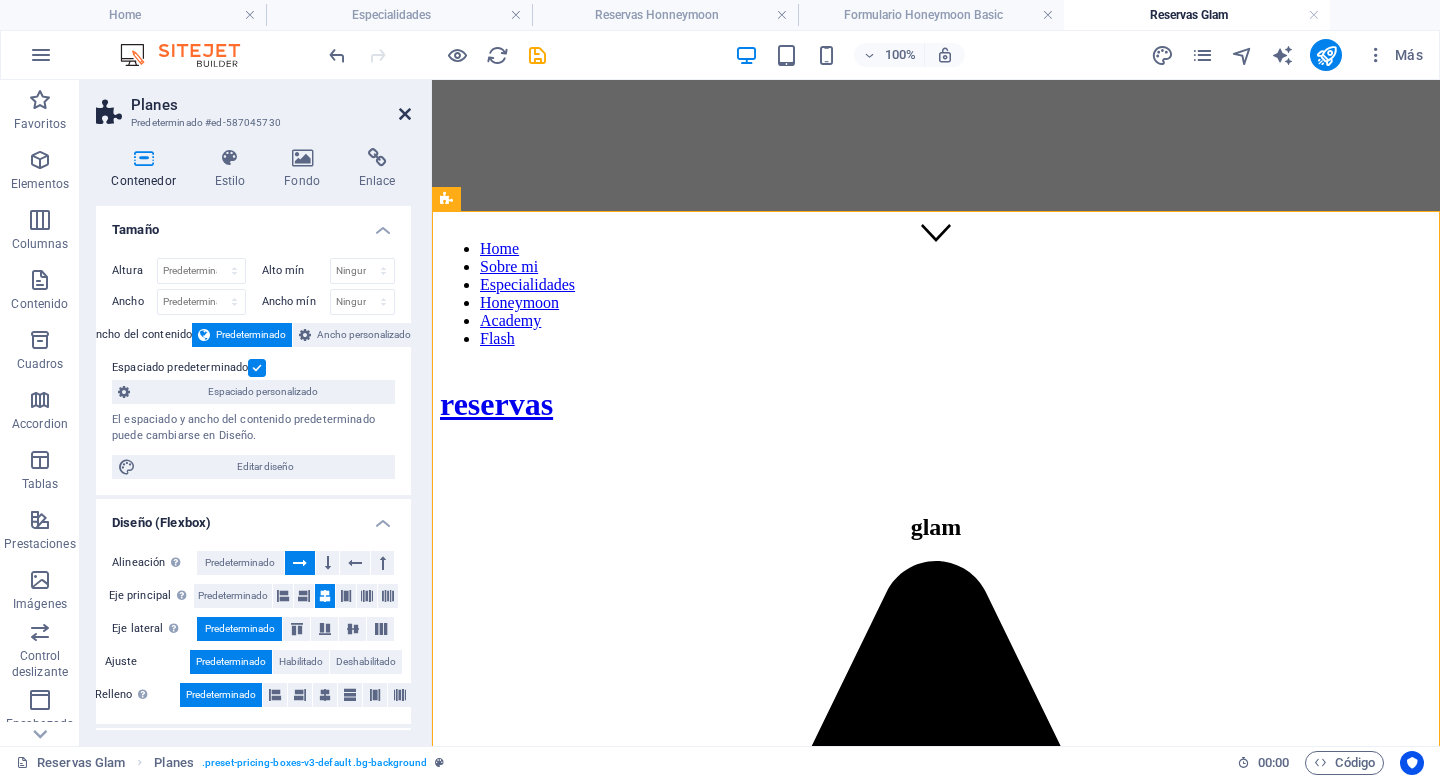 click at bounding box center (405, 114) 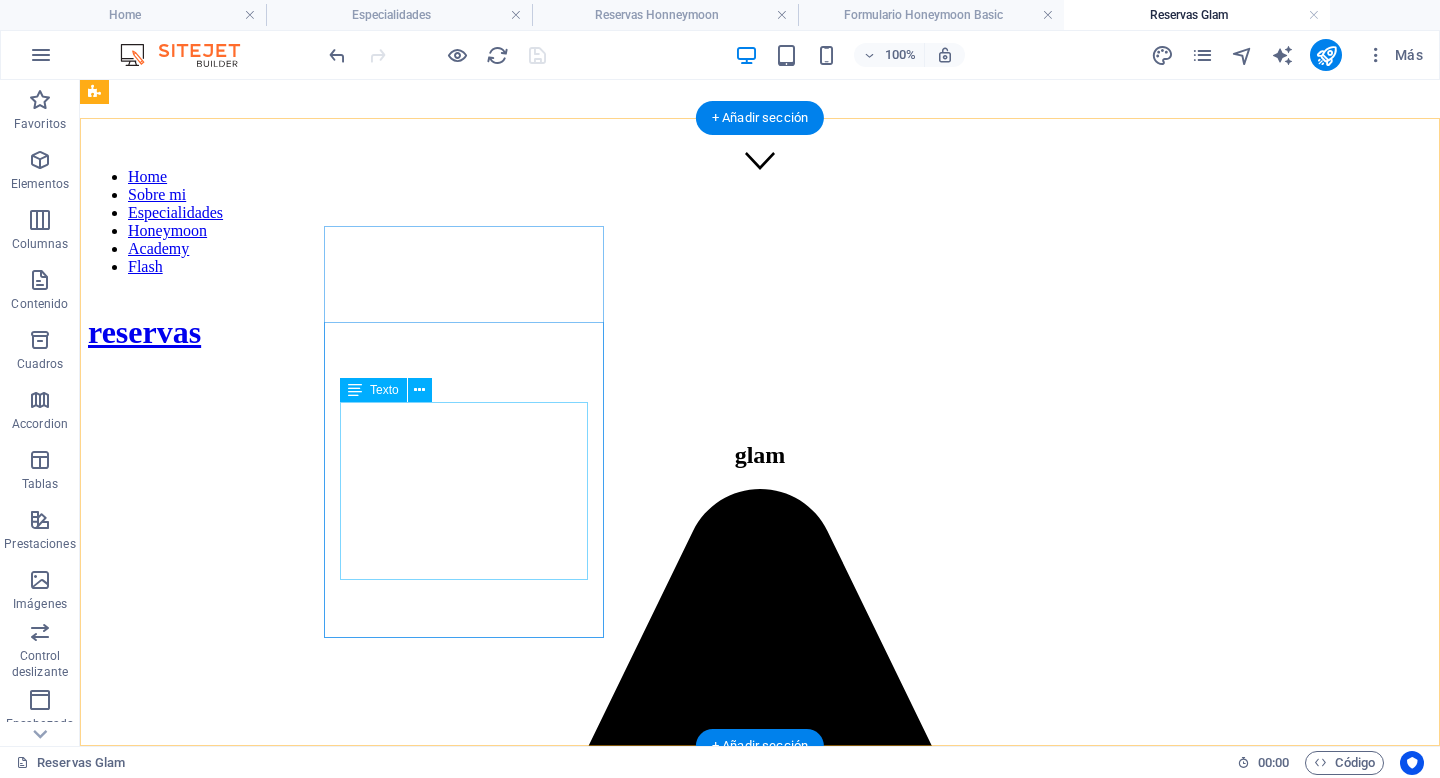 scroll, scrollTop: 545, scrollLeft: 0, axis: vertical 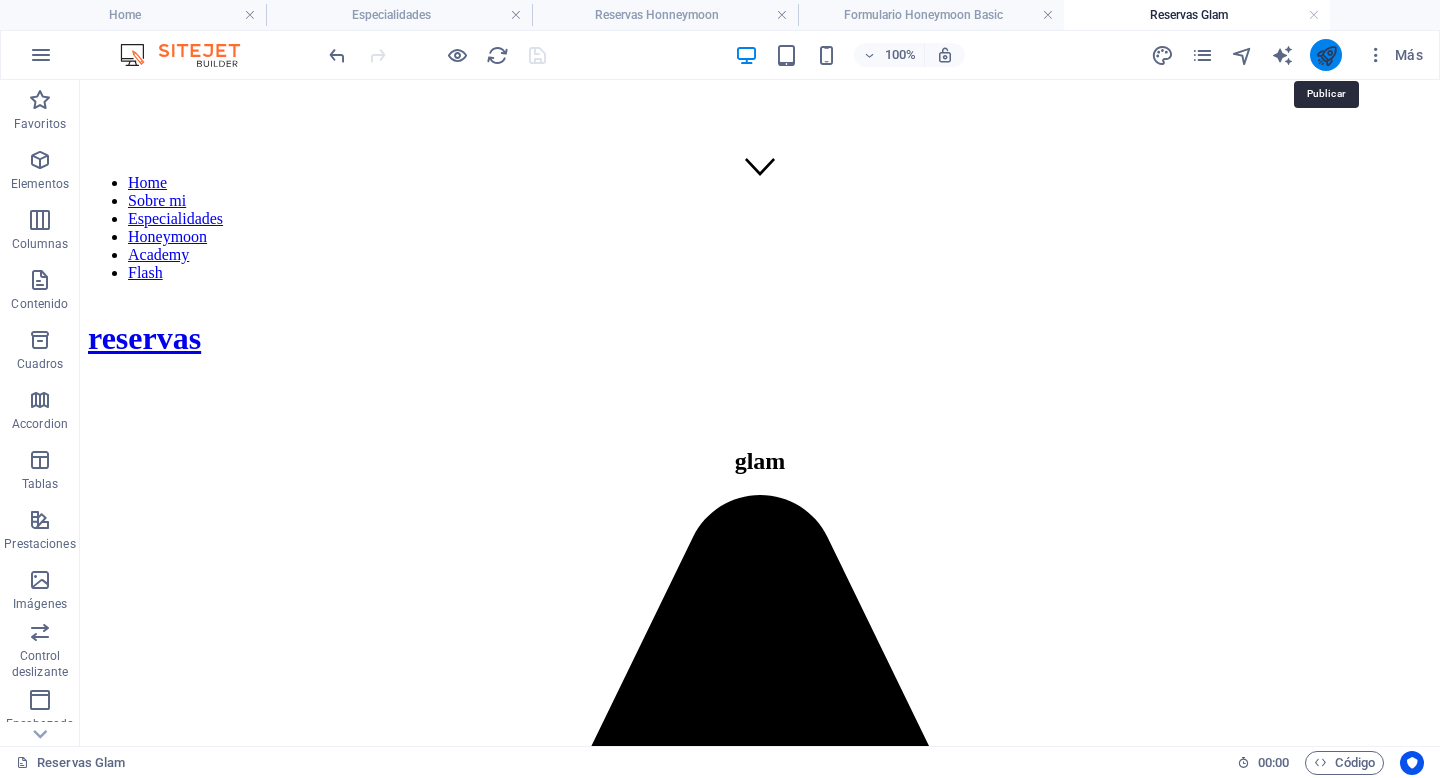 click at bounding box center (1326, 55) 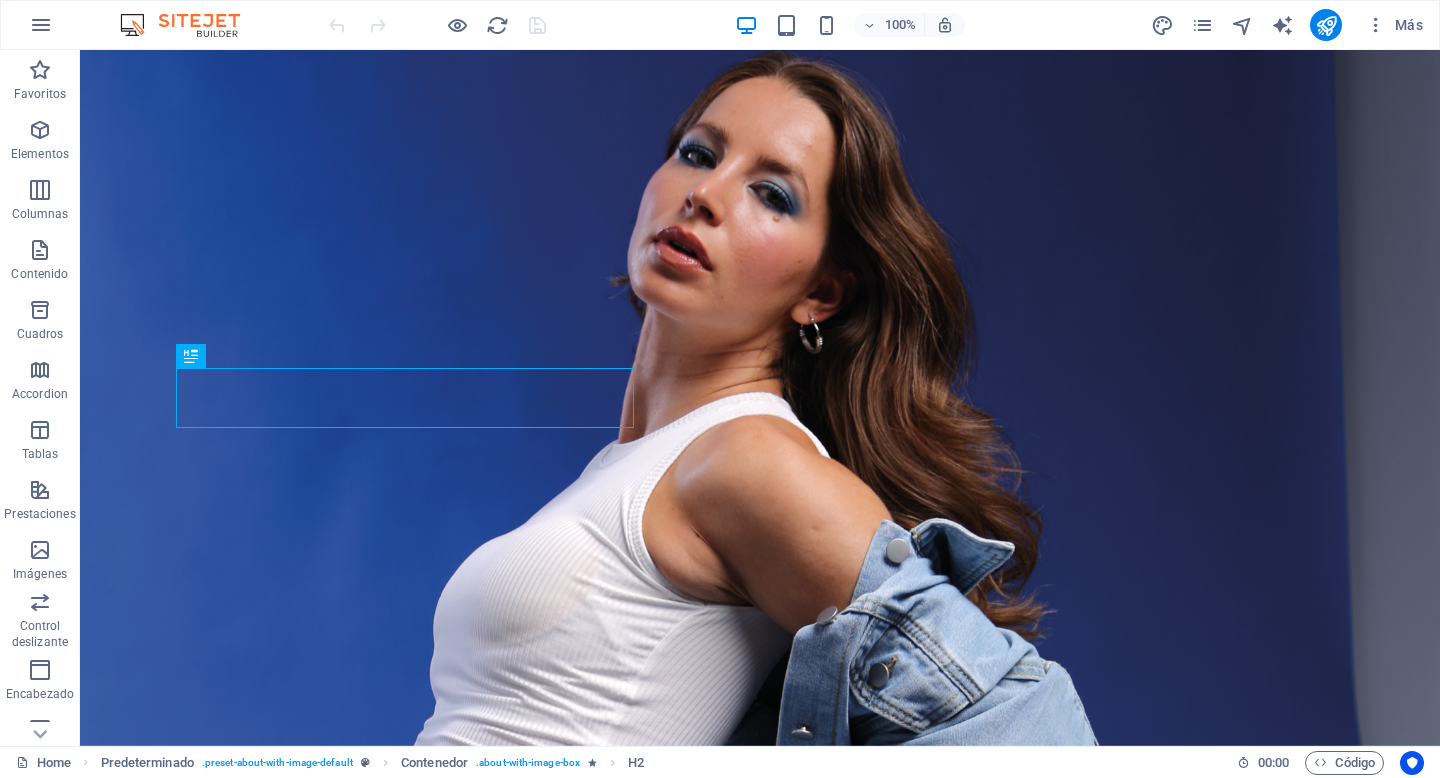 scroll, scrollTop: 524, scrollLeft: 0, axis: vertical 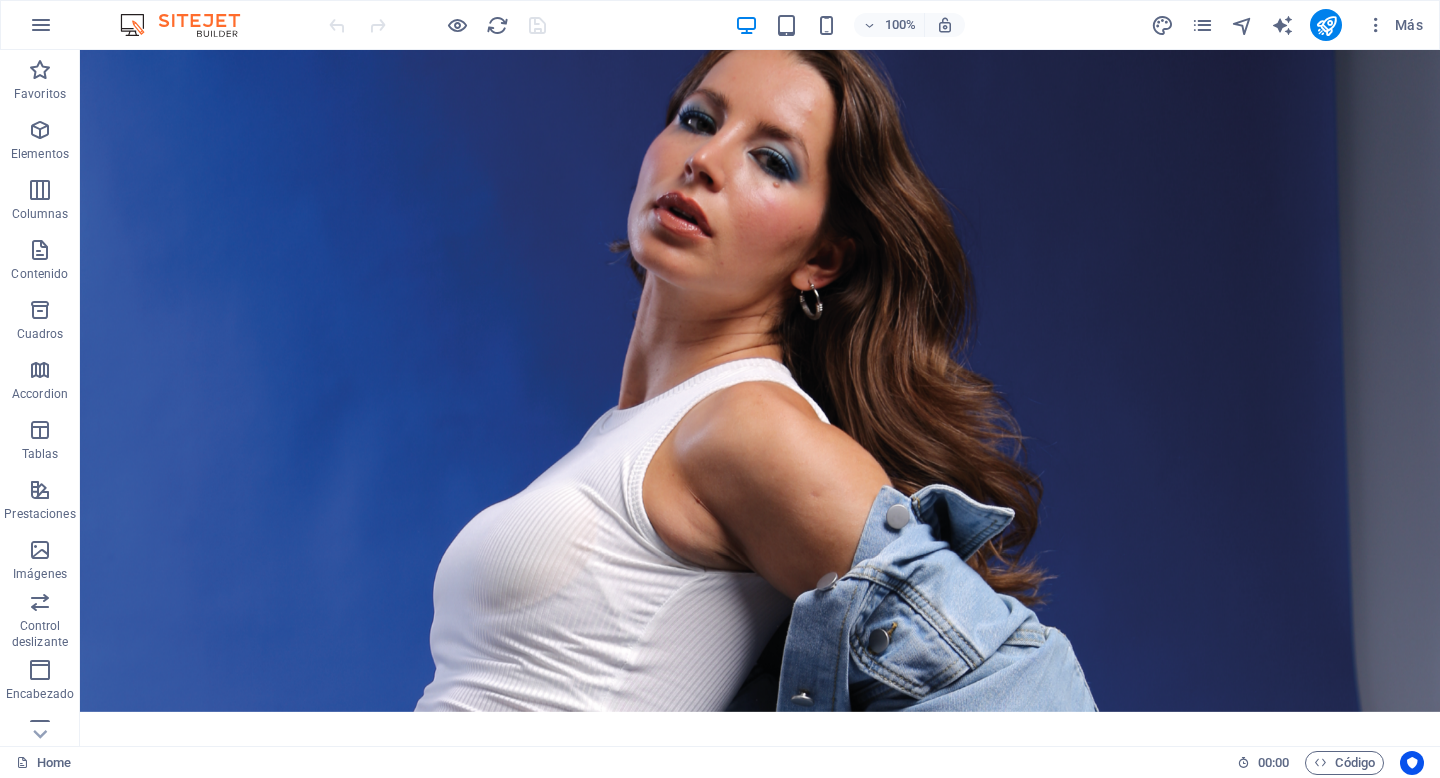 click on "Más" at bounding box center [1290, 25] 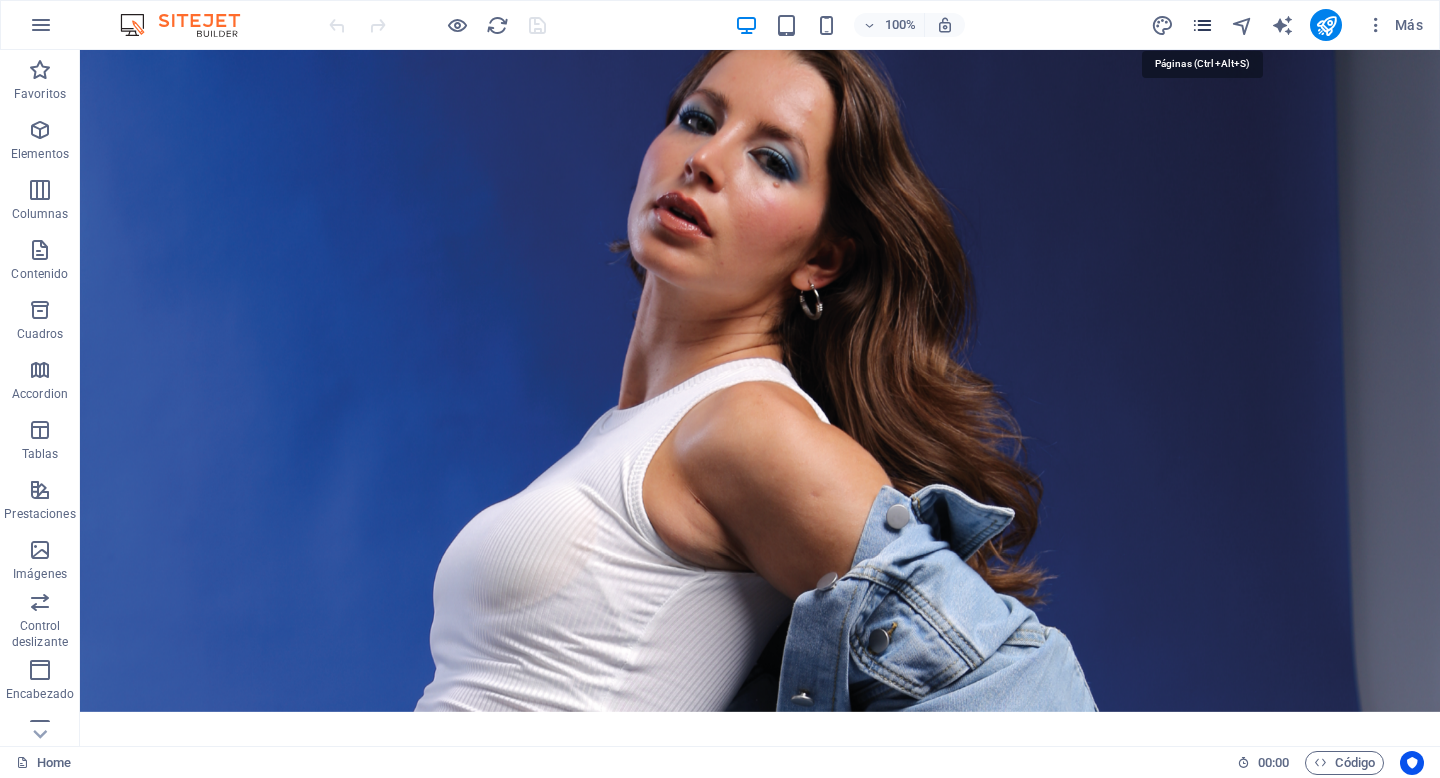 click at bounding box center [1202, 25] 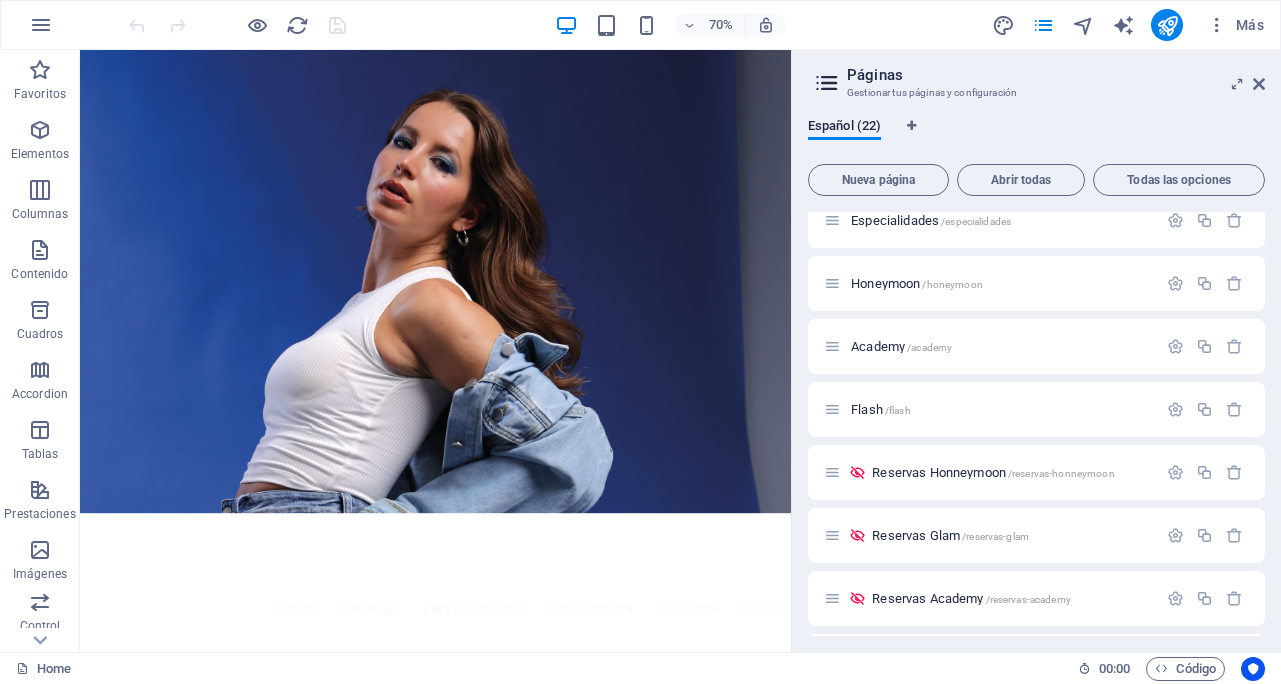 scroll, scrollTop: 143, scrollLeft: 0, axis: vertical 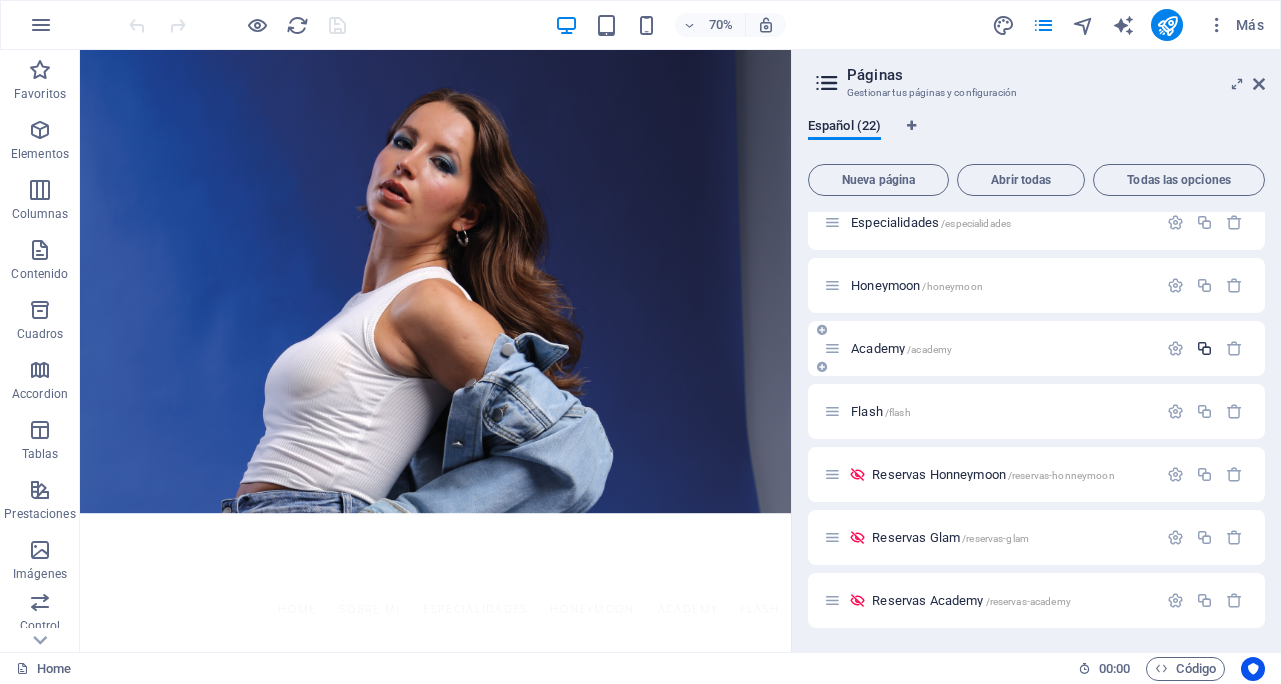 click at bounding box center (1204, 348) 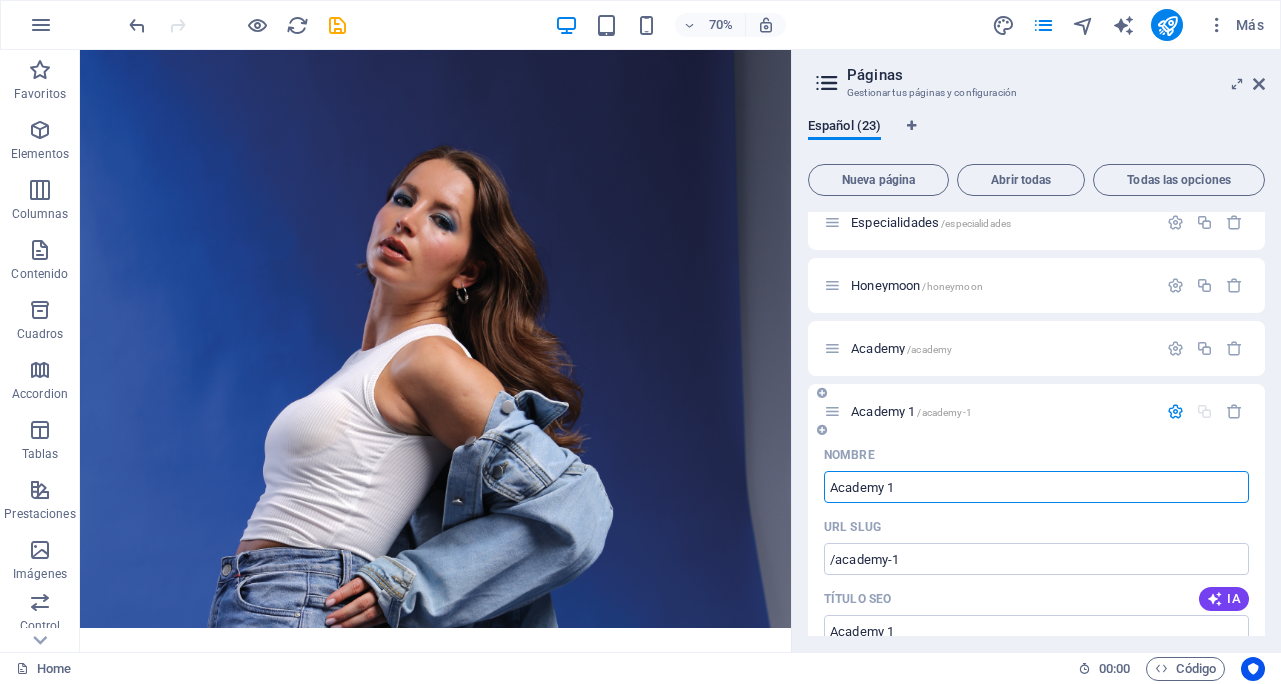 click on "Academy 1" at bounding box center [1036, 487] 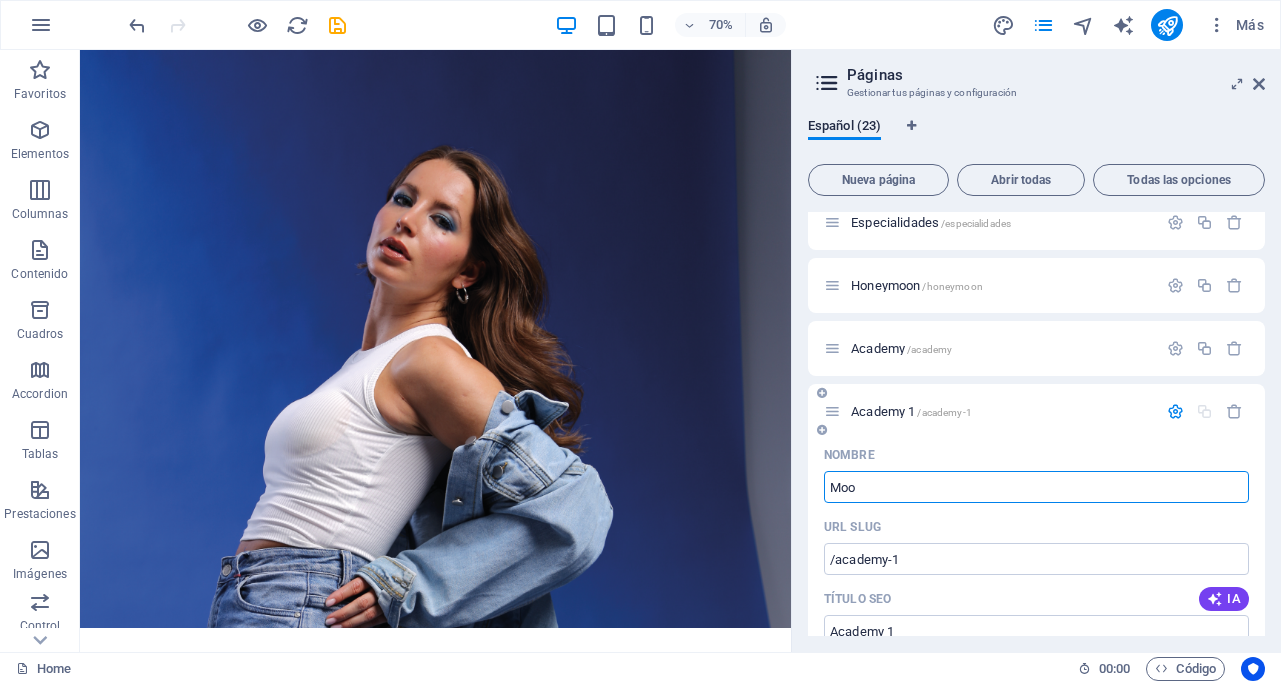 type on "Moon" 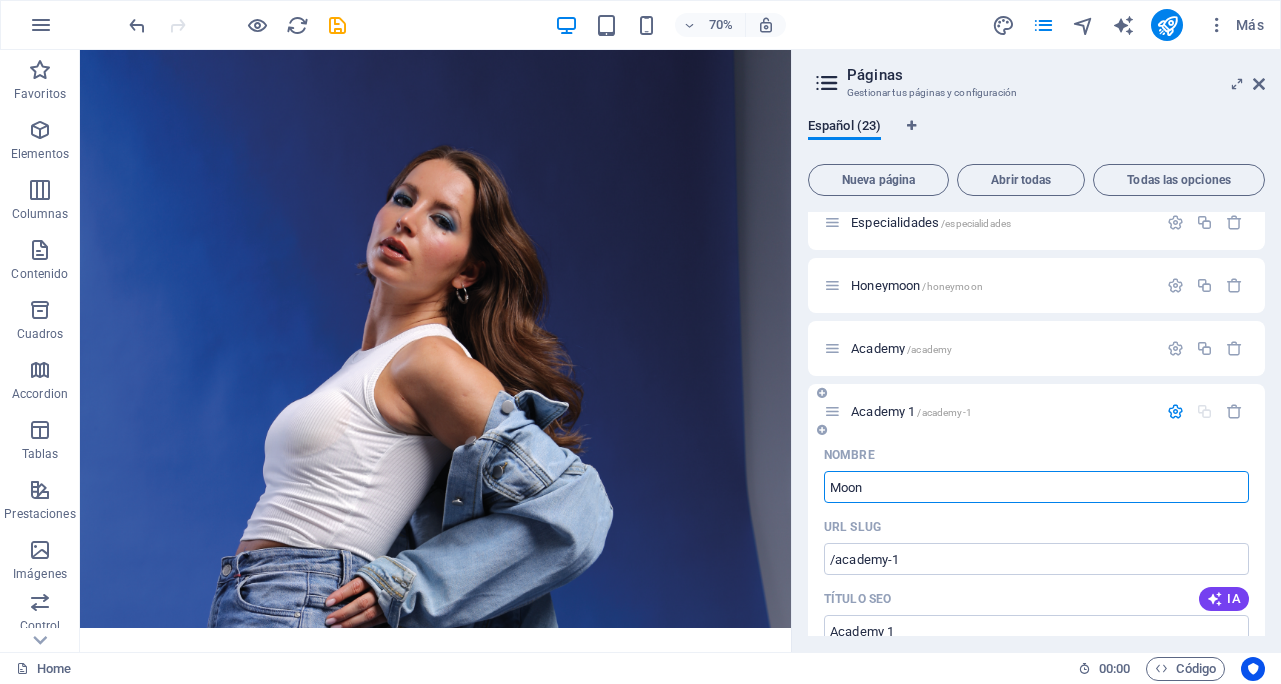 type on "/moo" 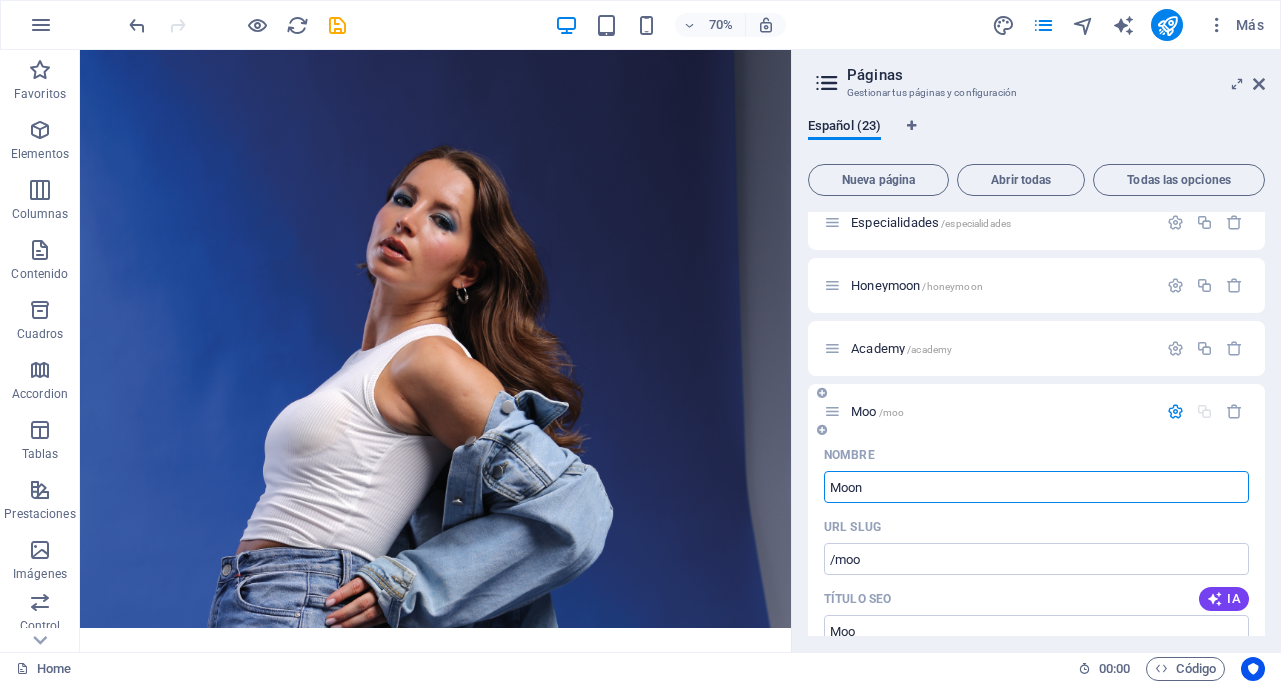 type on "Moon E" 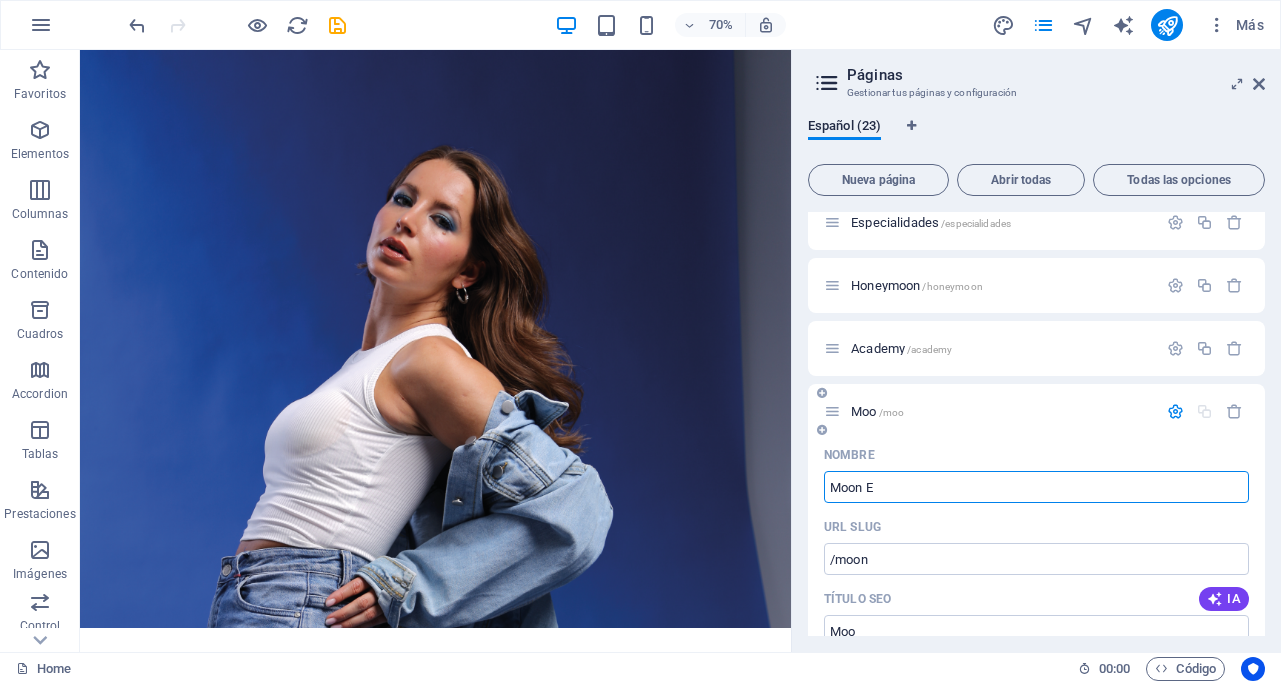 type on "Moon" 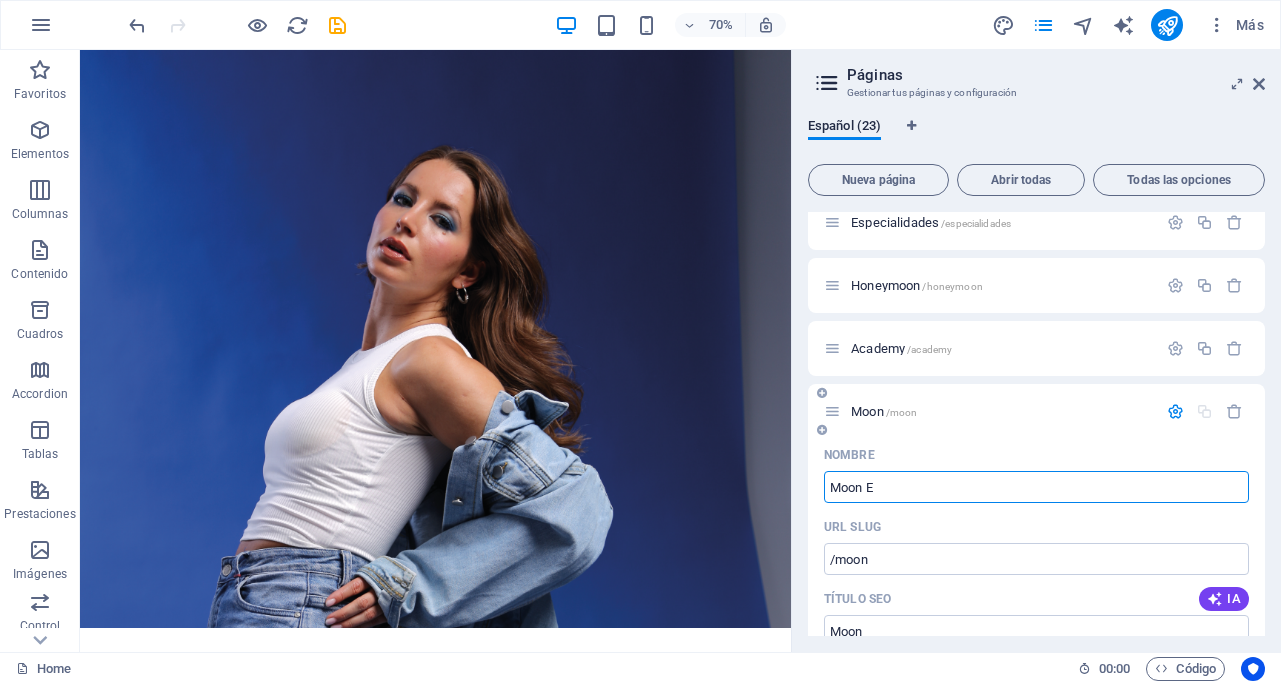 type on "Moon Ex" 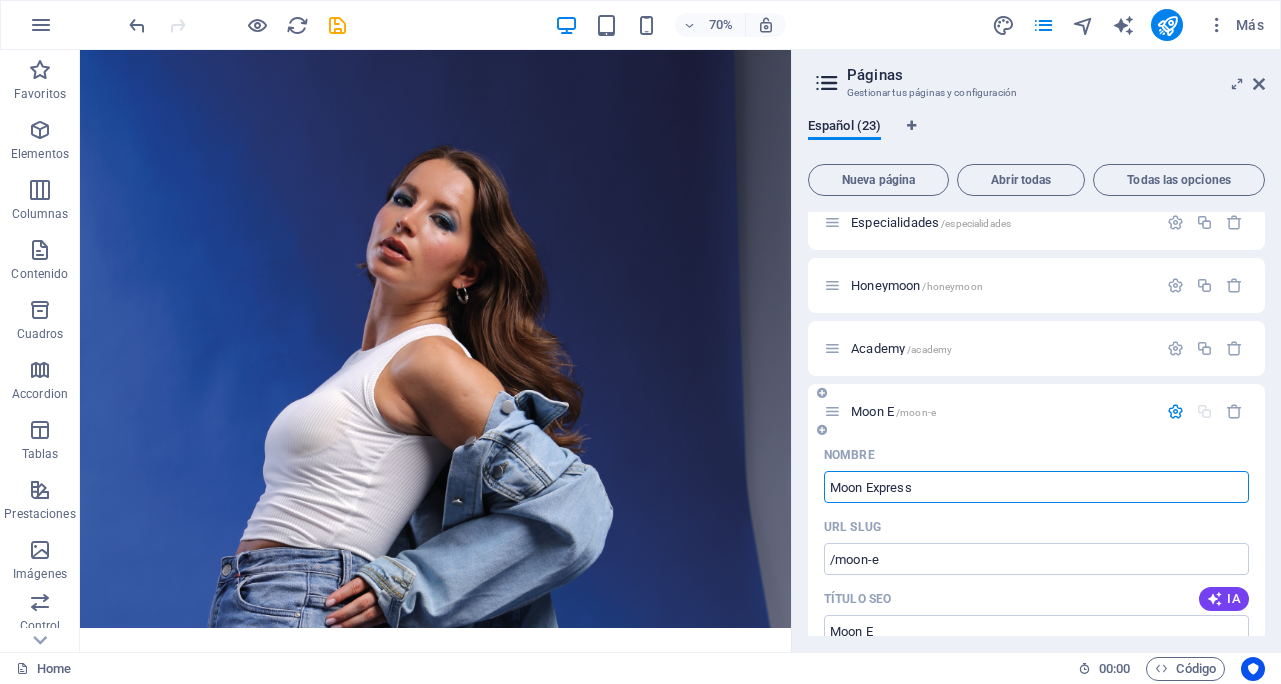 type on "Moon Express" 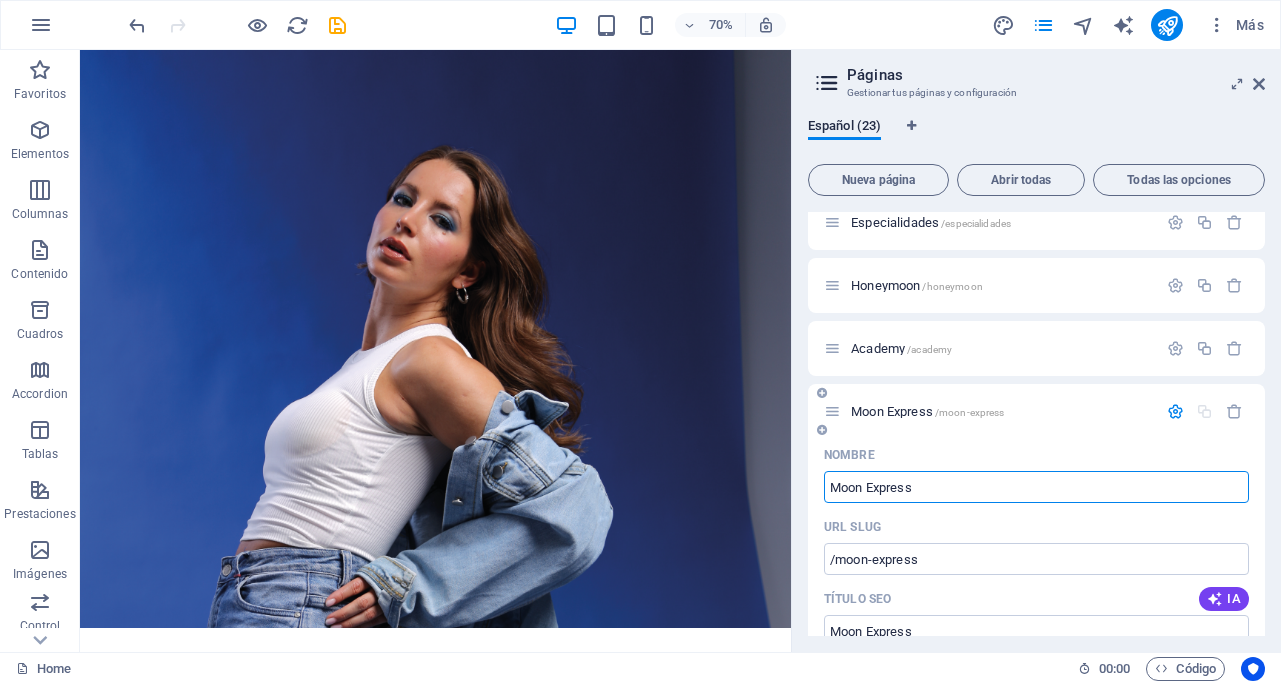type on "Moon Express" 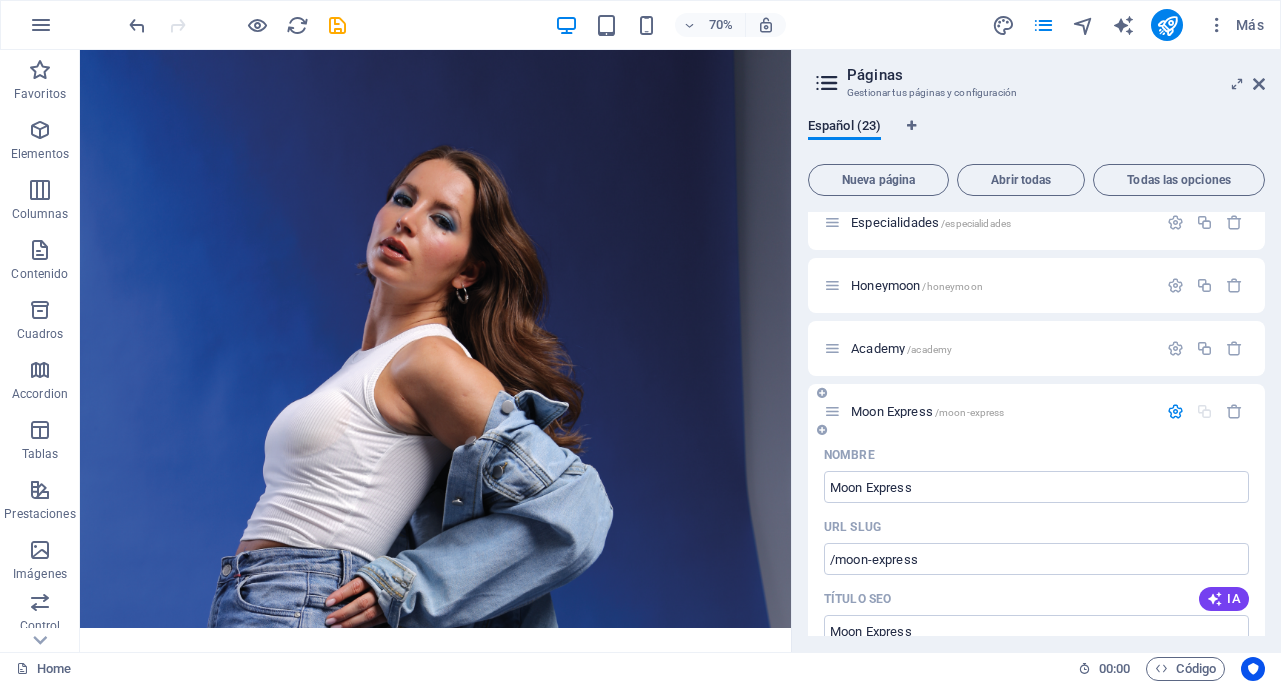 click at bounding box center [1175, 411] 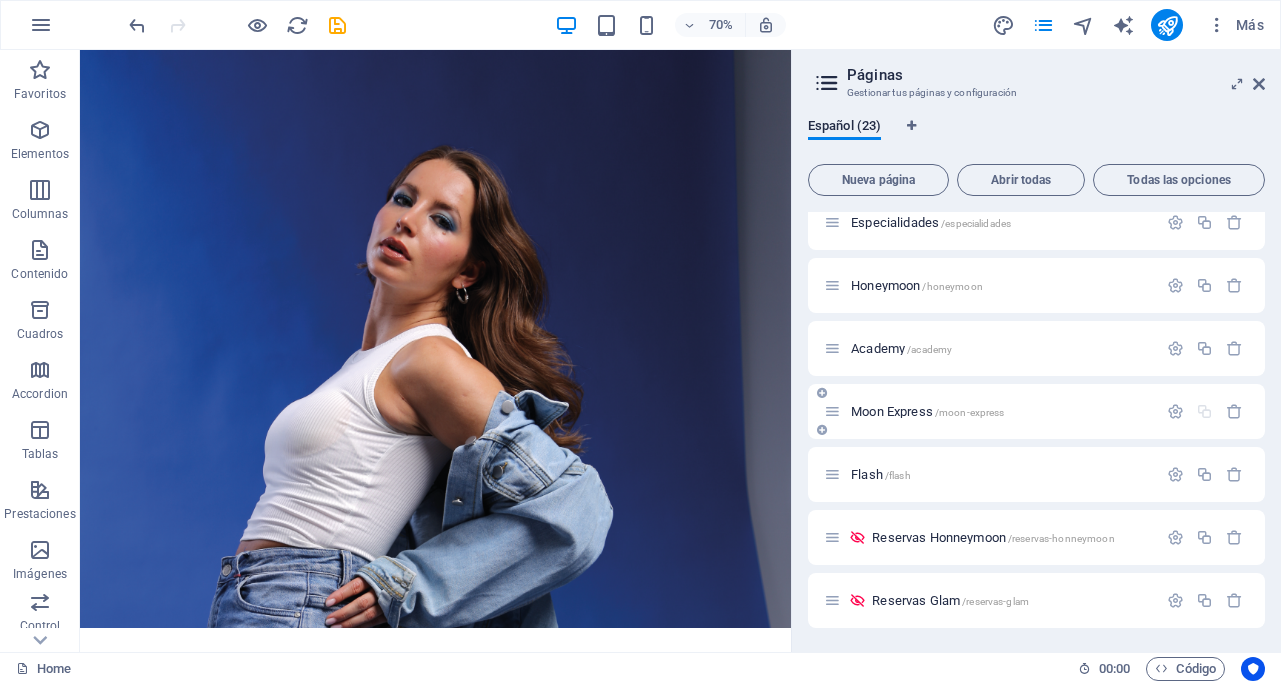 click on "Moon Express /moon-express" at bounding box center (927, 411) 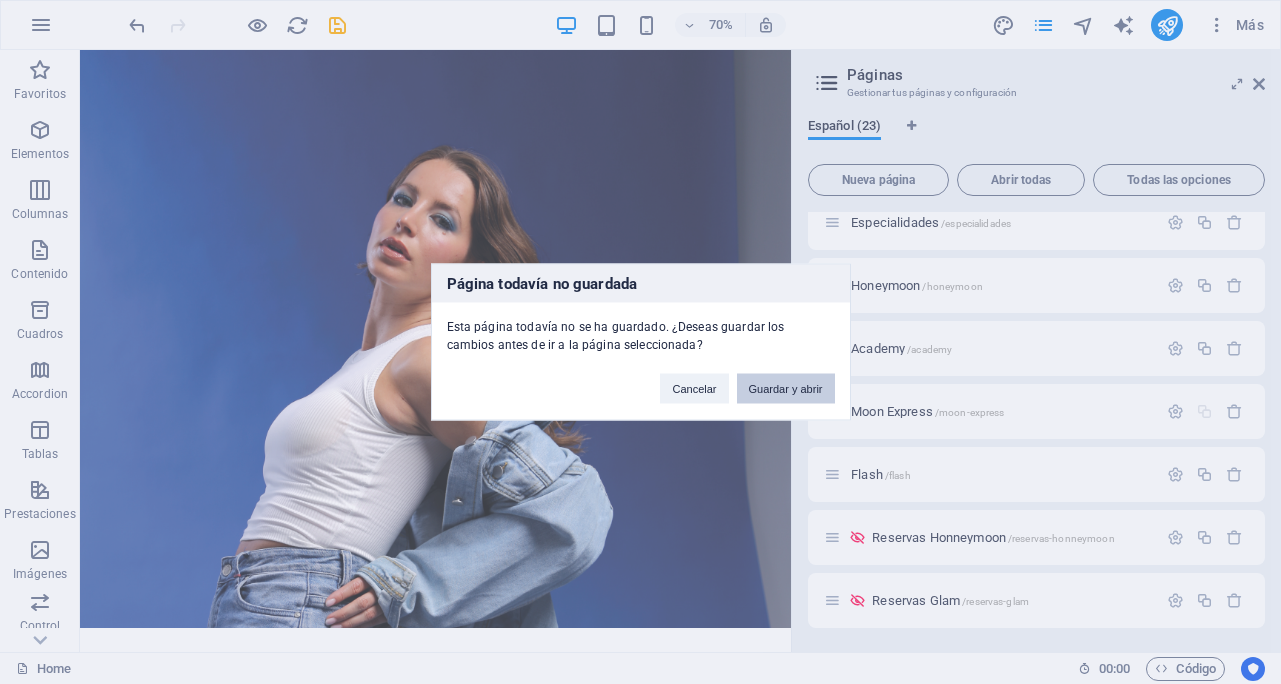 click on "Guardar y abrir" at bounding box center [786, 389] 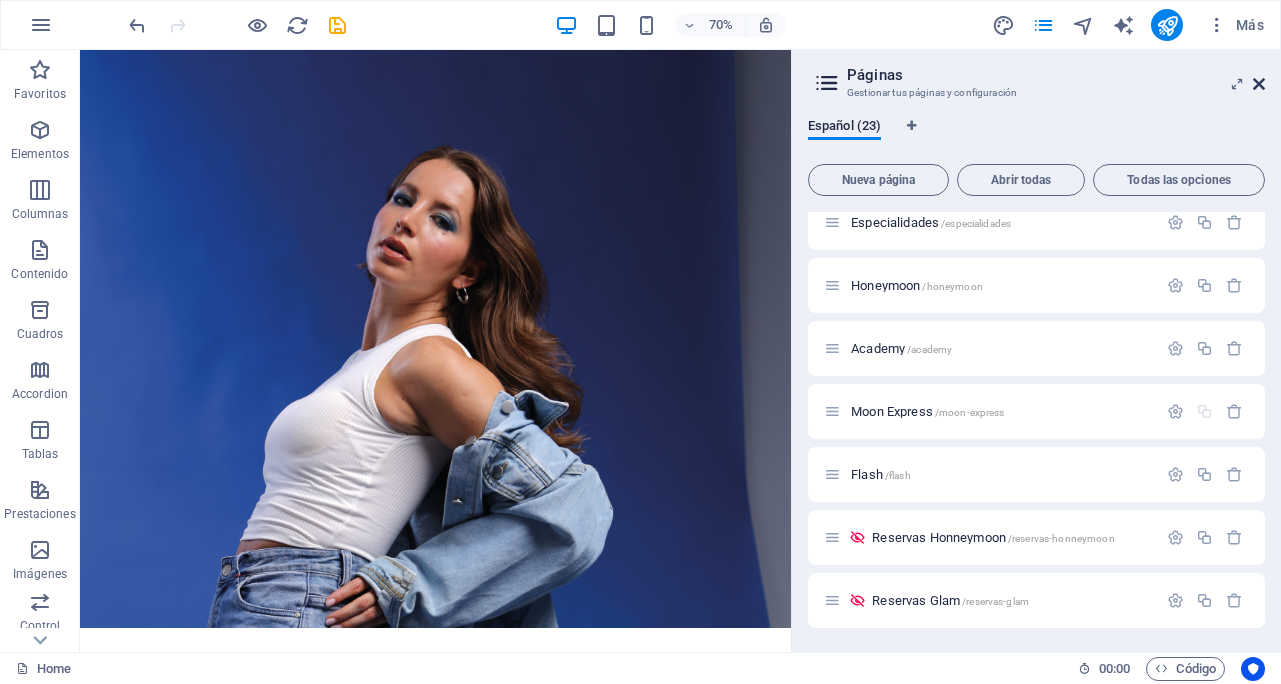 click at bounding box center (1259, 84) 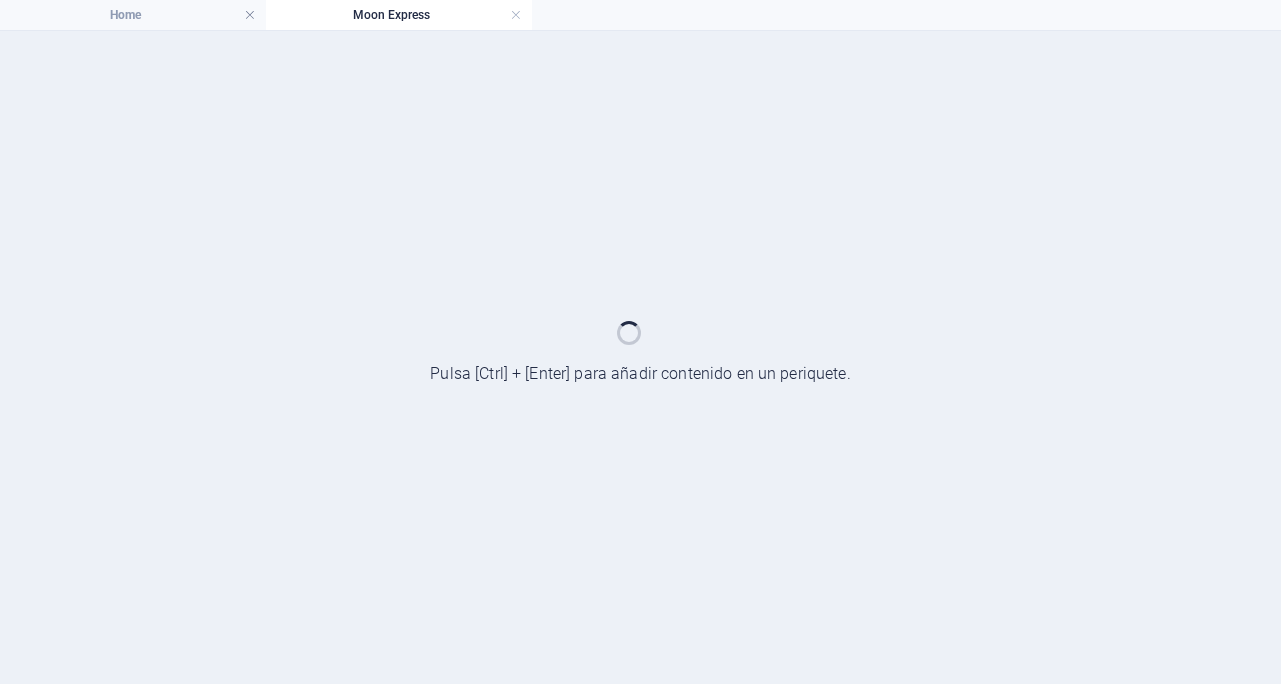 scroll, scrollTop: 0, scrollLeft: 0, axis: both 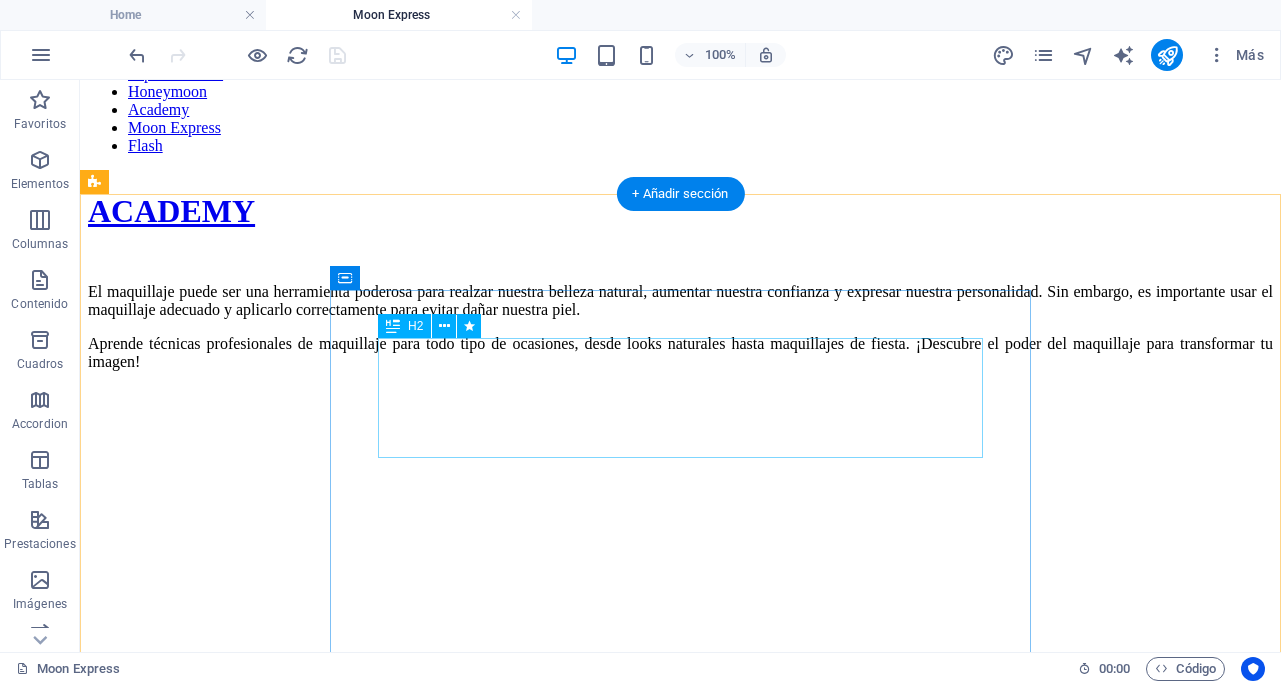 click on "CURSOS DE AUTOMAQUILLAJE" at bounding box center [680, 1006] 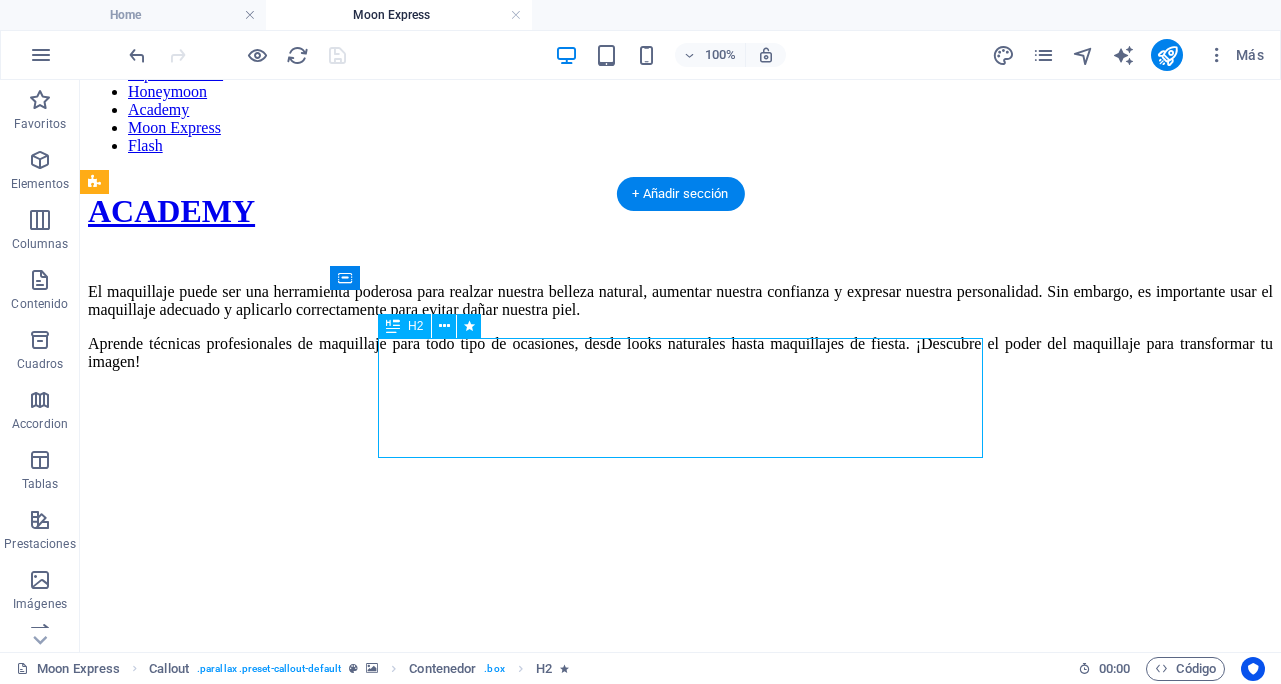 click on "CURSOS DE AUTOMAQUILLAJE" at bounding box center [680, 1006] 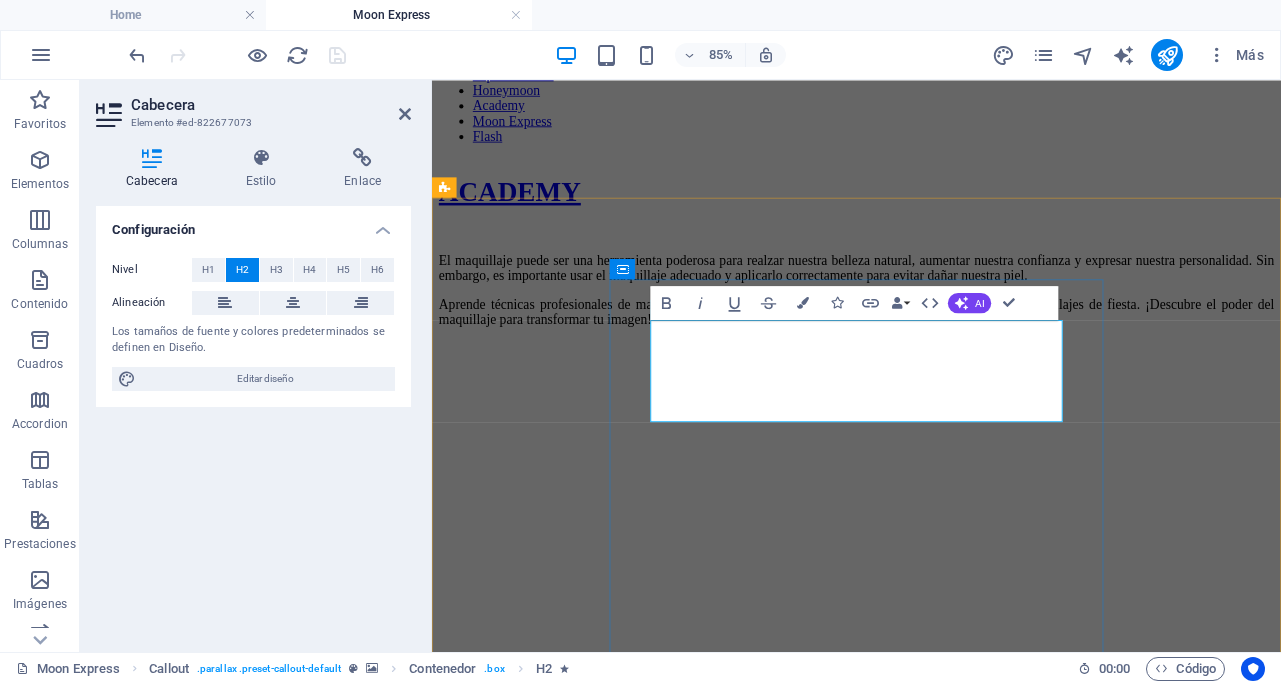 click on "CURSOS DE AUTOMAQUILLAJE" at bounding box center (931, 1006) 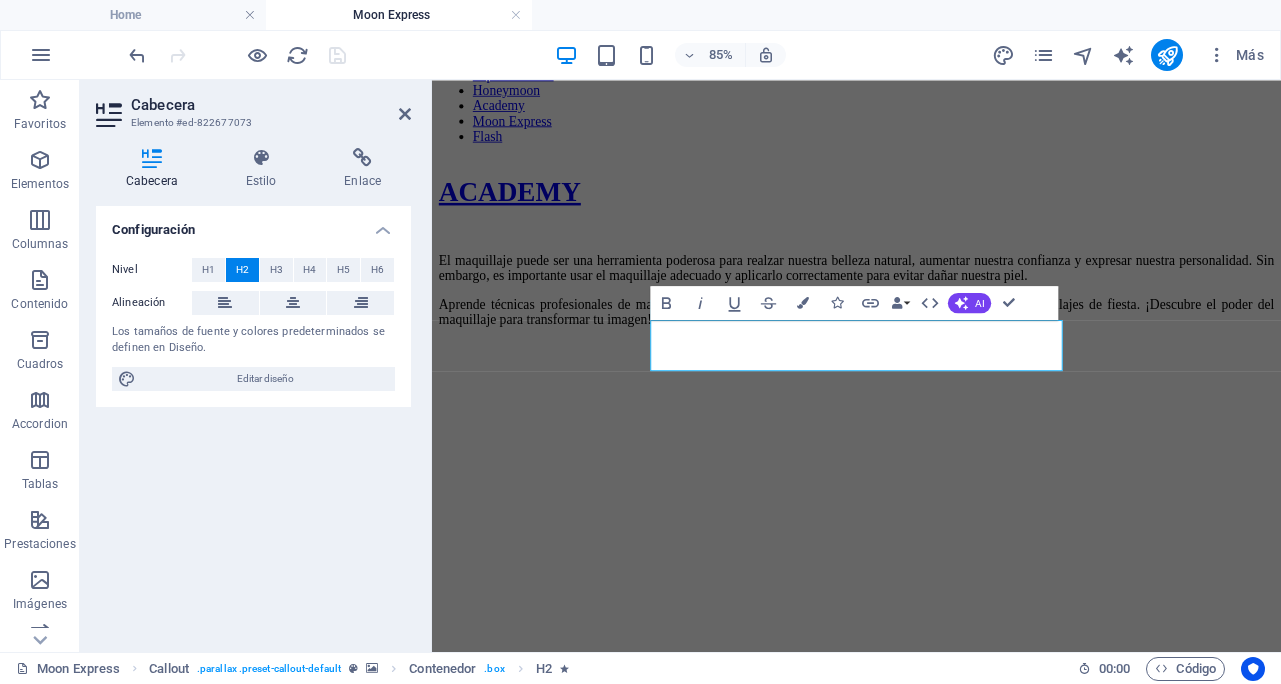 type 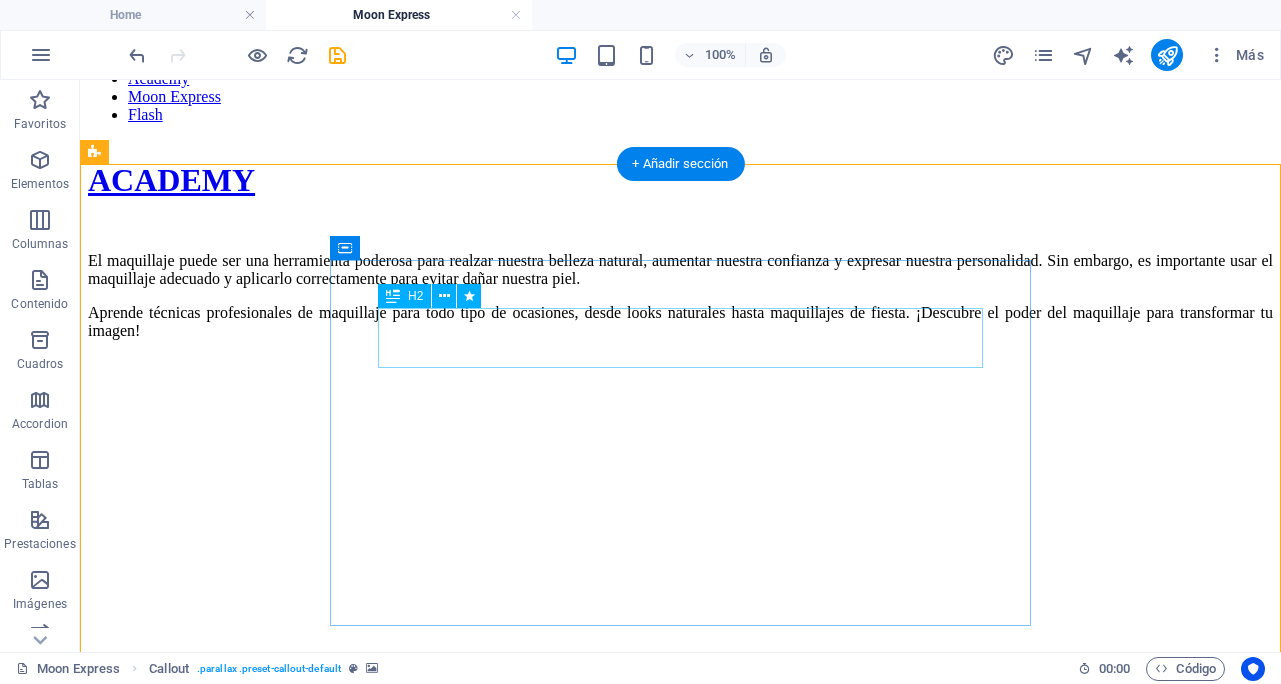 scroll, scrollTop: 720, scrollLeft: 0, axis: vertical 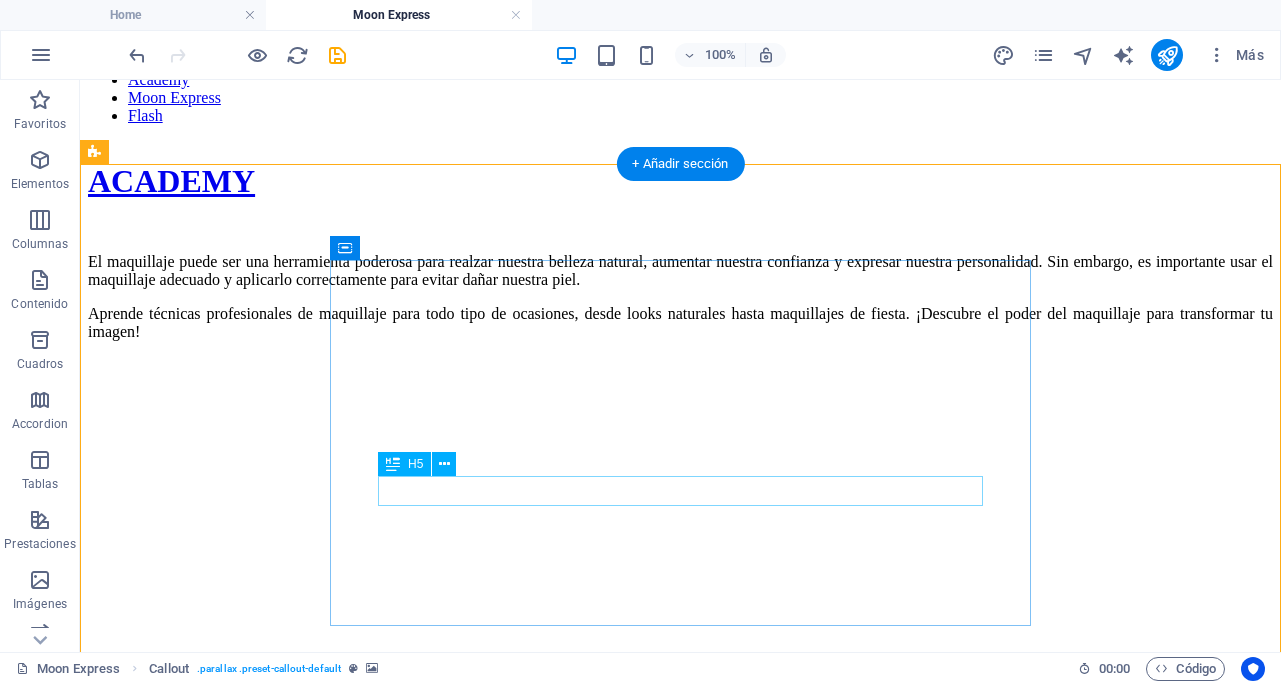 click on "aquí aprenderÁs" at bounding box center [680, 1132] 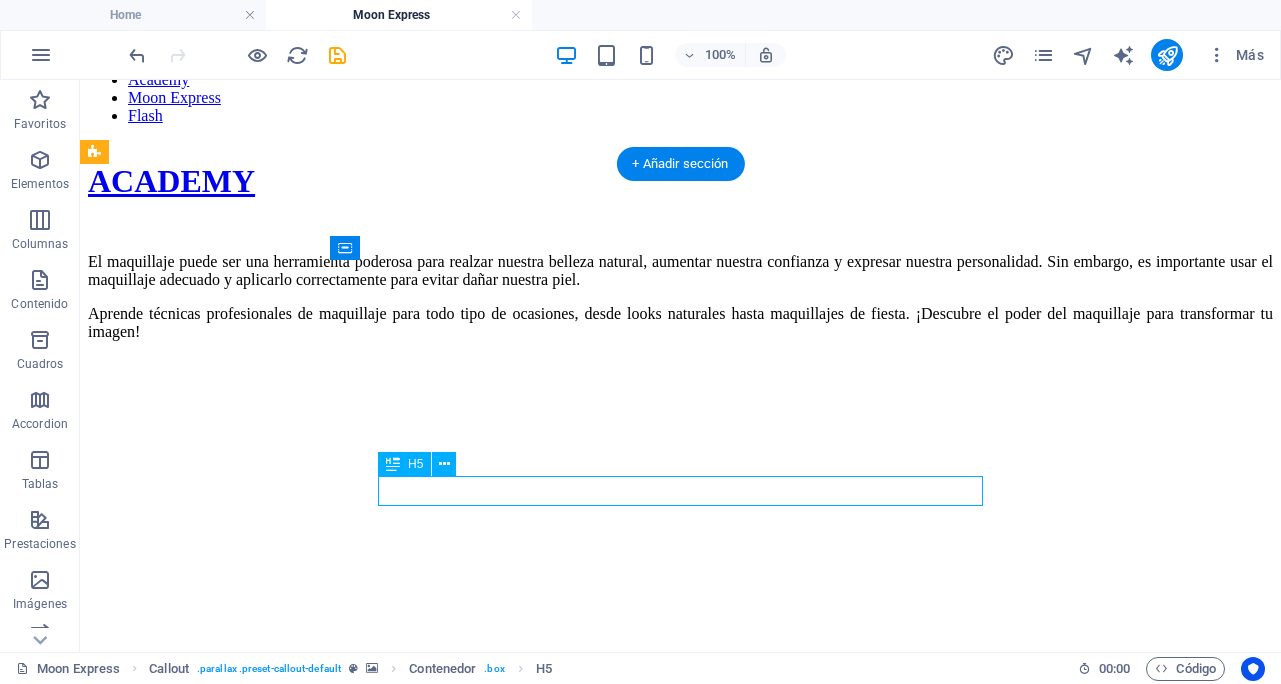 click on "aquí aprenderÁs" at bounding box center (680, 1132) 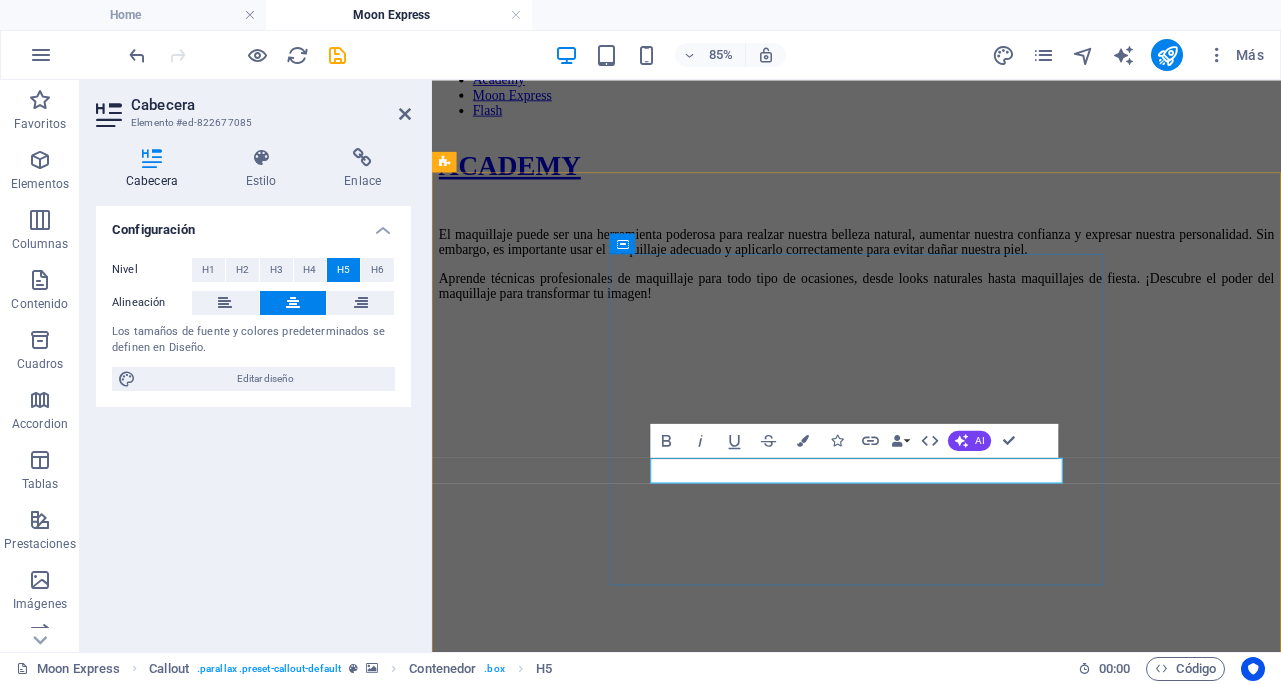 type 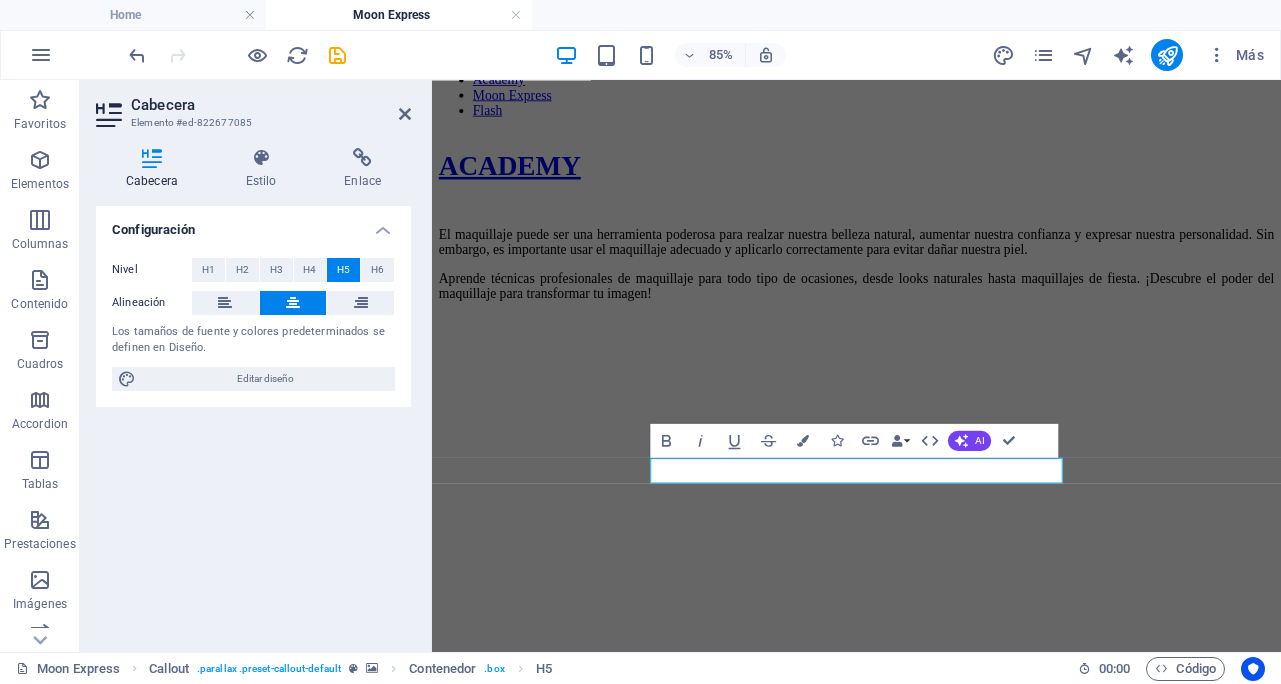 click at bounding box center [931, 357] 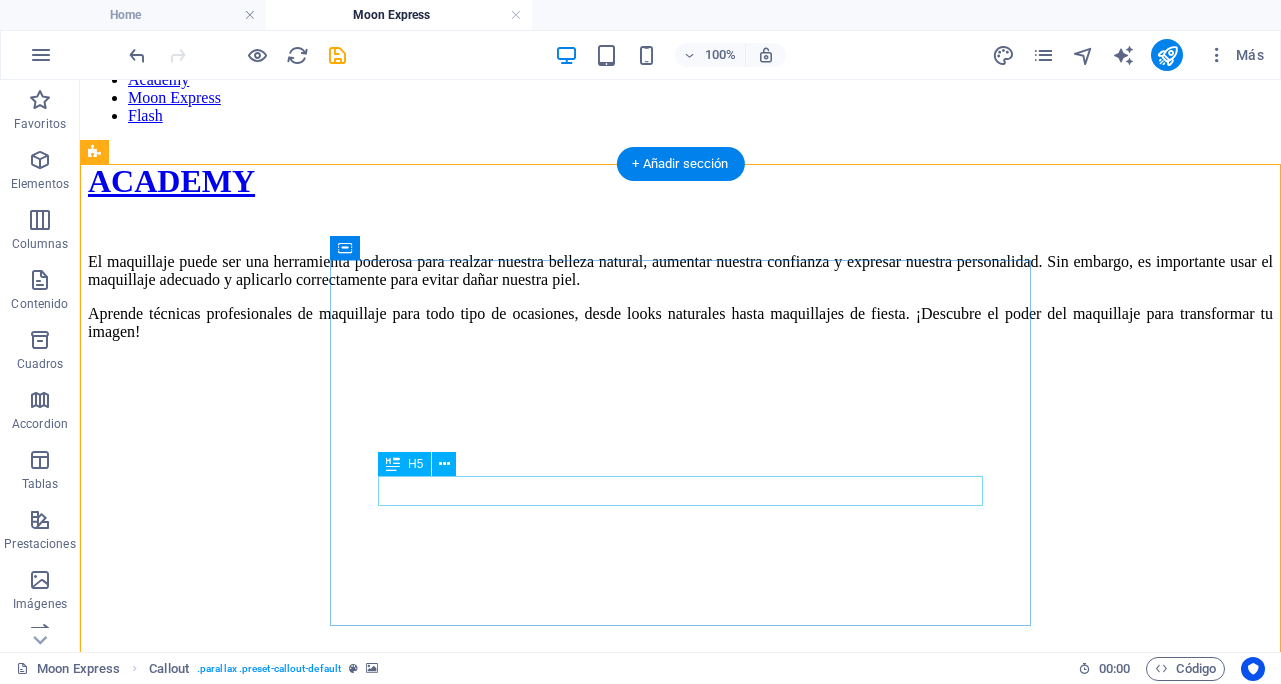 click on "que incluye esta experiencia" at bounding box center (680, 1132) 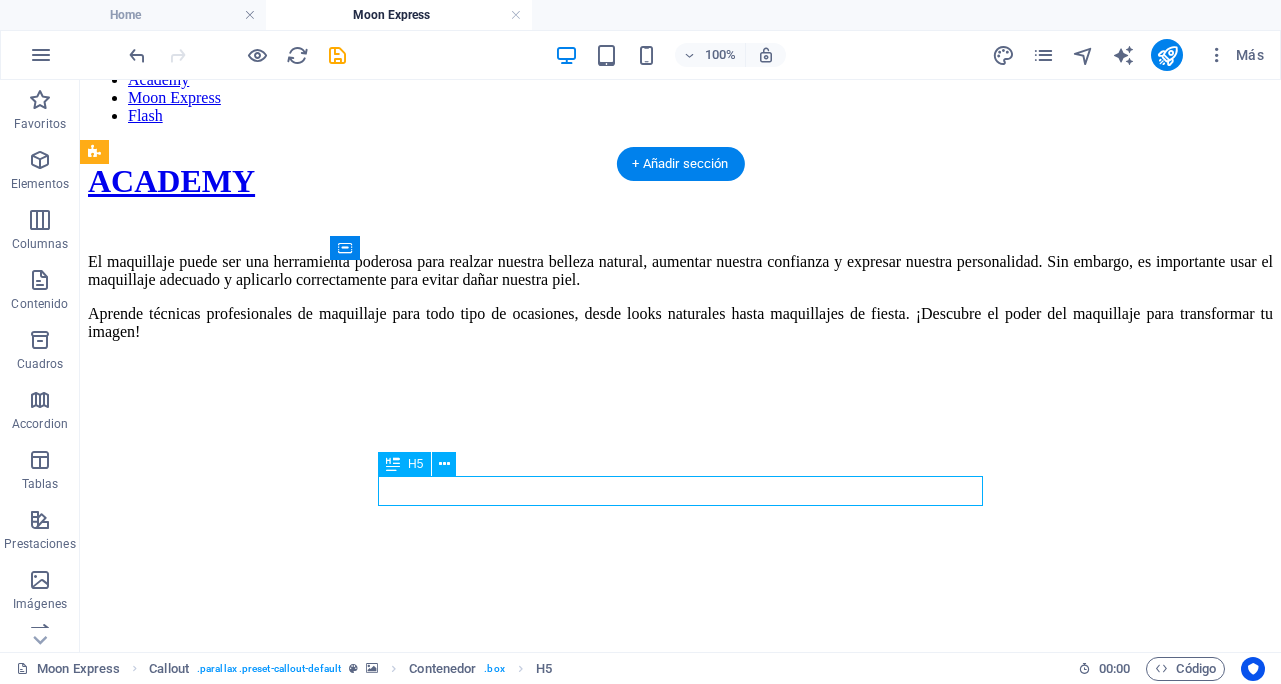 click on "que incluye esta experiencia" at bounding box center (680, 1132) 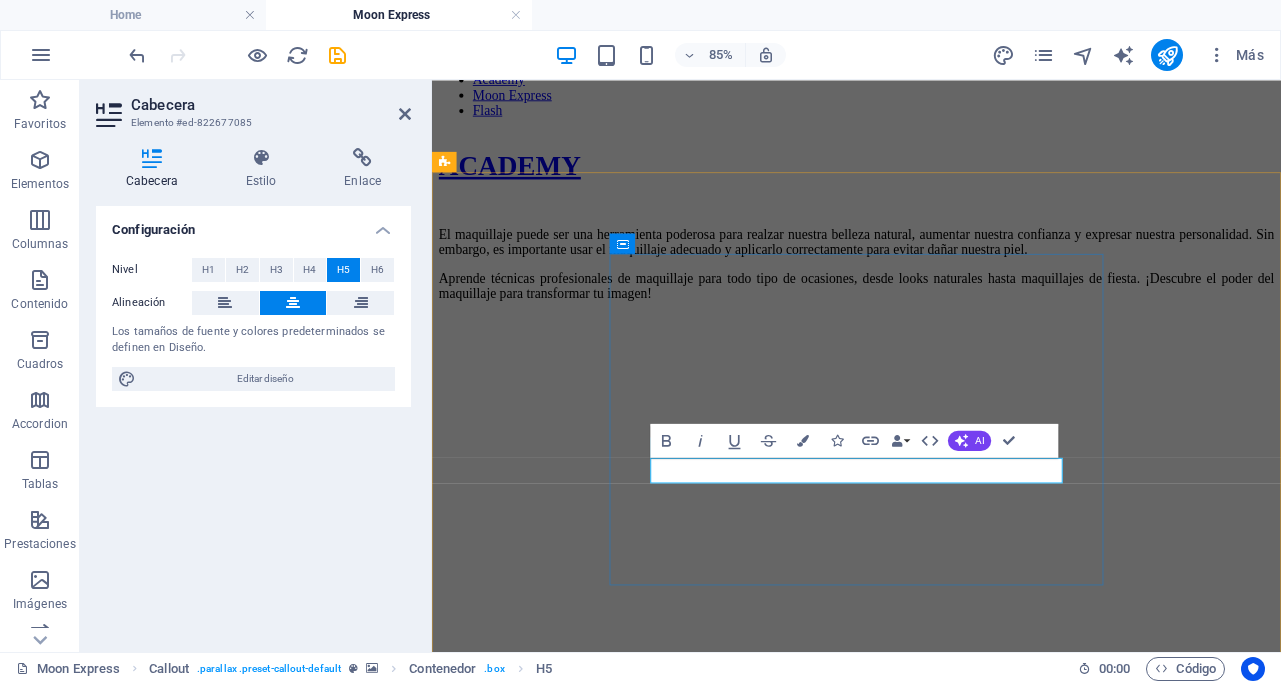 click on "que incluye esta experiencia" at bounding box center [931, 1132] 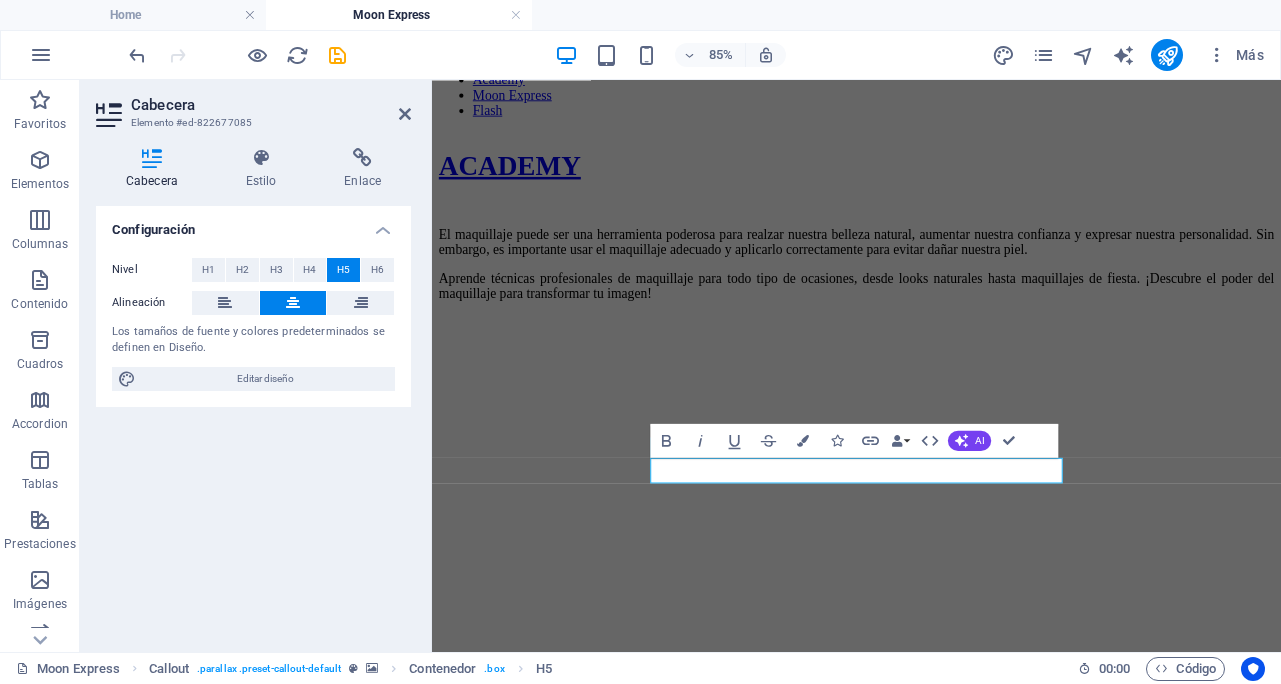 click at bounding box center [931, 357] 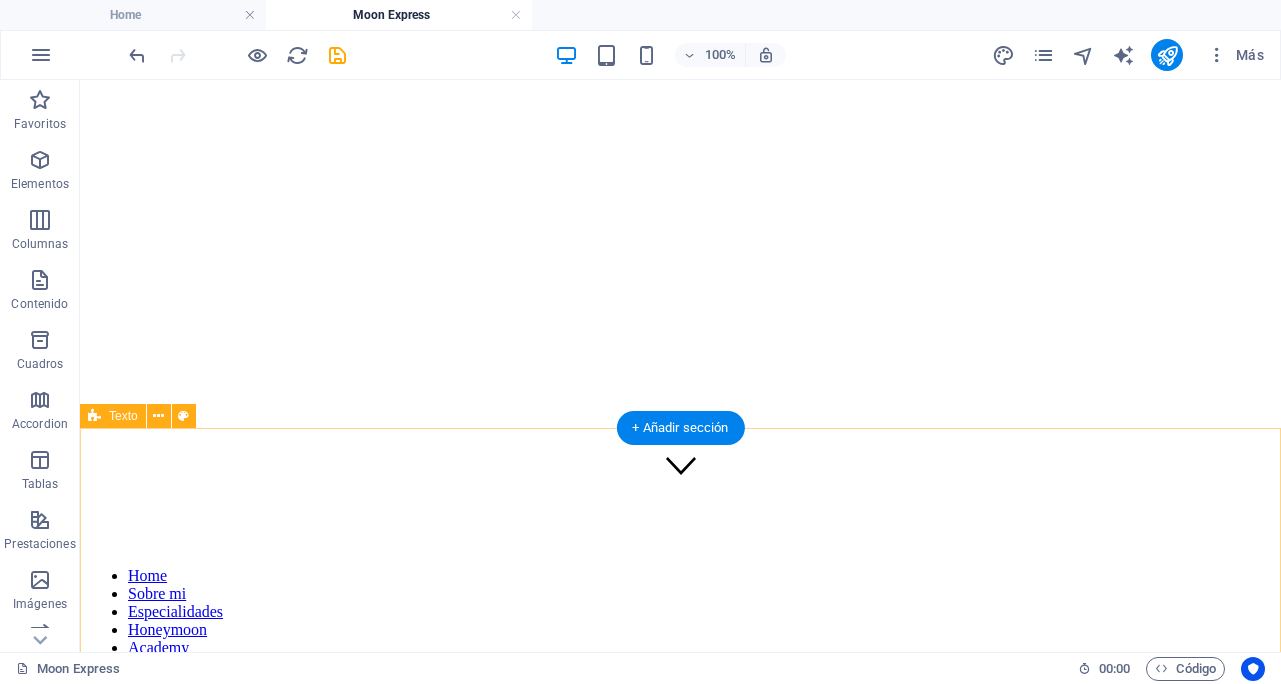 scroll, scrollTop: 253, scrollLeft: 0, axis: vertical 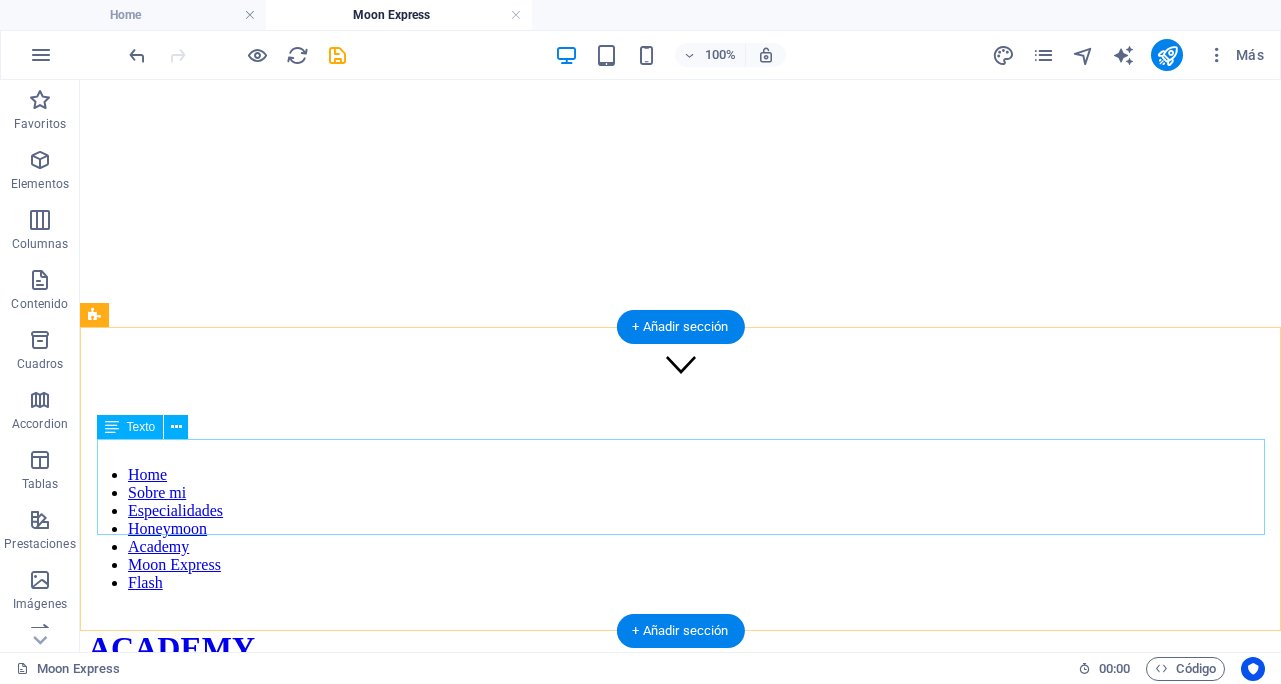 click on "El maquillaje puede ser una herramienta poderosa para realzar nuestra belleza natural, aumentar nuestra confianza y expresar nuestra personalidad. Sin embargo, es importante usar el maquillaje adecuado y aplicarlo correctamente para evitar dañar nuestra piel.   Aprende técnicas profesionales de maquillaje para todo tipo de ocasiones, desde looks naturales hasta maquillajes de fiesta. ¡Descubre el poder del maquillaje para transformar tu imagen!" at bounding box center [680, 764] 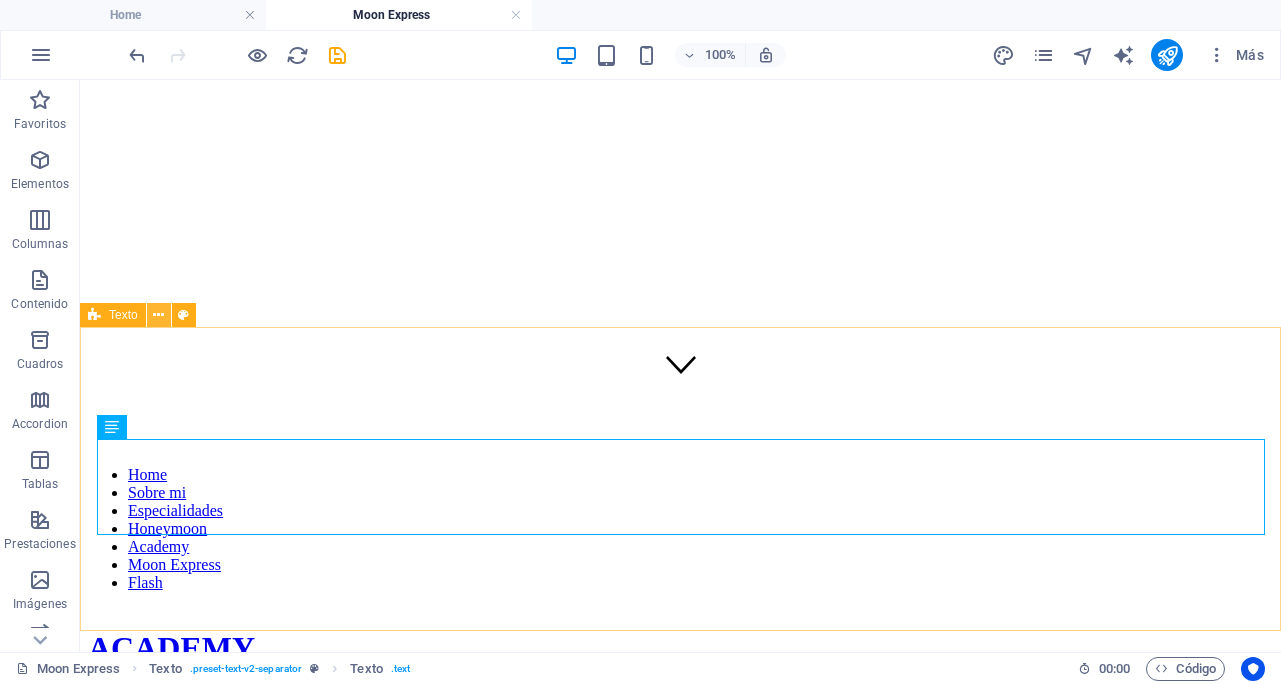 click at bounding box center [158, 315] 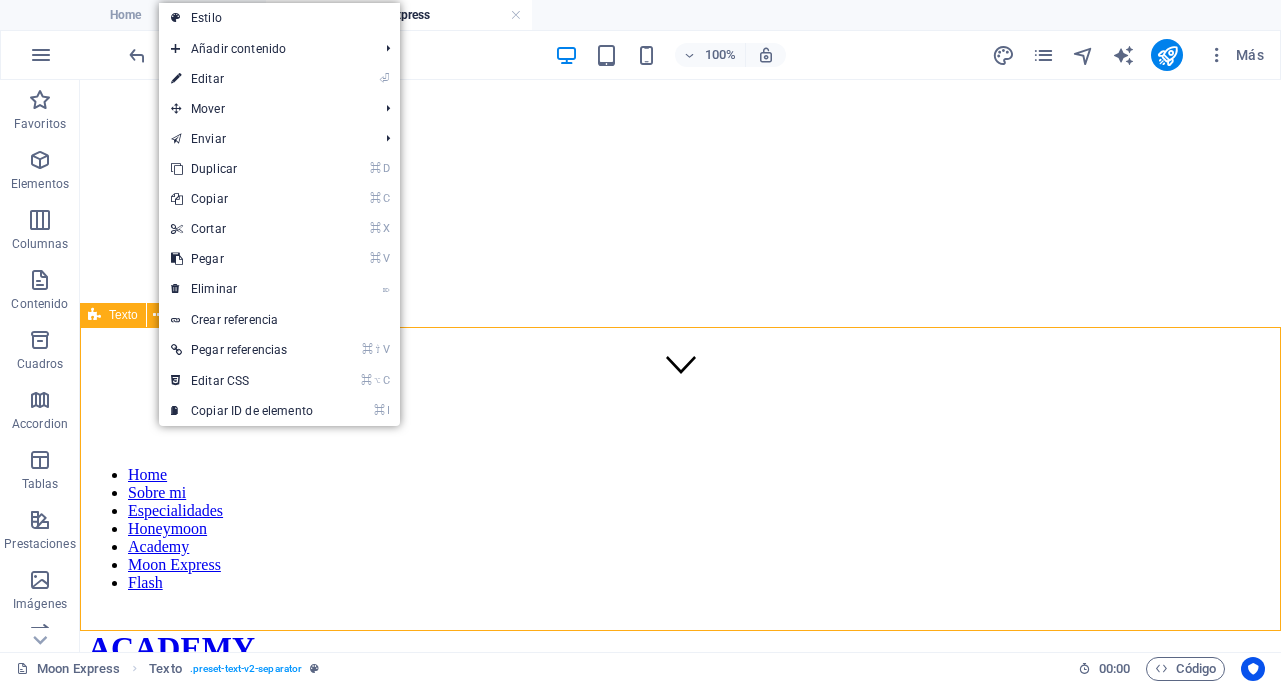 click on "Texto" at bounding box center [123, 315] 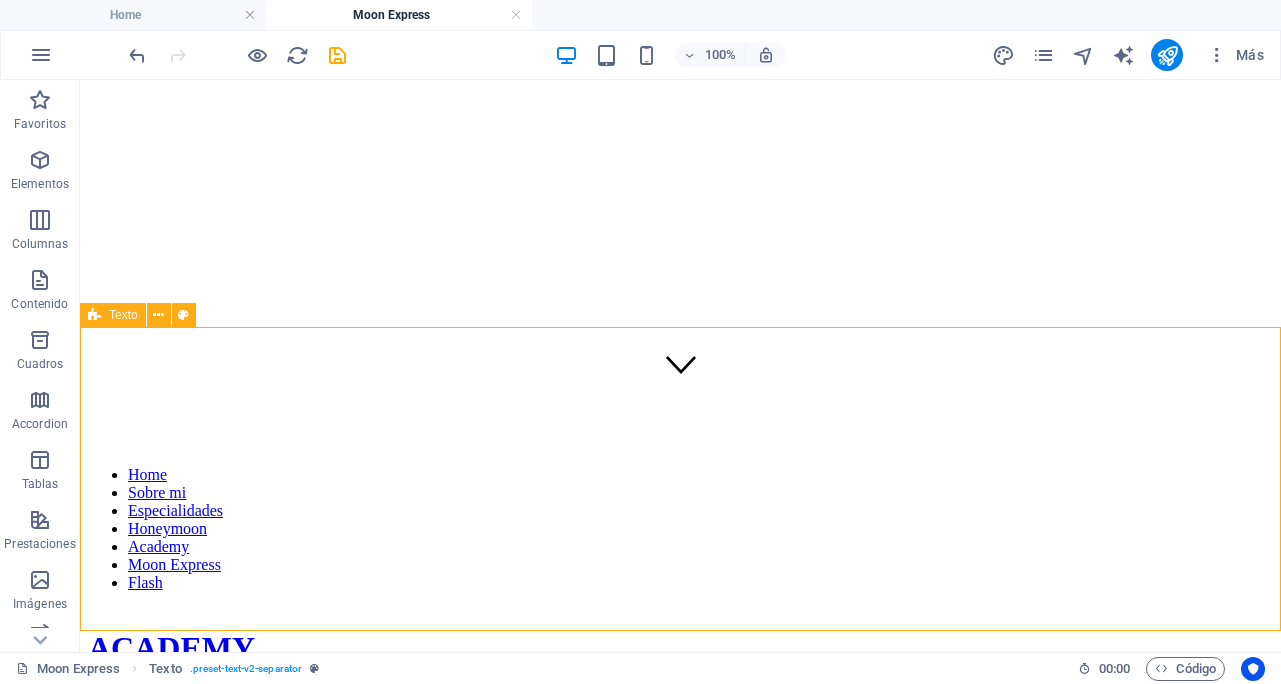click on "Texto" at bounding box center [123, 315] 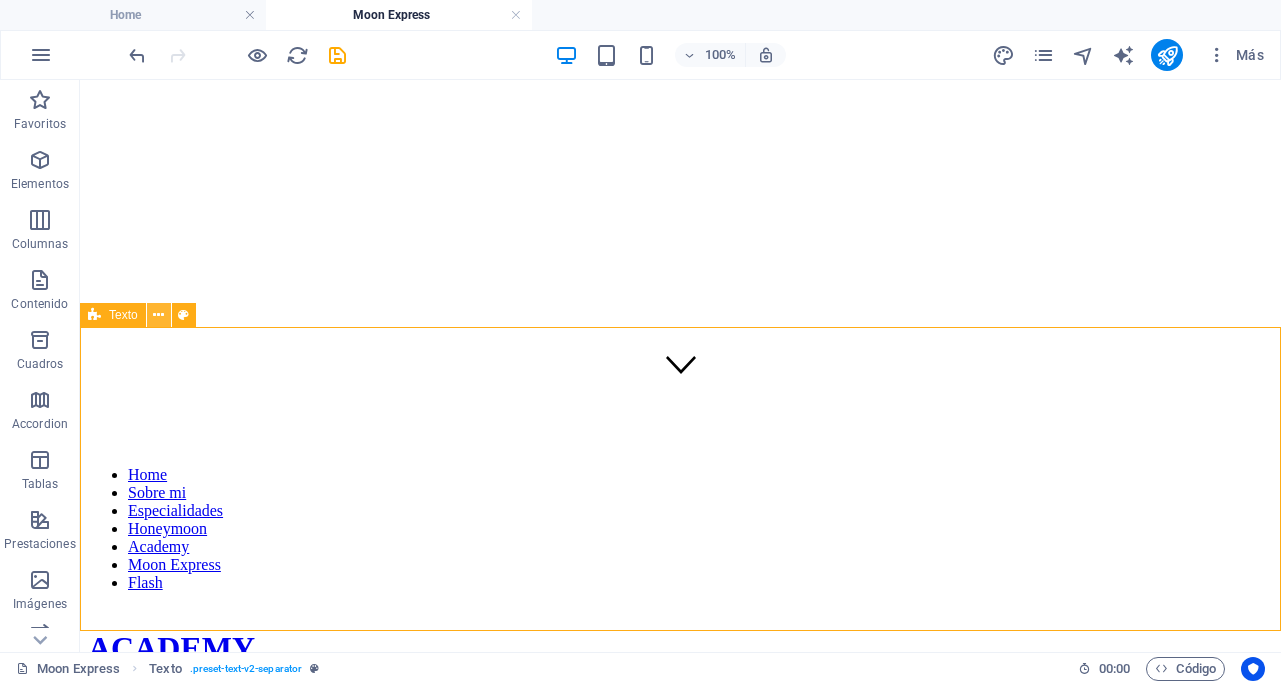 click at bounding box center [158, 315] 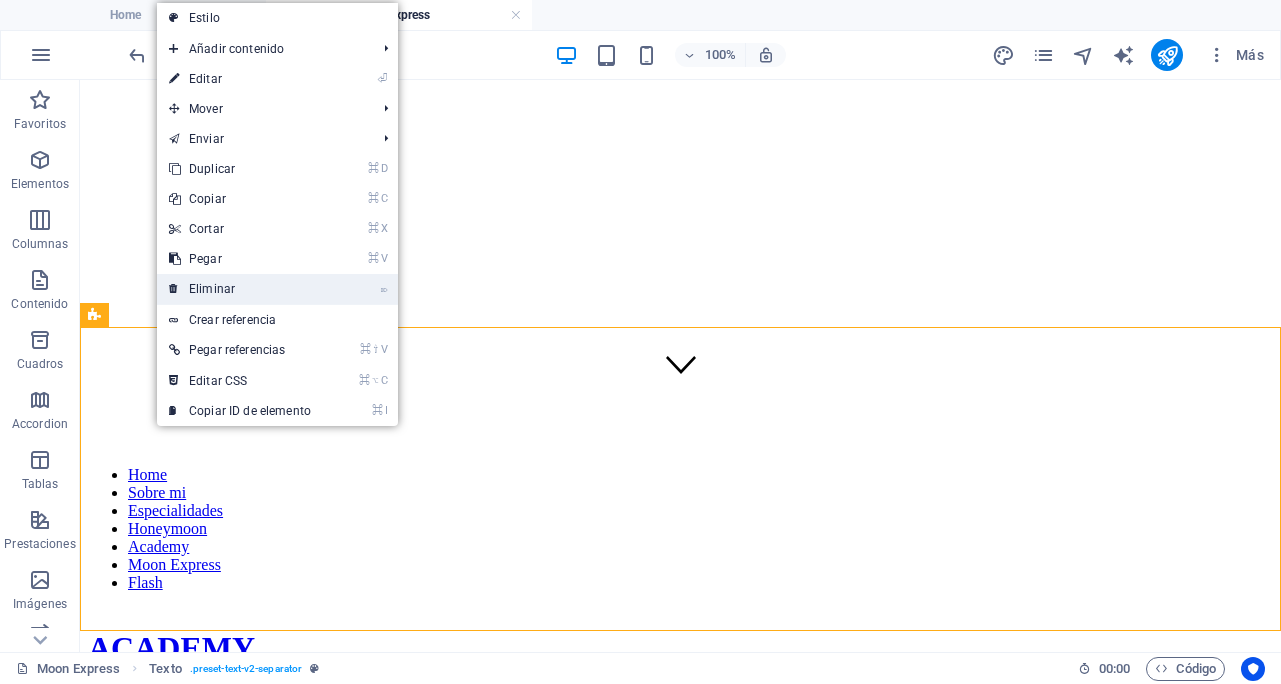 click on "⌦  Eliminar" at bounding box center (240, 289) 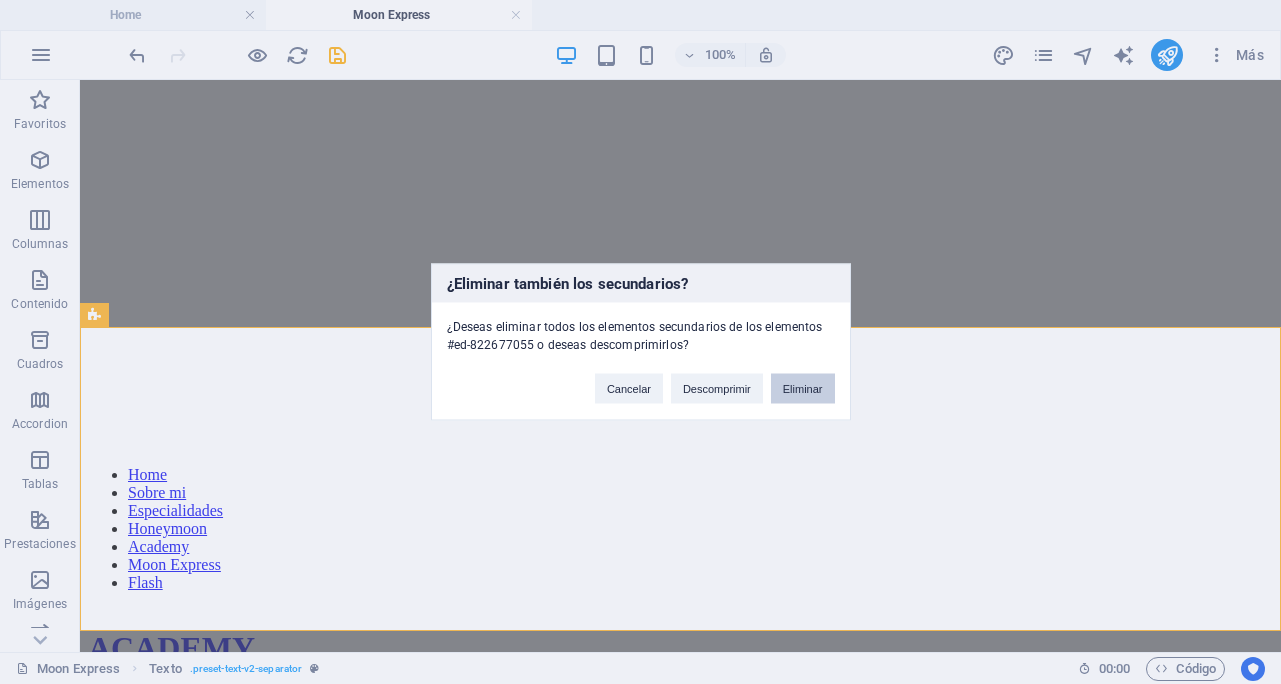 click on "Eliminar" at bounding box center [803, 389] 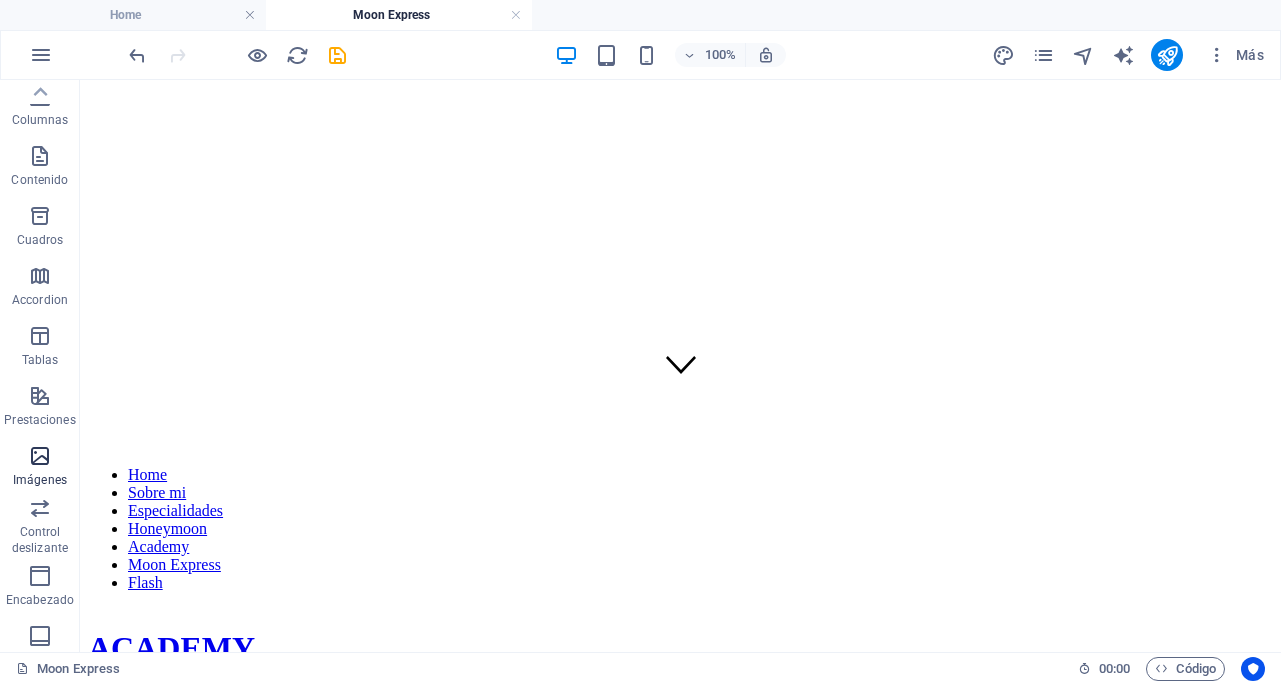 scroll, scrollTop: 0, scrollLeft: 0, axis: both 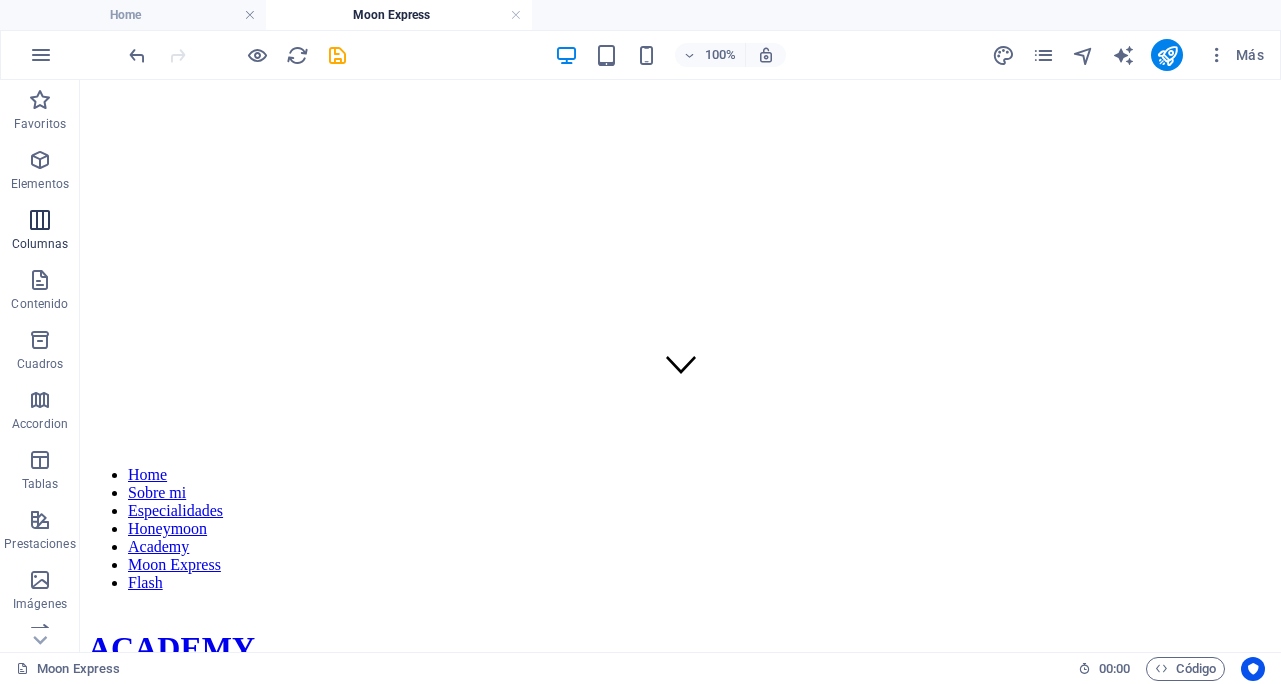 click at bounding box center [40, 220] 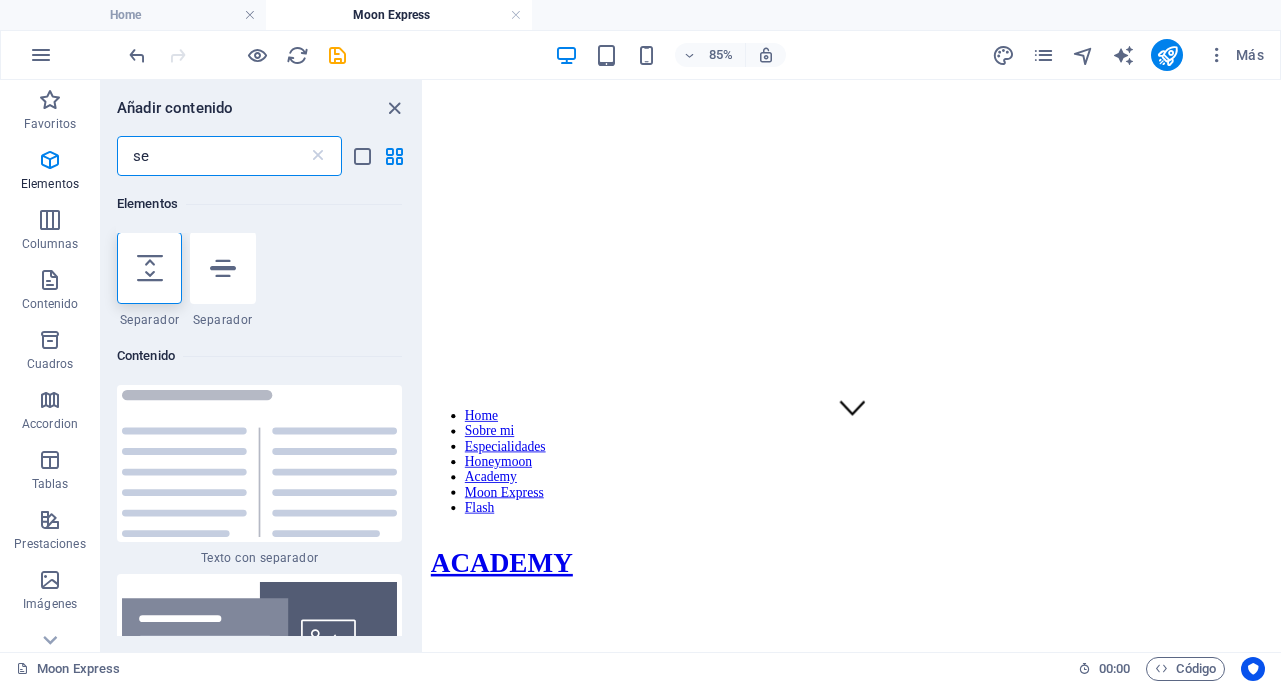 scroll, scrollTop: 0, scrollLeft: 0, axis: both 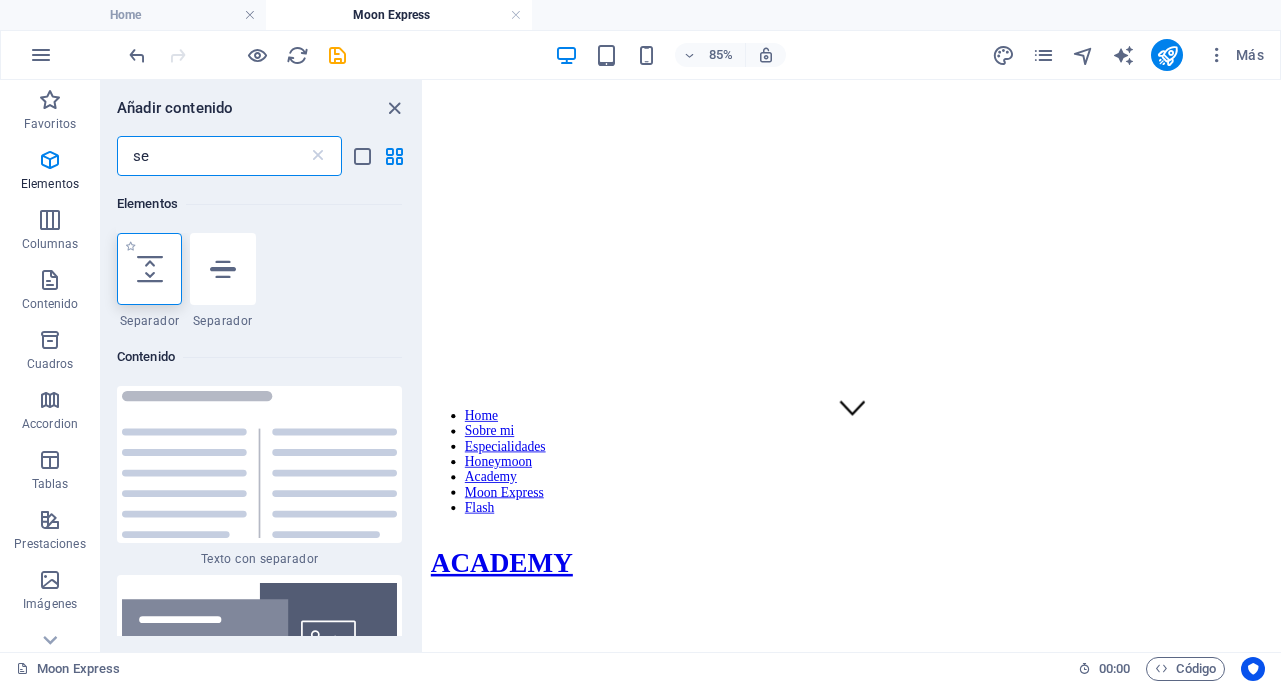 type on "se" 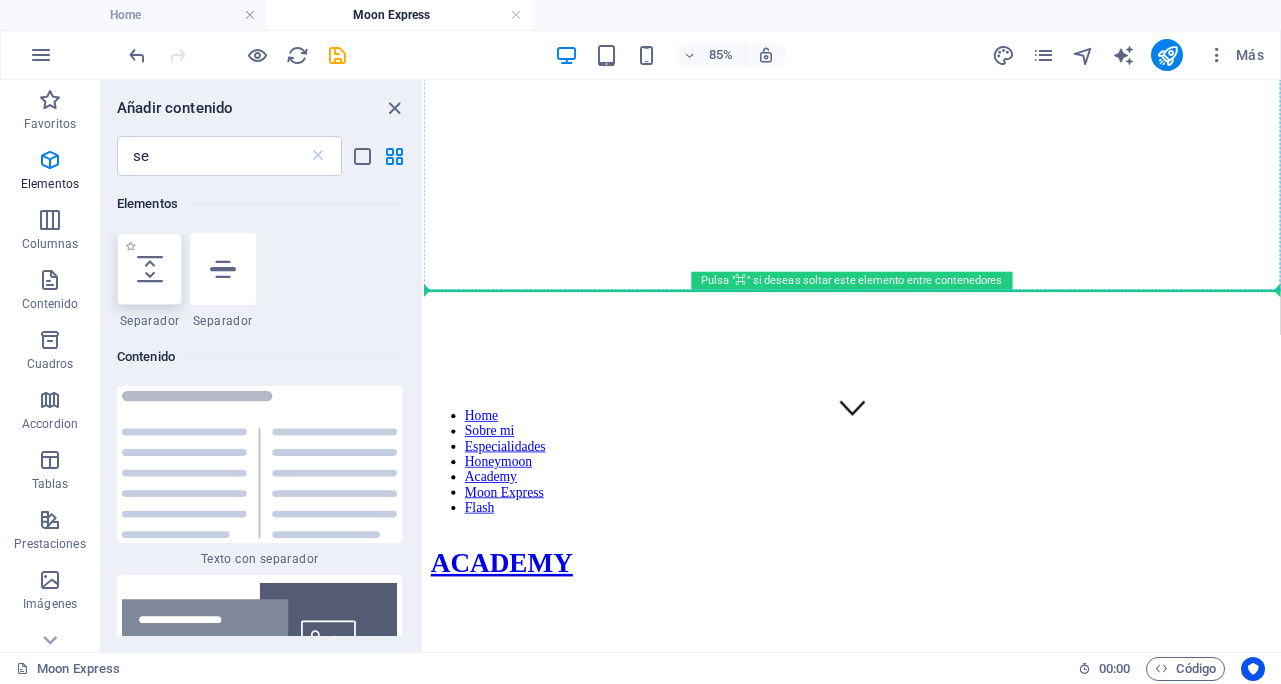 select on "px" 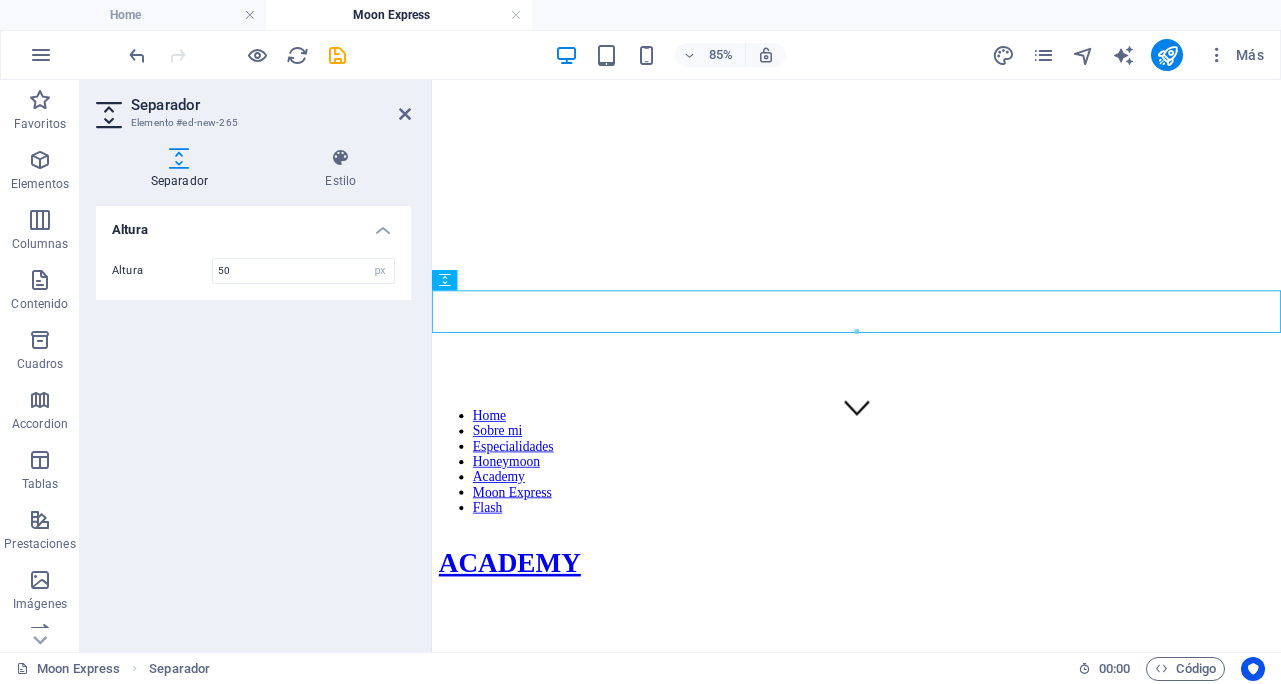 click on "Altura Altura 50 px rem vh vw" at bounding box center (253, 421) 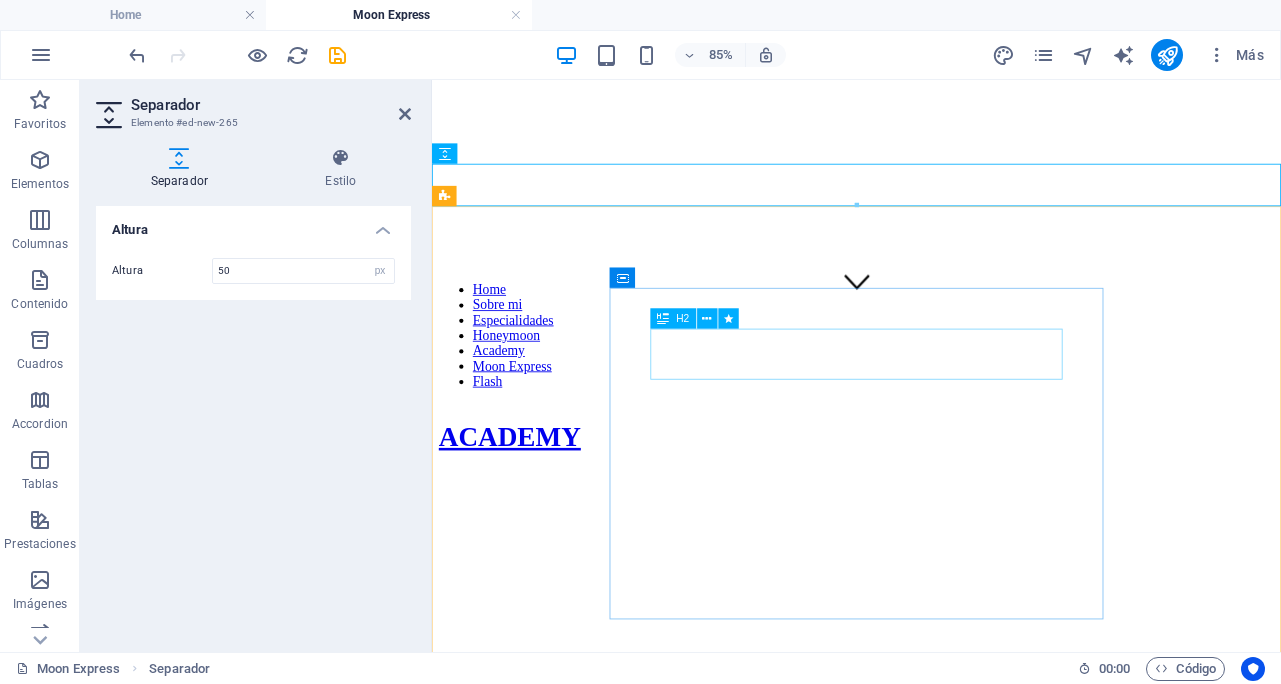 scroll, scrollTop: 403, scrollLeft: 0, axis: vertical 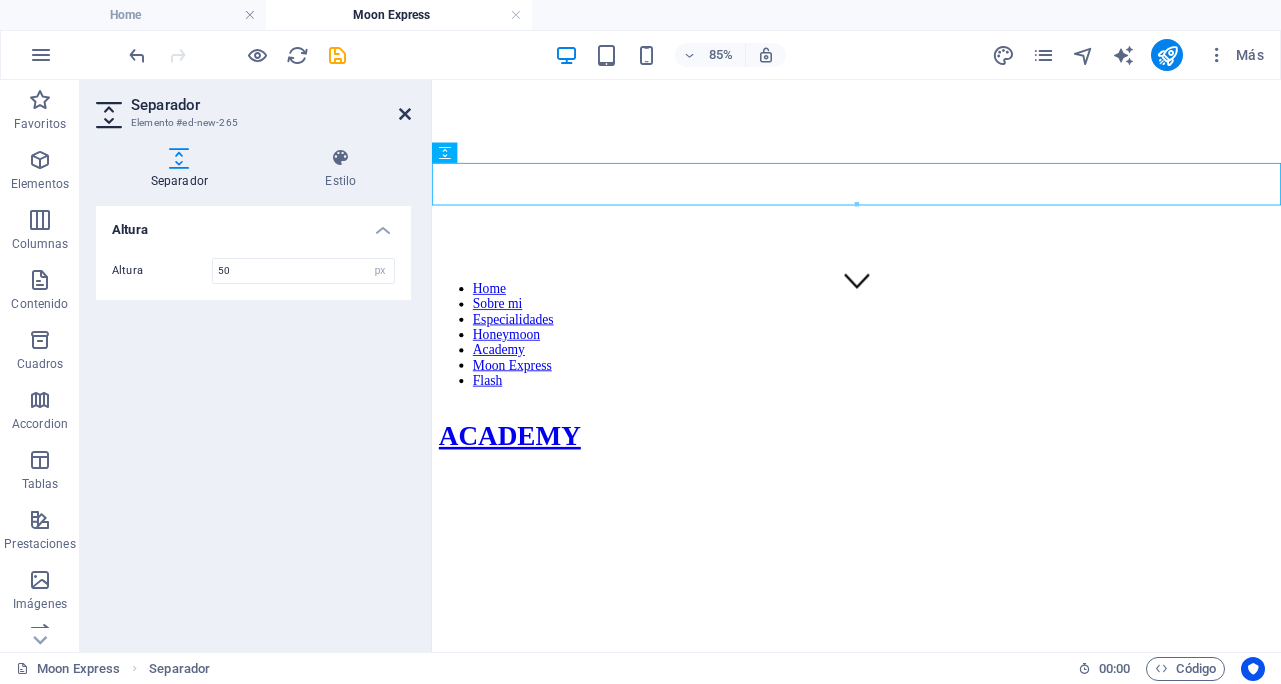 click at bounding box center (405, 114) 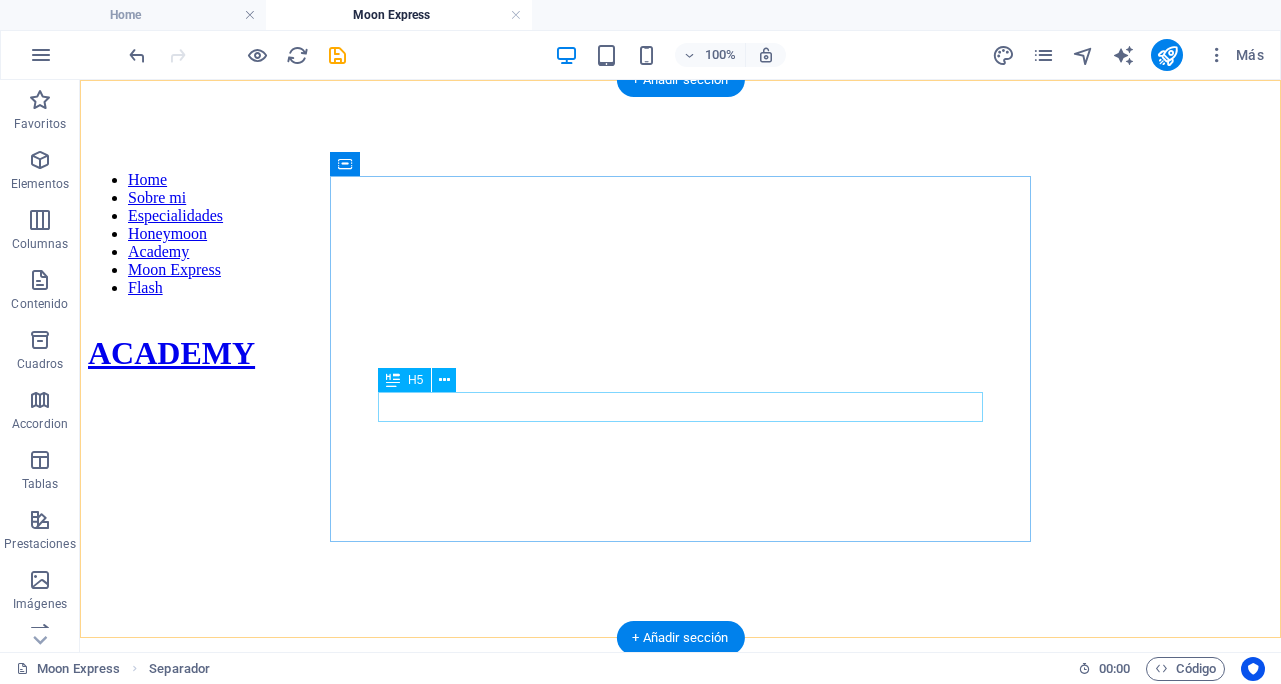 scroll, scrollTop: 553, scrollLeft: 0, axis: vertical 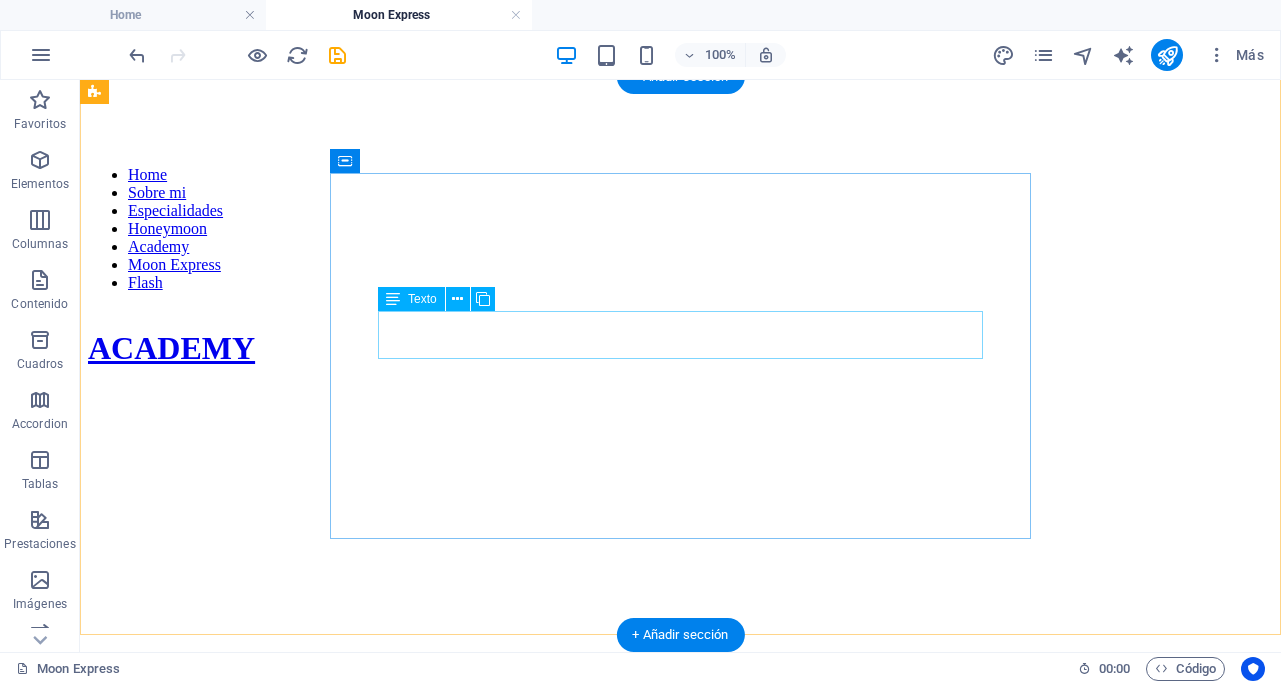 click on "Clases de automaquillaje intensivas o exprés. Conoce lo que llevas en tu cosmetiquero, y aprende a usarlo de manera correcta y eficaz." at bounding box center [680, 1128] 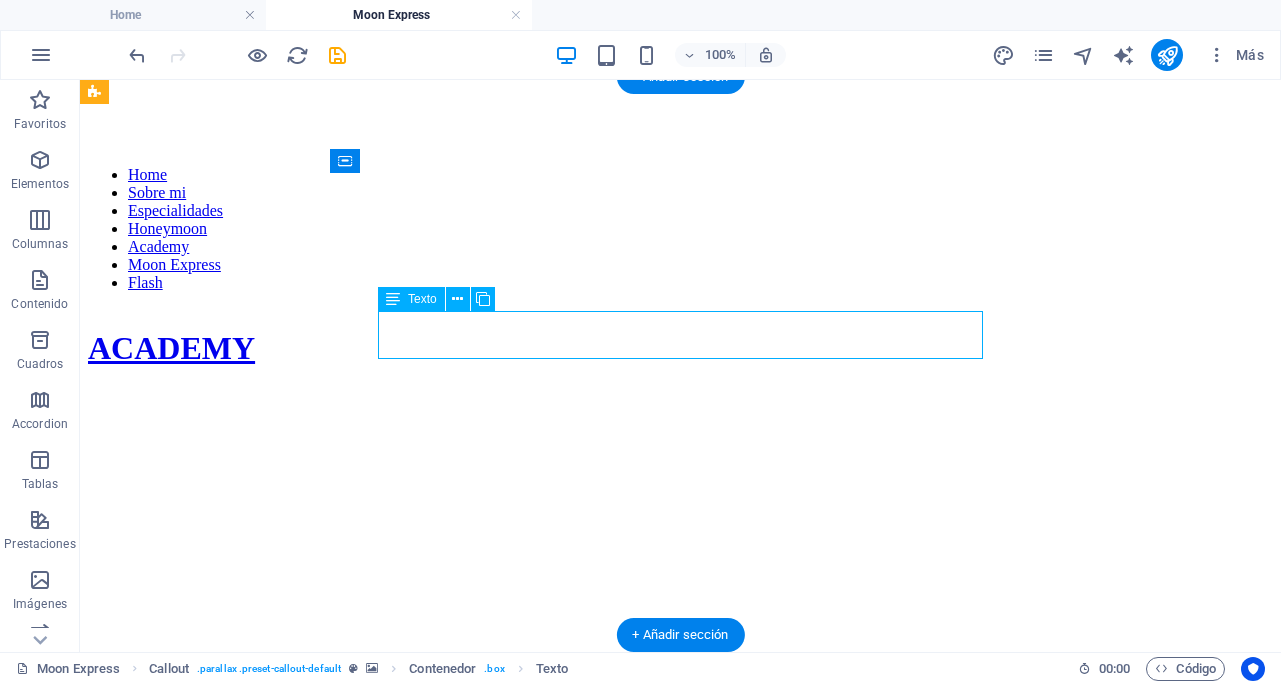 click on "Clases de automaquillaje intensivas o exprés. Conoce lo que llevas en tu cosmetiquero, y aprende a usarlo de manera correcta y eficaz." at bounding box center (680, 1128) 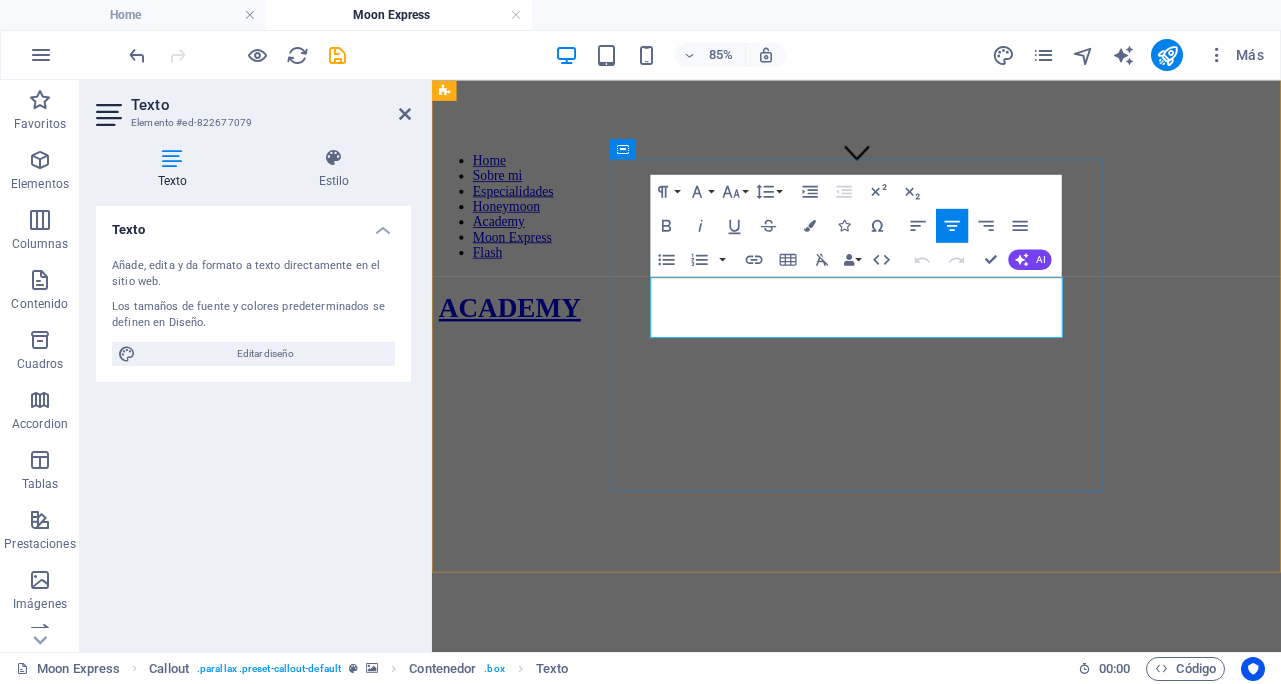 drag, startPoint x: 698, startPoint y: 322, endPoint x: 1056, endPoint y: 373, distance: 361.61444 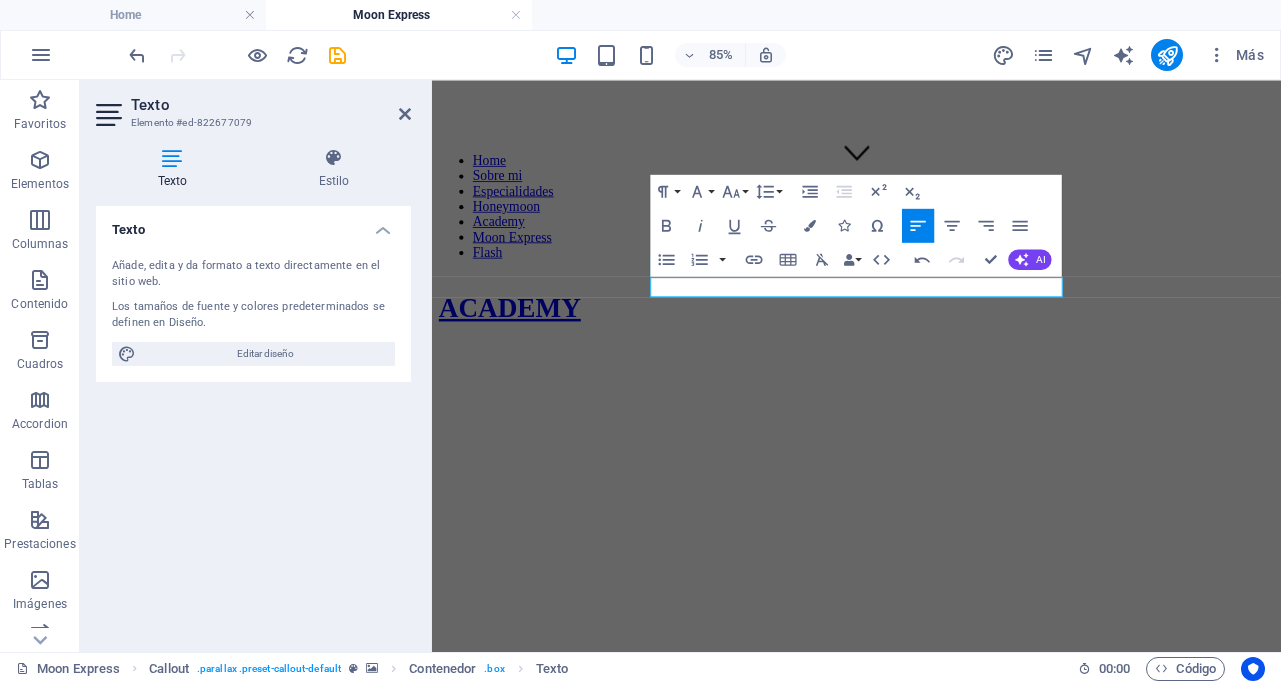 click at bounding box center [931, 438] 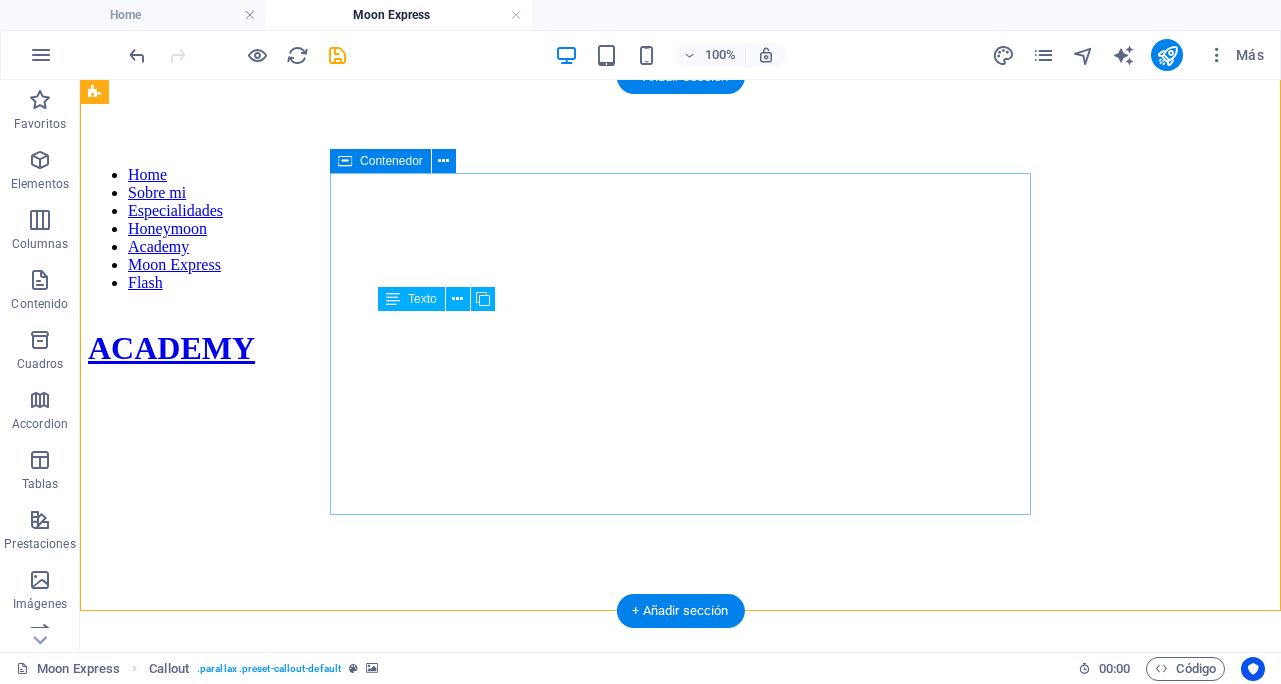 click on "Tu Belleza en 360° Vive la experiencia completa de maquillaje y estilo para el gran día  esta experiencia incluye reservar" at bounding box center [680, 1151] 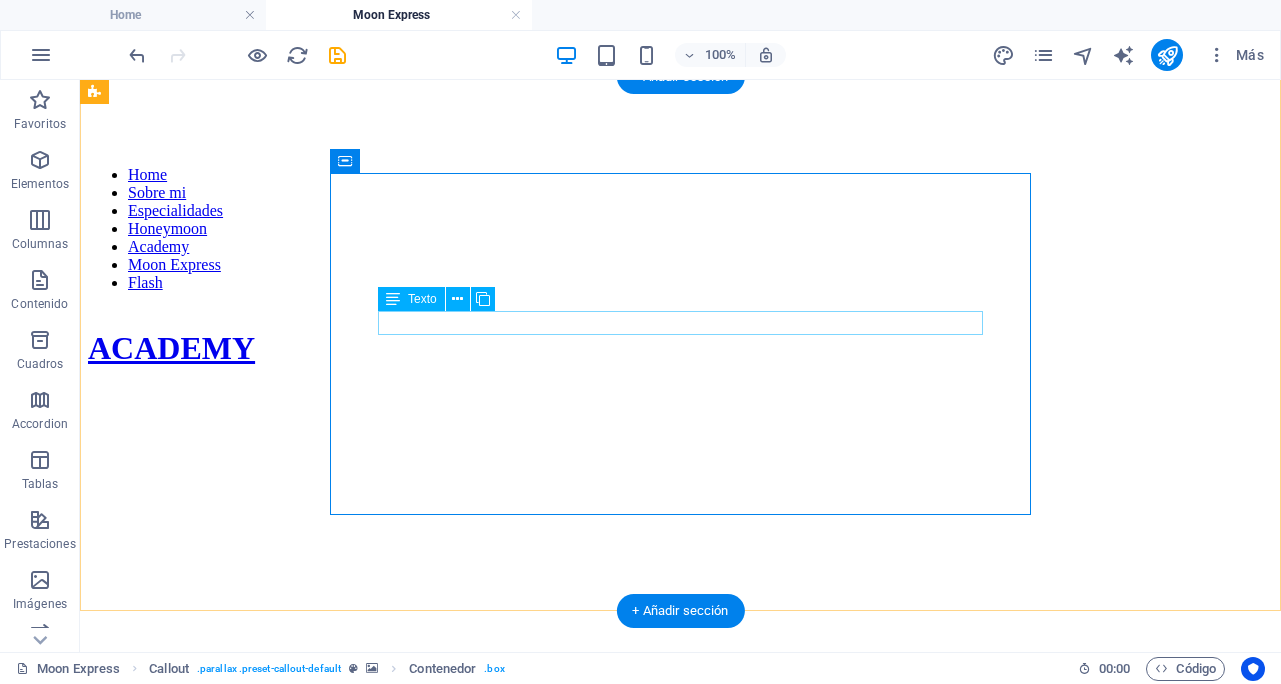click on "Vive la experiencia completa de maquillaje y estilo para el gran día" at bounding box center [680, 1121] 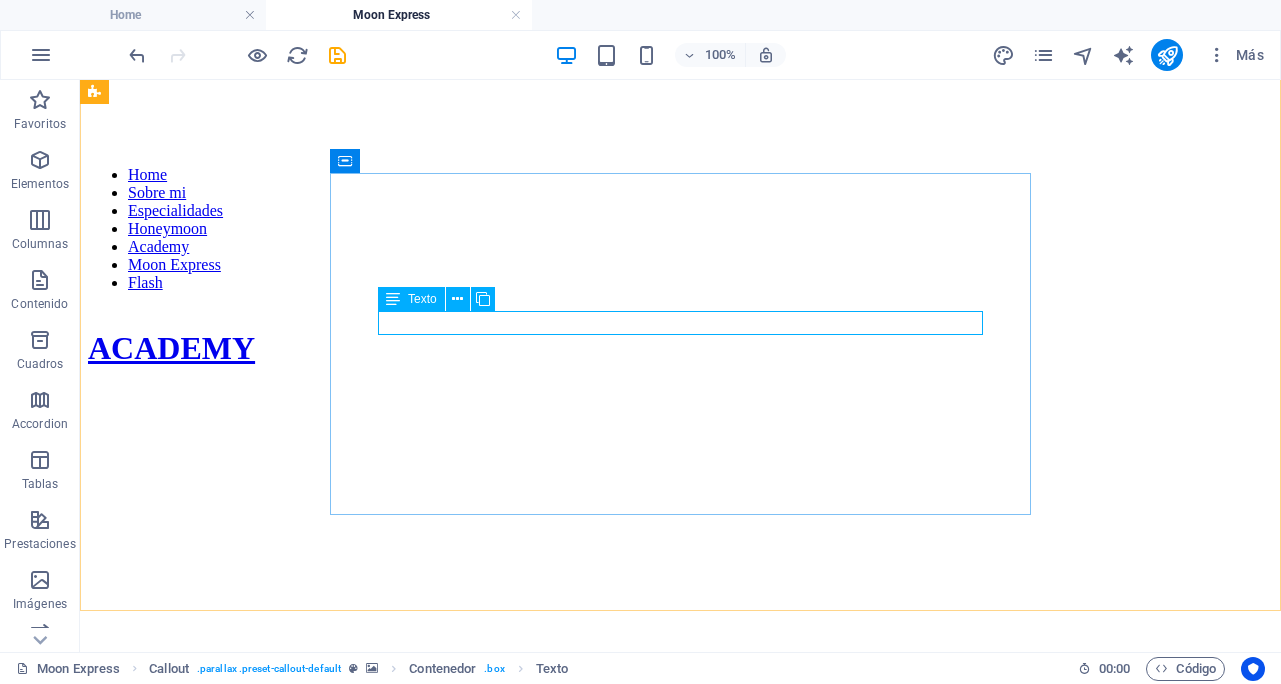 click at bounding box center (393, 299) 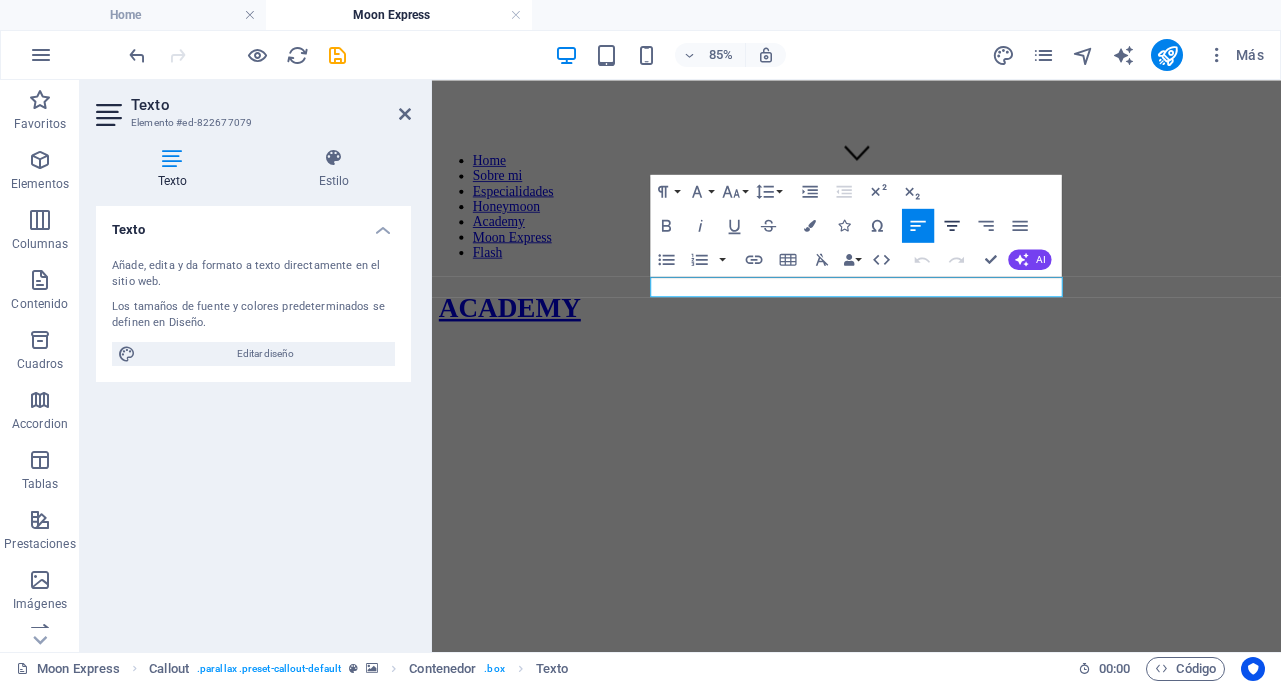 click 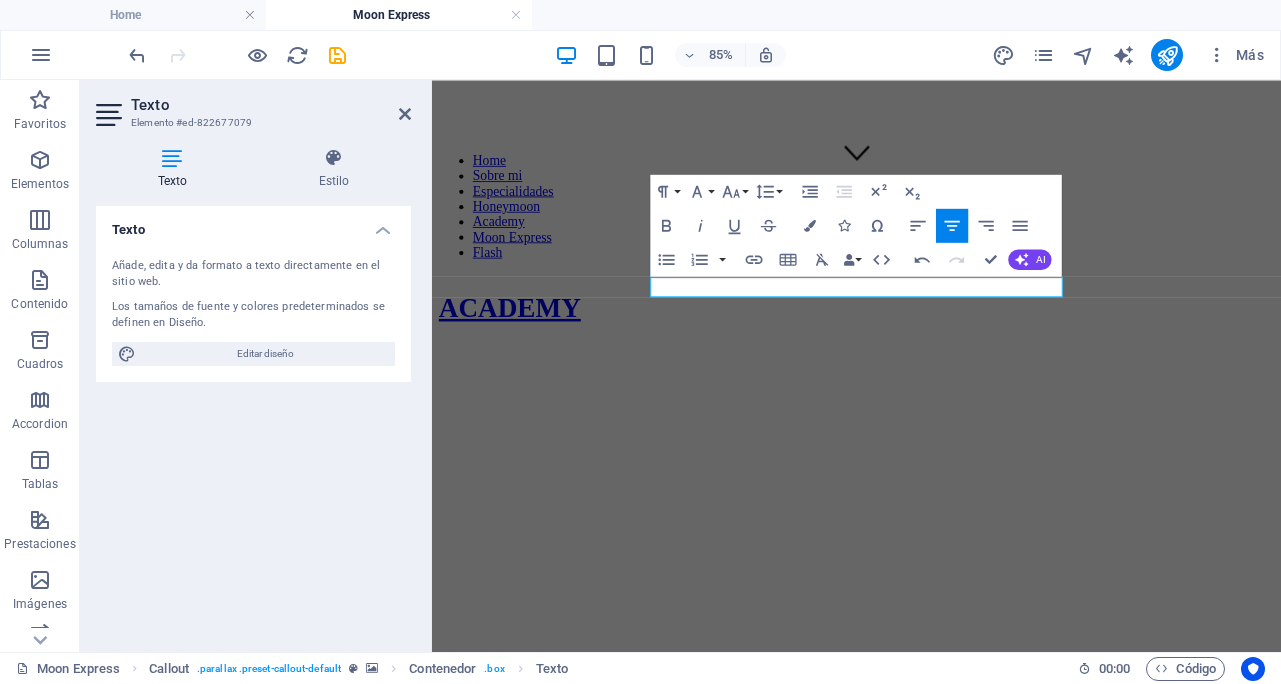 click at bounding box center (931, 438) 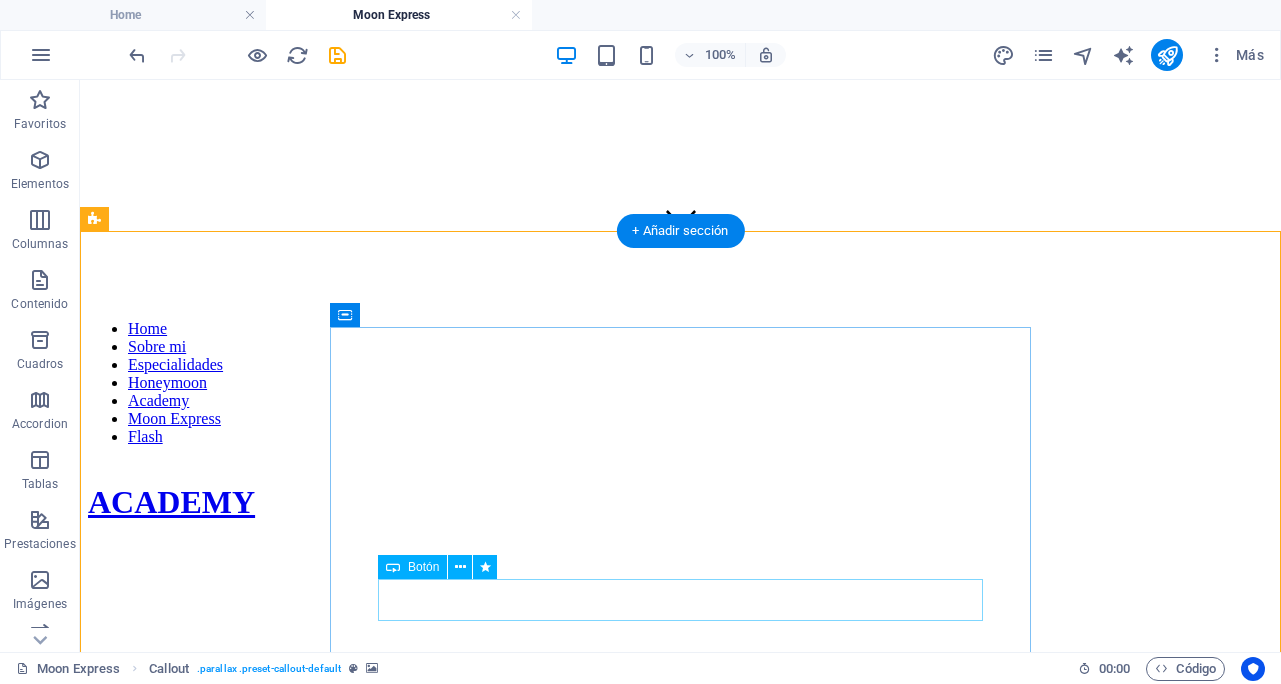 scroll, scrollTop: 433, scrollLeft: 0, axis: vertical 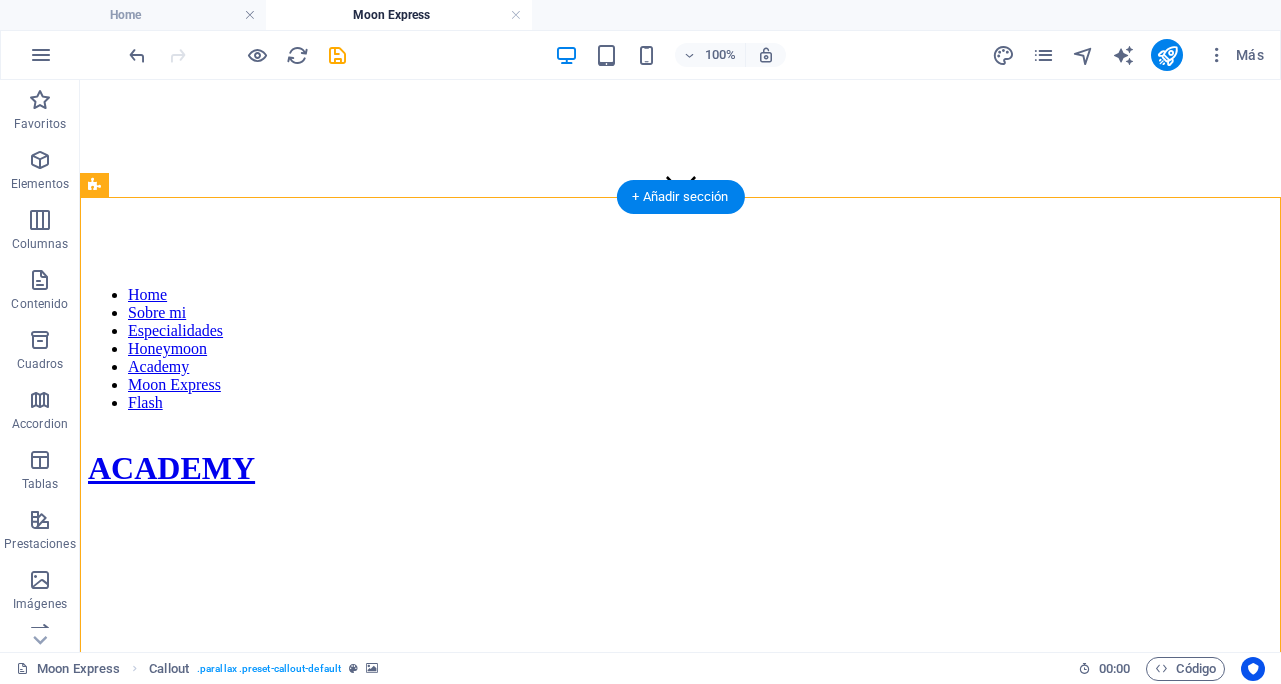 click at bounding box center (680, 558) 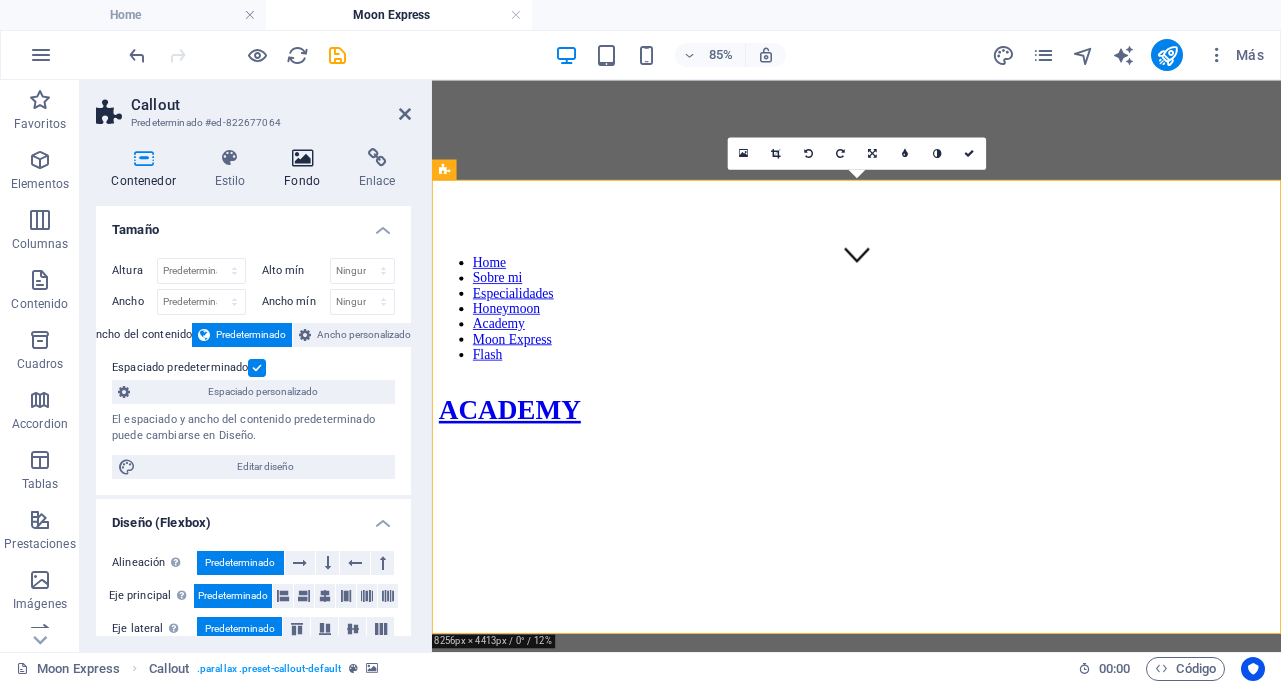 click at bounding box center [302, 158] 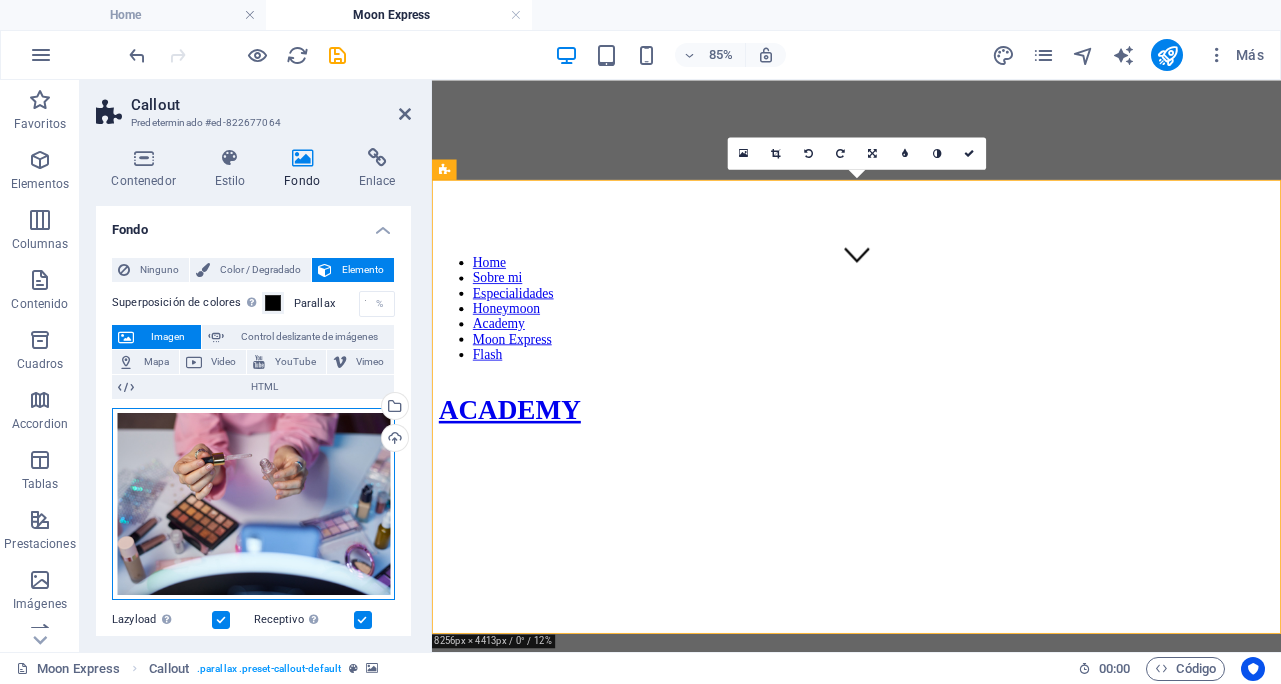 click on "Arrastra archivos aquí, haz clic para escoger archivos o  selecciona archivos de Archivos o de nuestra galería gratuita de fotos y vídeos" at bounding box center [253, 504] 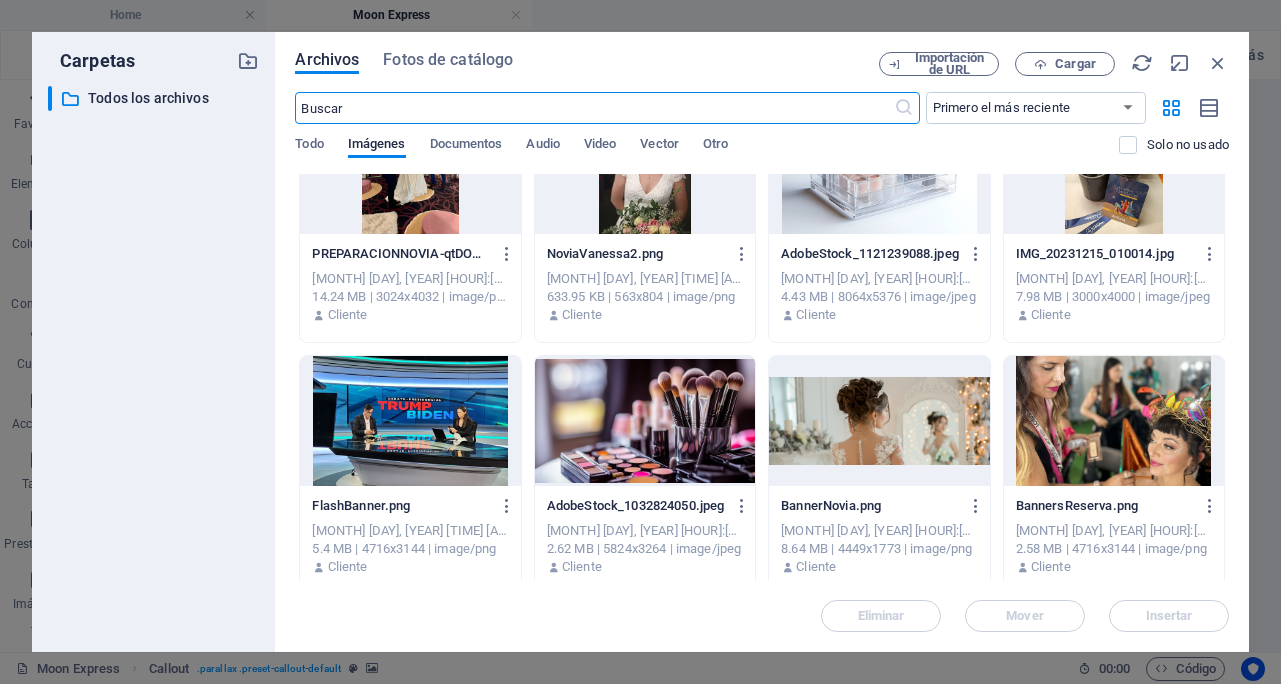scroll, scrollTop: 0, scrollLeft: 0, axis: both 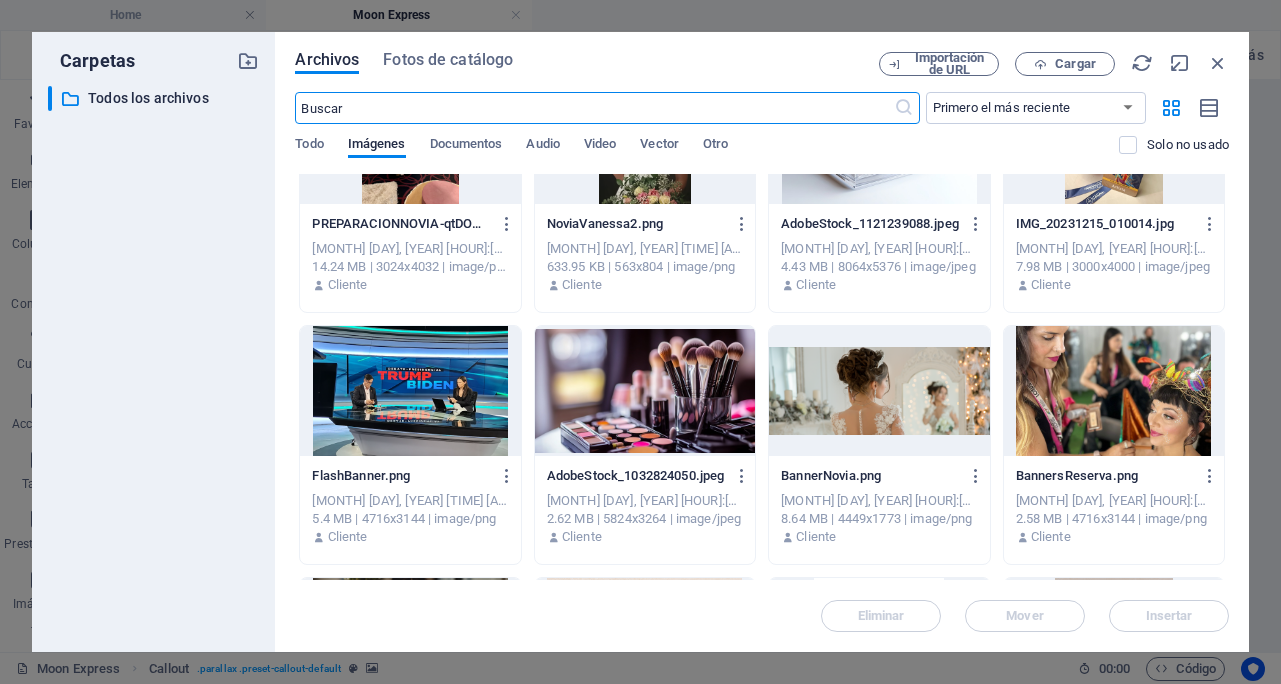 click at bounding box center [645, 391] 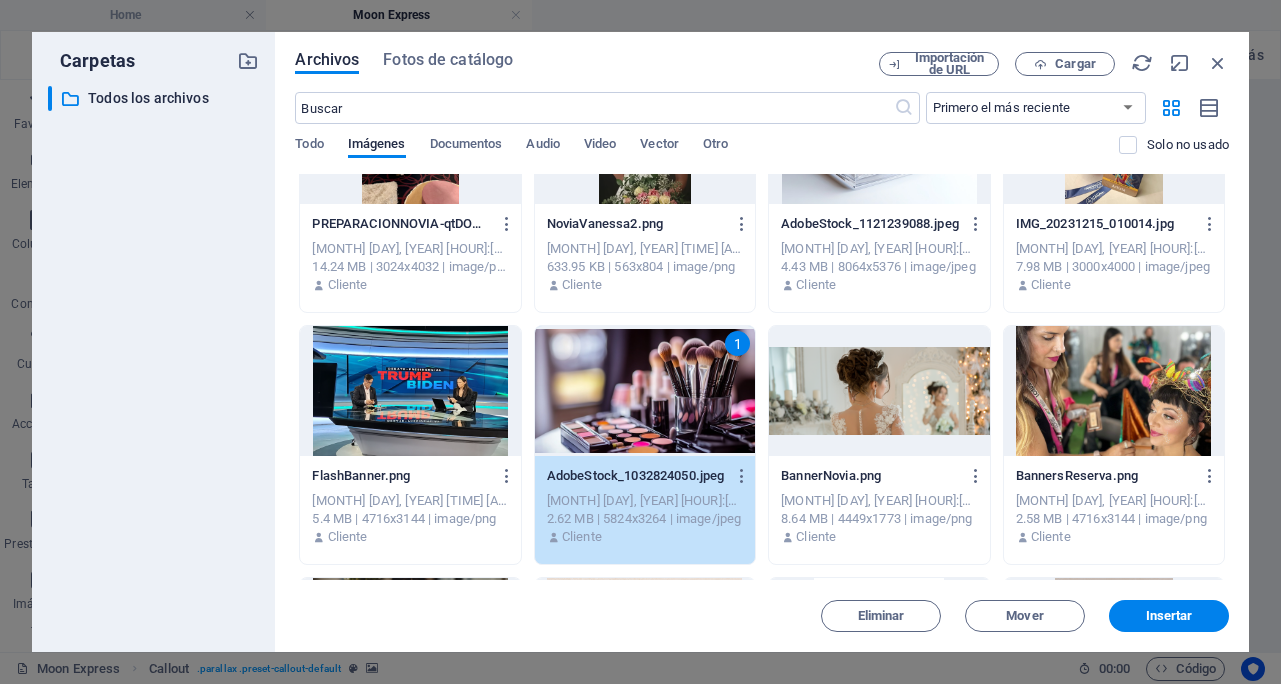 scroll, scrollTop: 0, scrollLeft: 0, axis: both 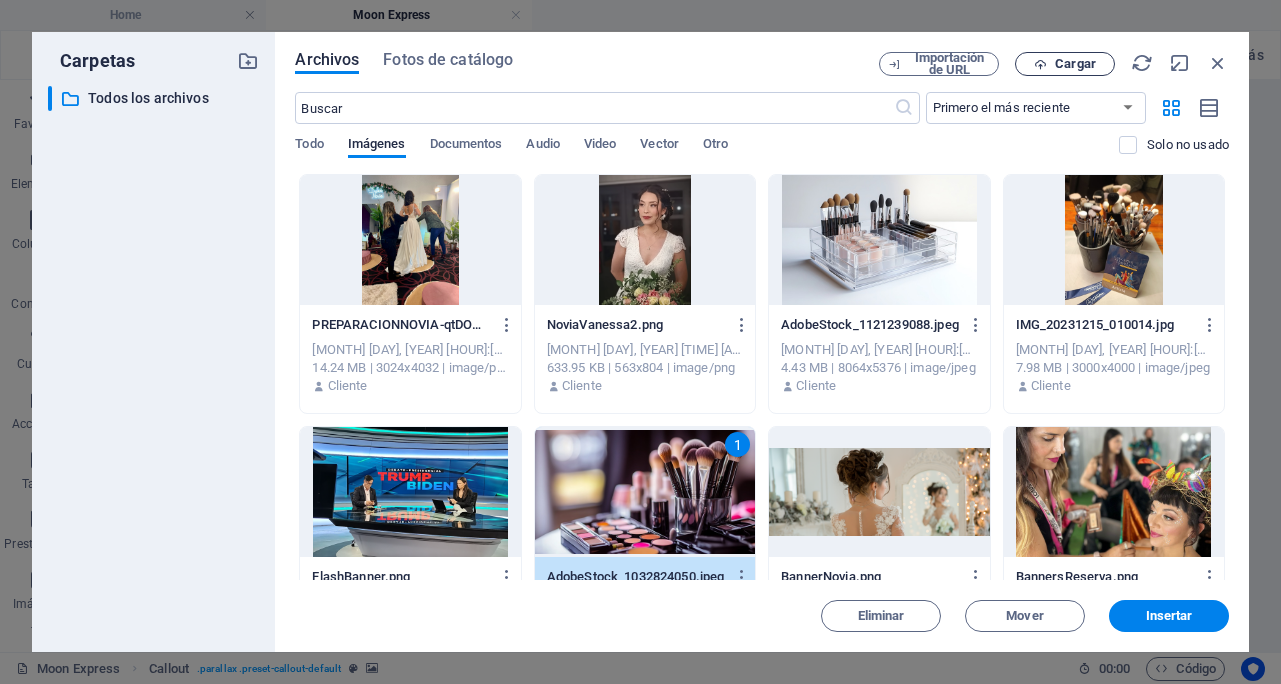 click on "Cargar" at bounding box center [1065, 64] 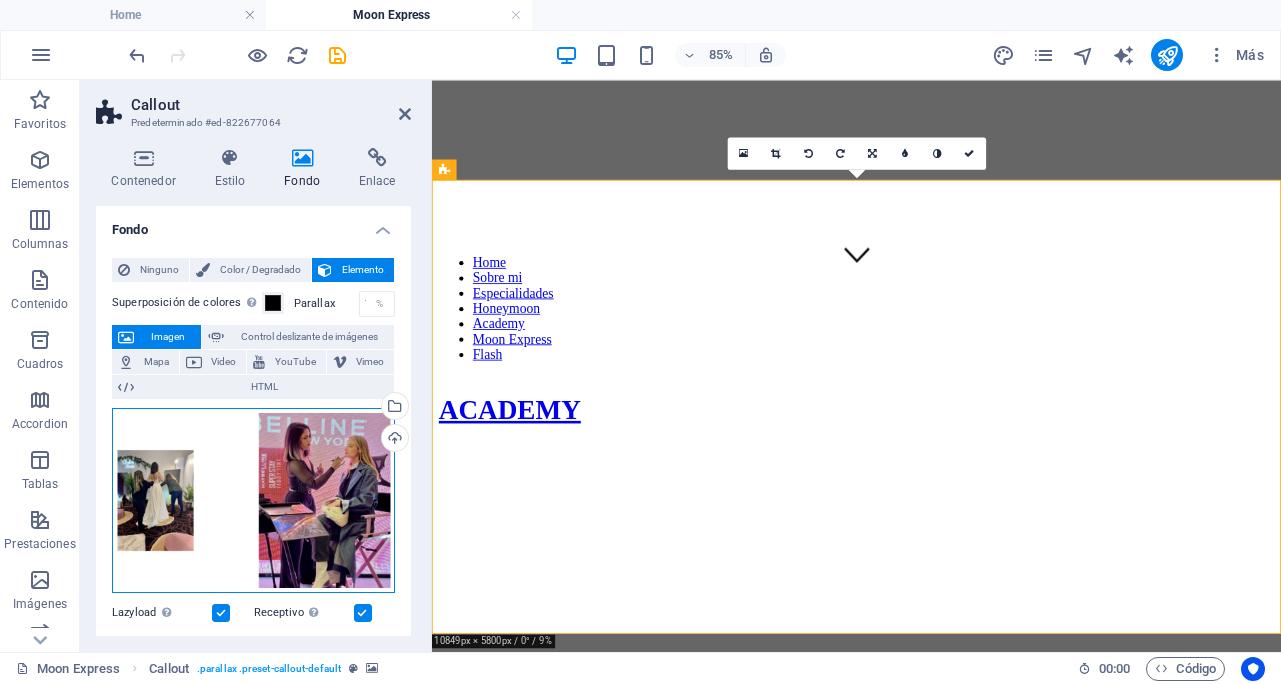 click on "Arrastra archivos aquí, haz clic para escoger archivos o  selecciona archivos de Archivos o de nuestra galería gratuita de fotos y vídeos" at bounding box center [253, 500] 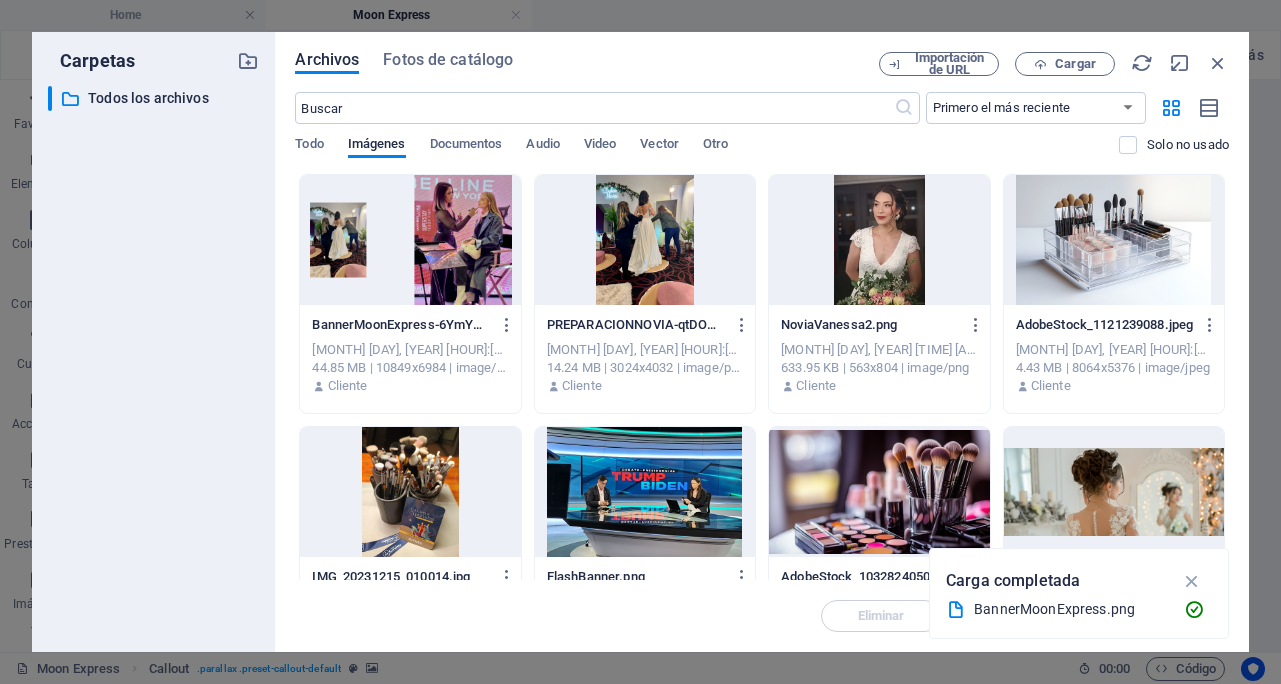 click at bounding box center (410, 240) 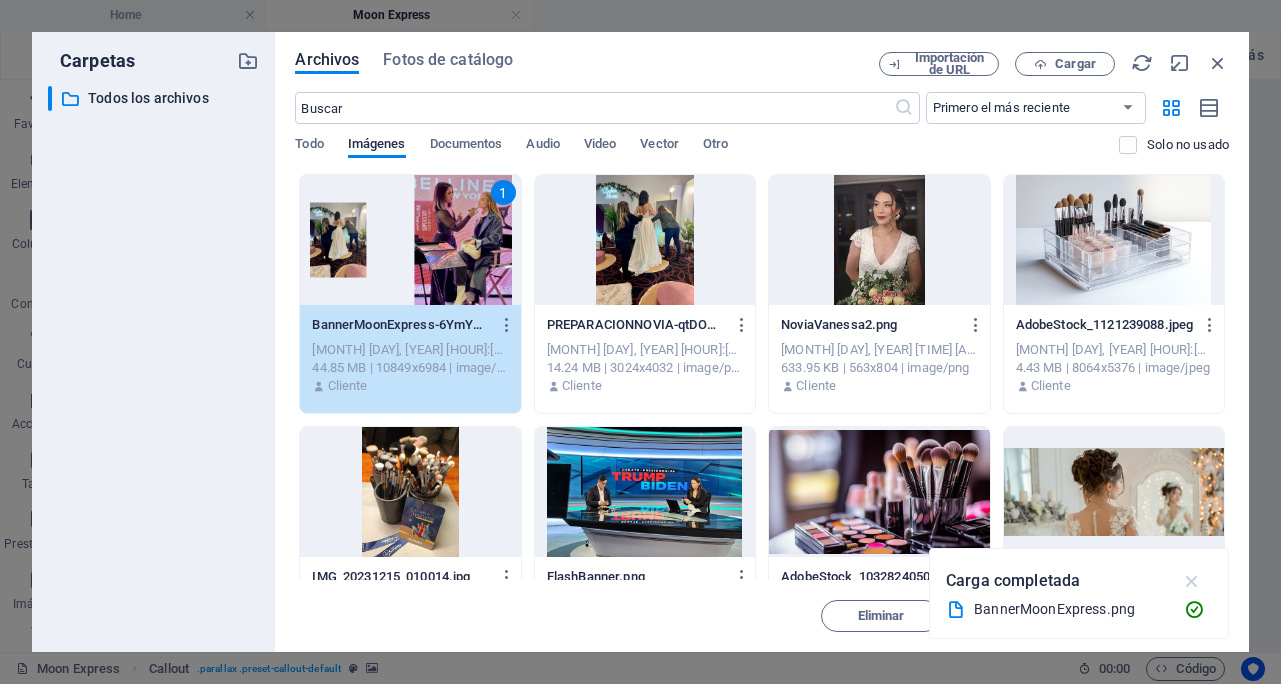 click at bounding box center [1192, 581] 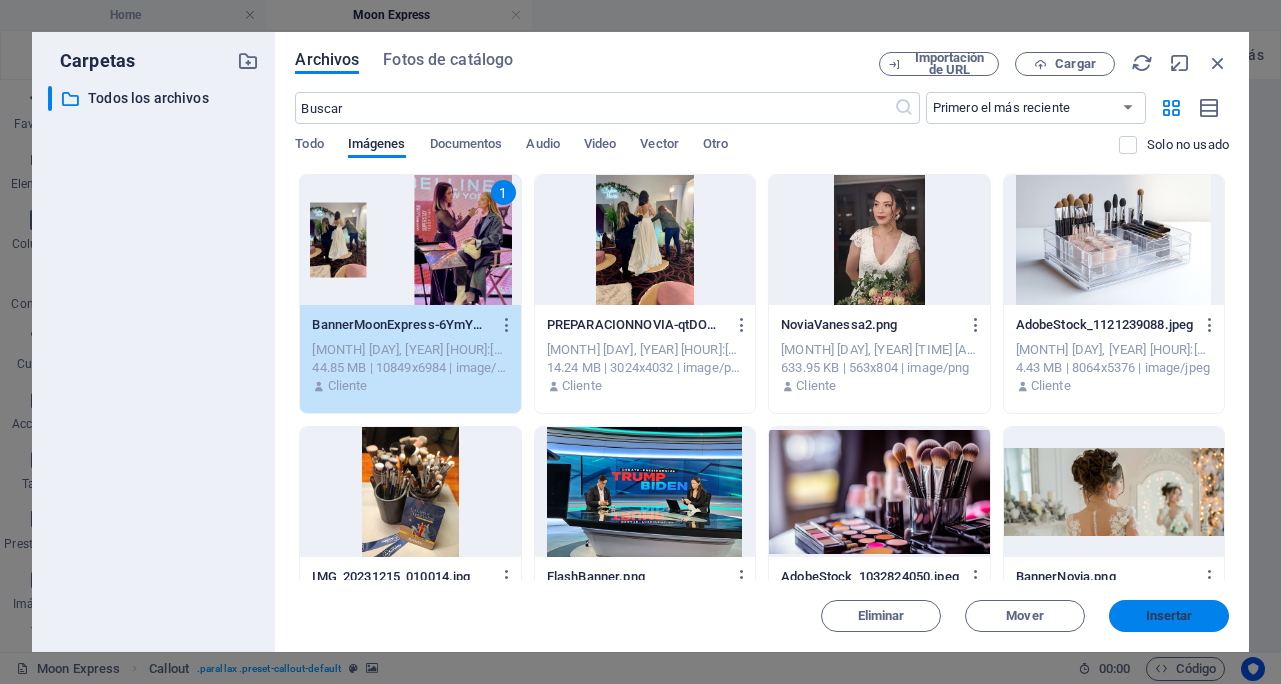 click on "Insertar" at bounding box center [1169, 616] 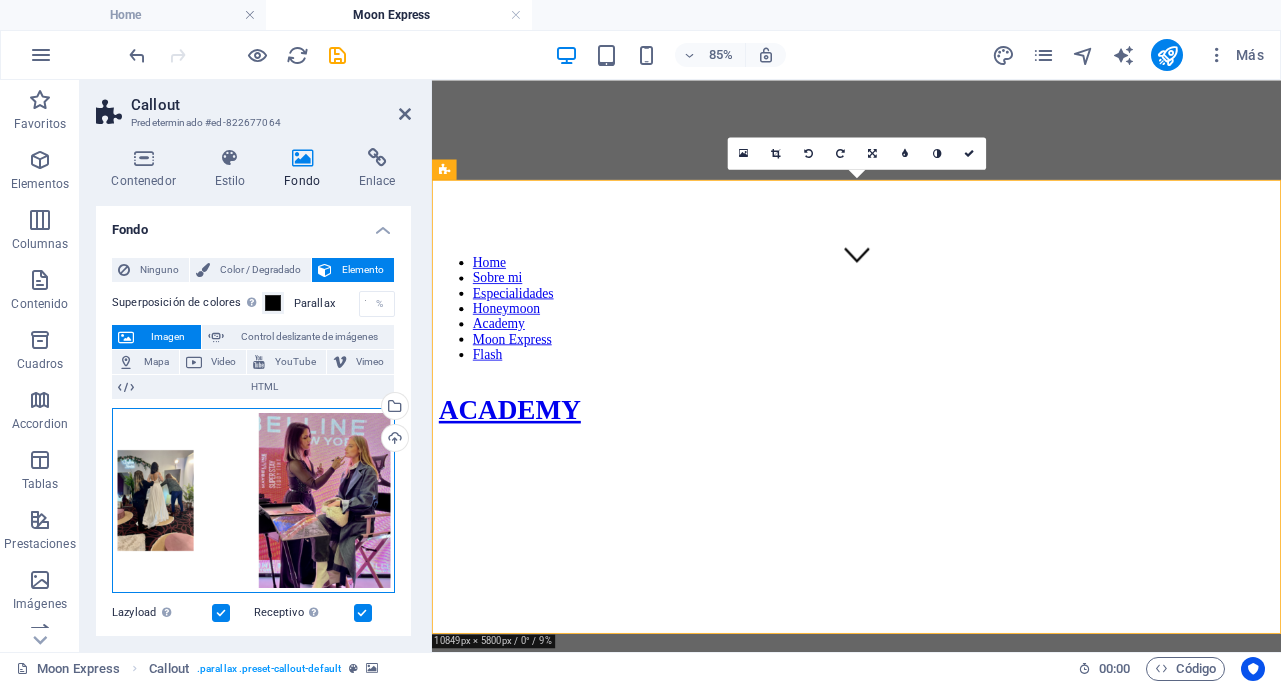 click on "Arrastra archivos aquí, haz clic para escoger archivos o  selecciona archivos de Archivos o de nuestra galería gratuita de fotos y vídeos" at bounding box center (253, 500) 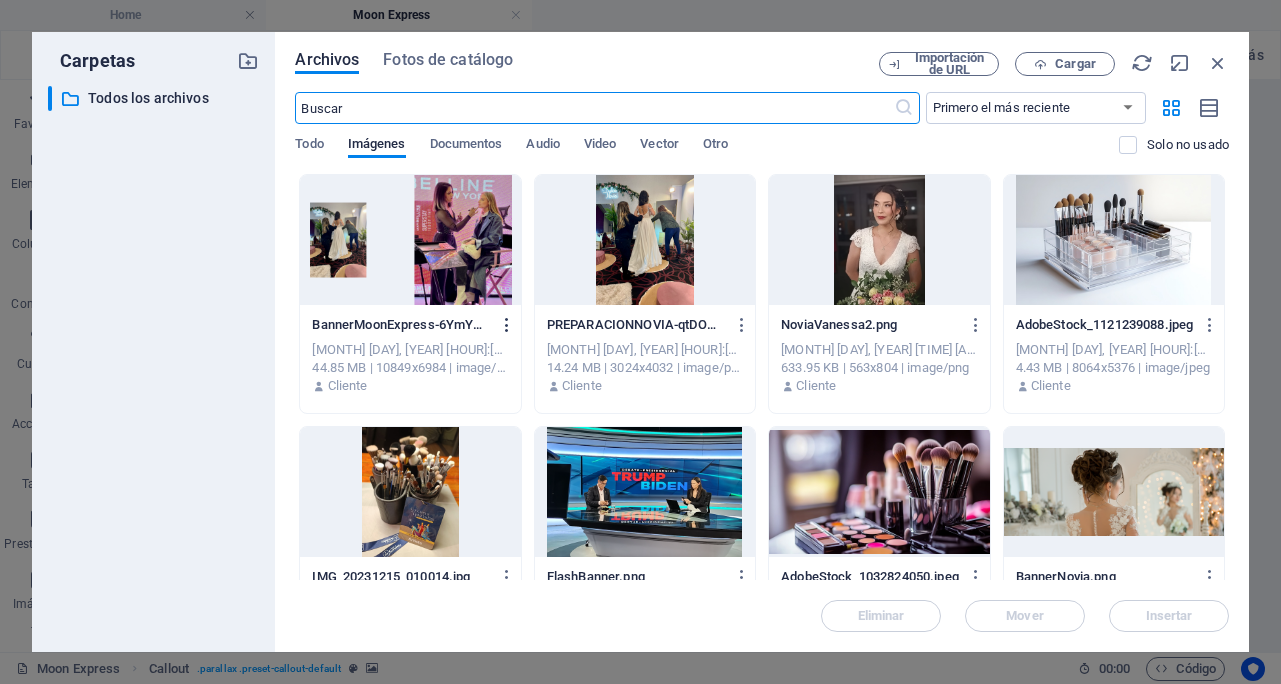 click at bounding box center [507, 325] 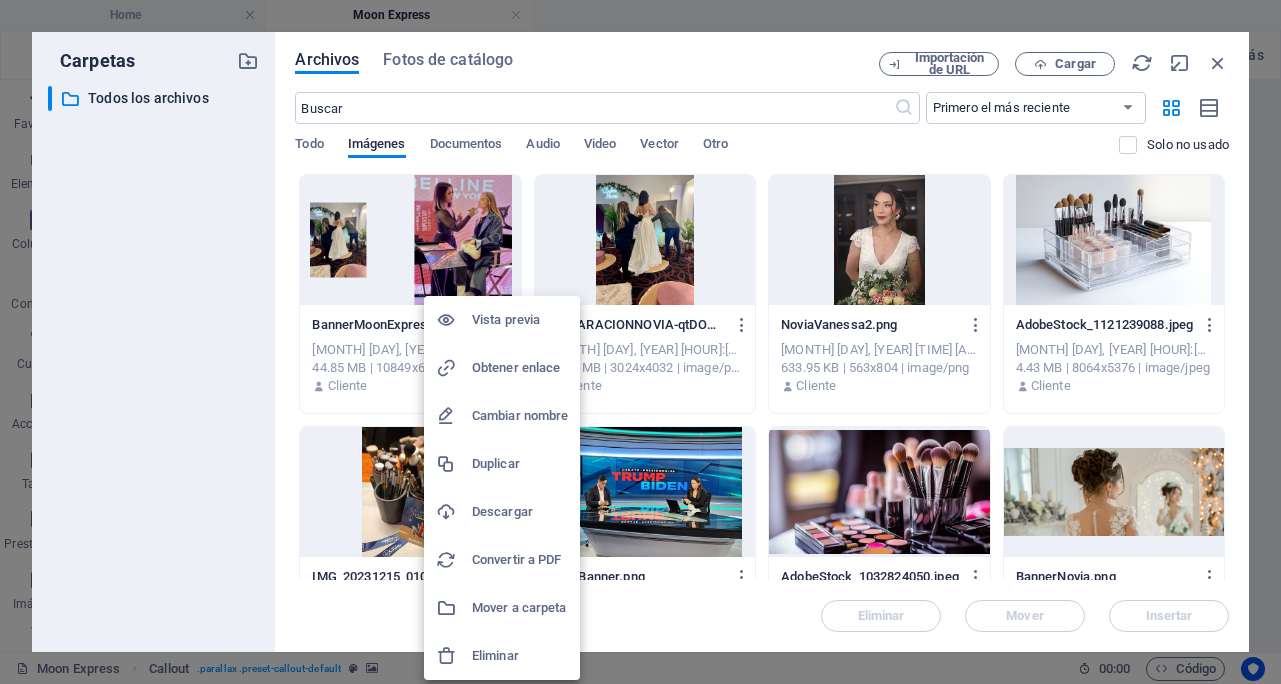 click on "Eliminar" at bounding box center (520, 656) 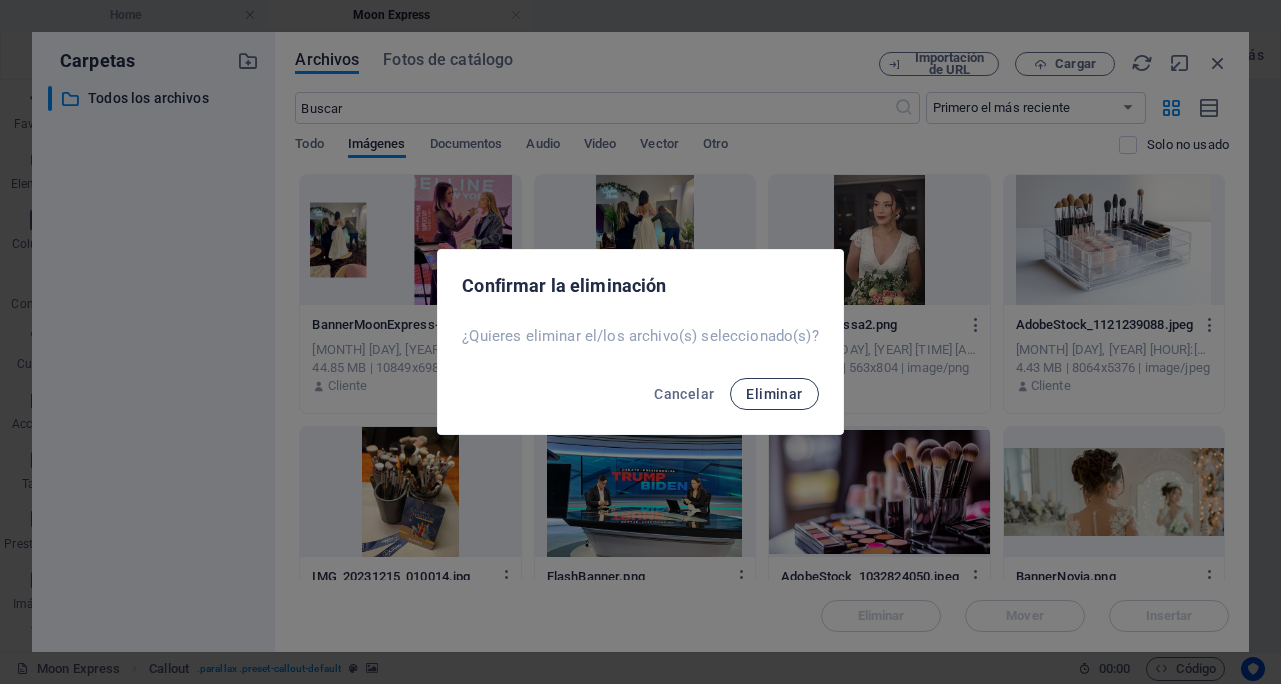 click on "Eliminar" at bounding box center (774, 394) 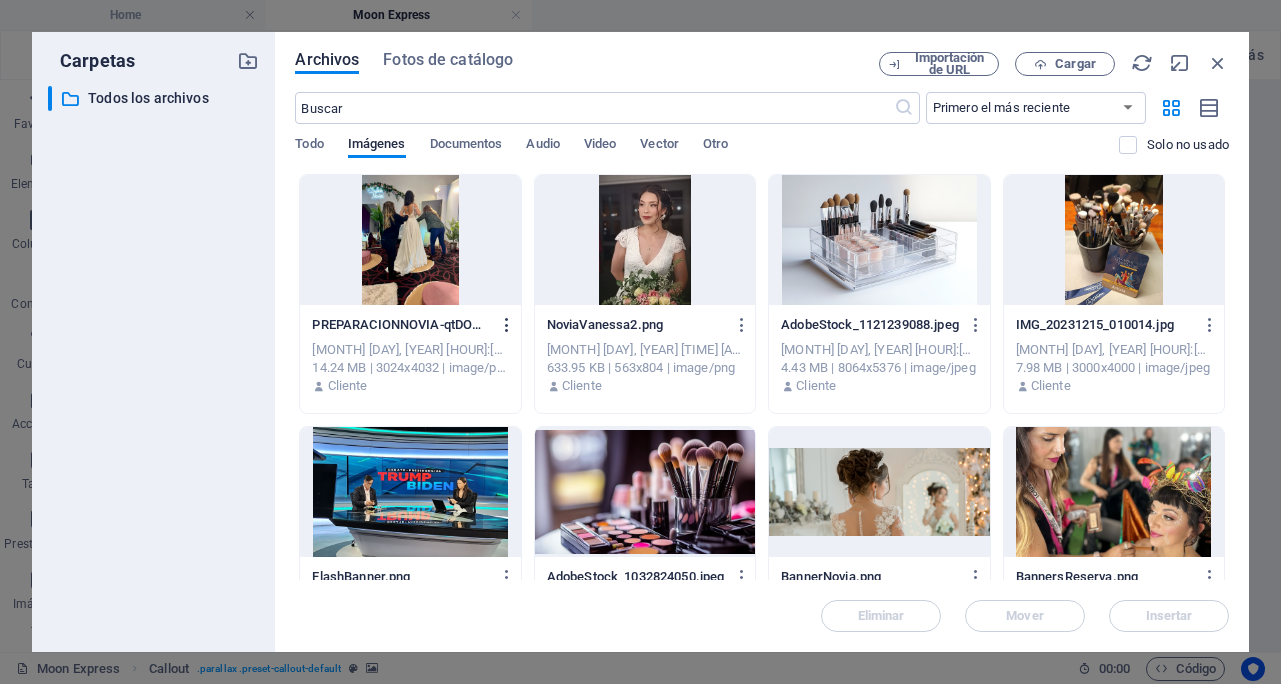 click at bounding box center (507, 325) 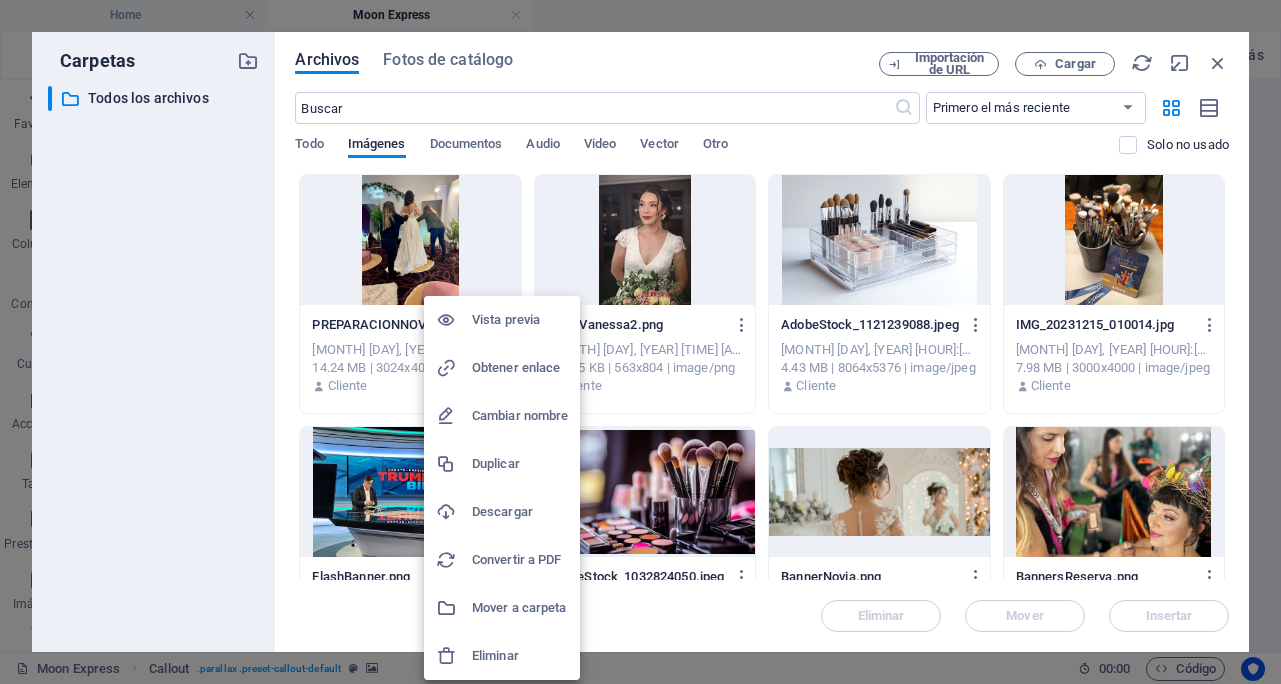 click on "Eliminar" at bounding box center [520, 656] 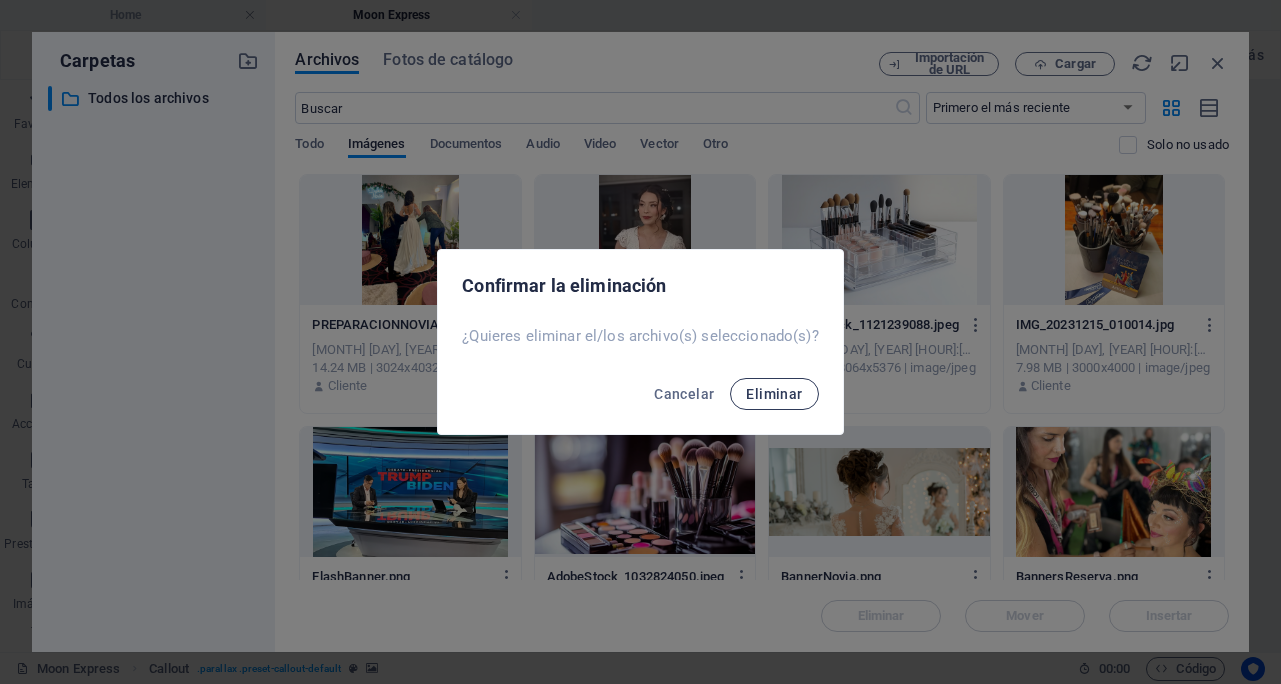 click on "Eliminar" at bounding box center (774, 394) 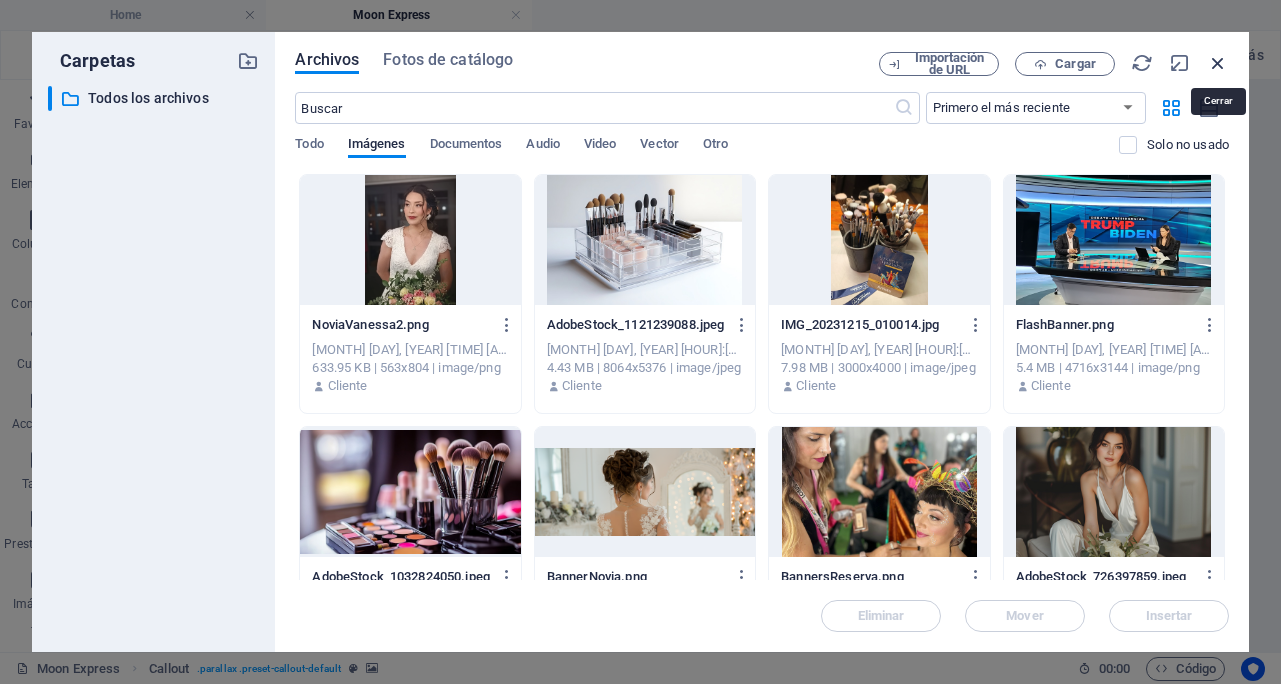 click at bounding box center [1218, 63] 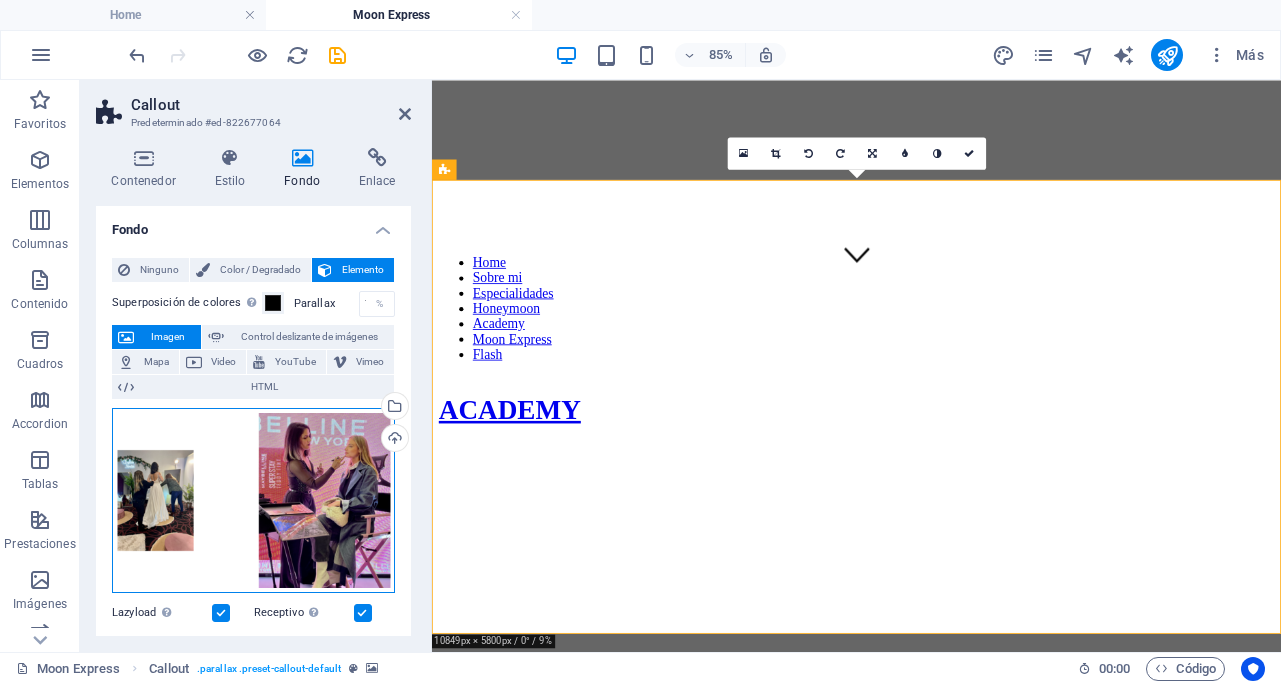 click on "Arrastra archivos aquí, haz clic para escoger archivos o  selecciona archivos de Archivos o de nuestra galería gratuita de fotos y vídeos" at bounding box center (253, 500) 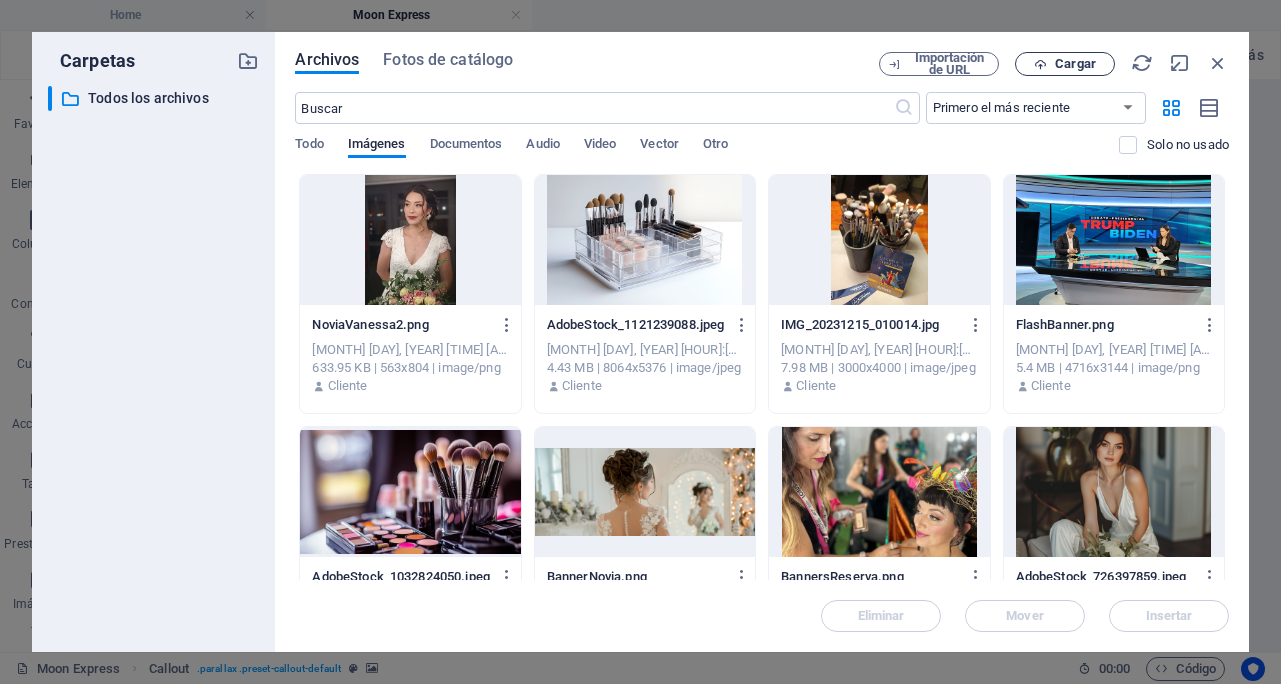 click on "Cargar" at bounding box center [1075, 64] 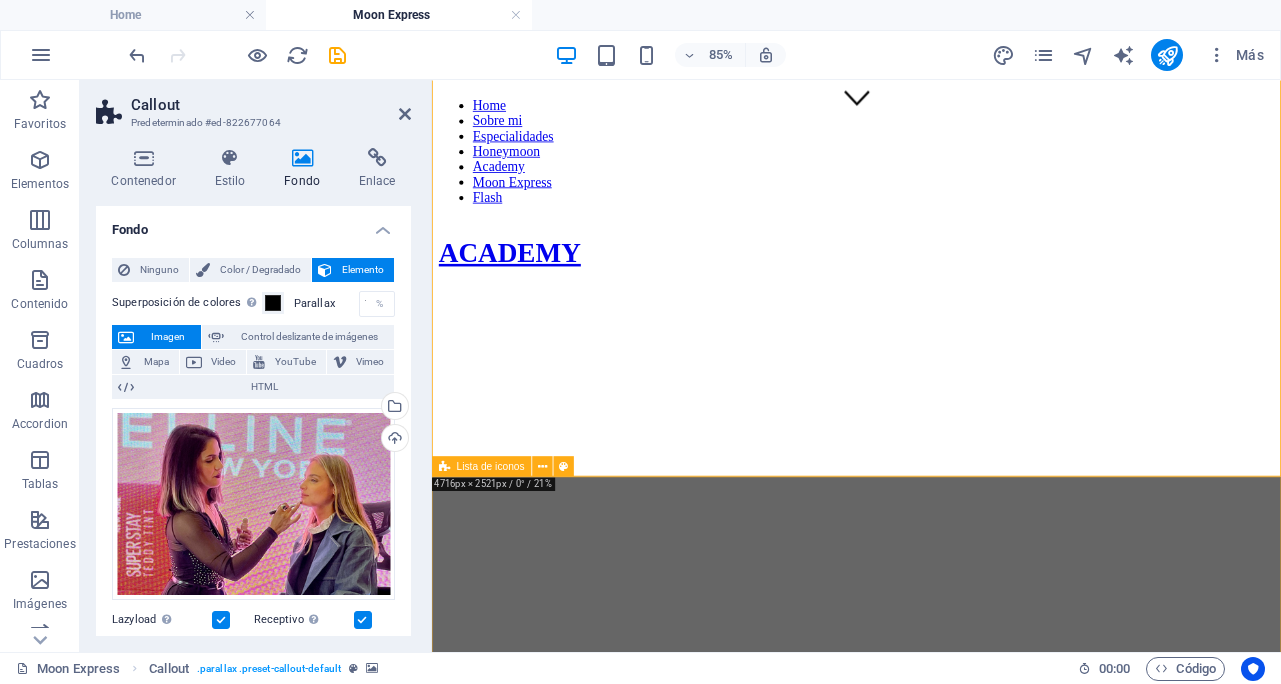 scroll, scrollTop: 621, scrollLeft: 0, axis: vertical 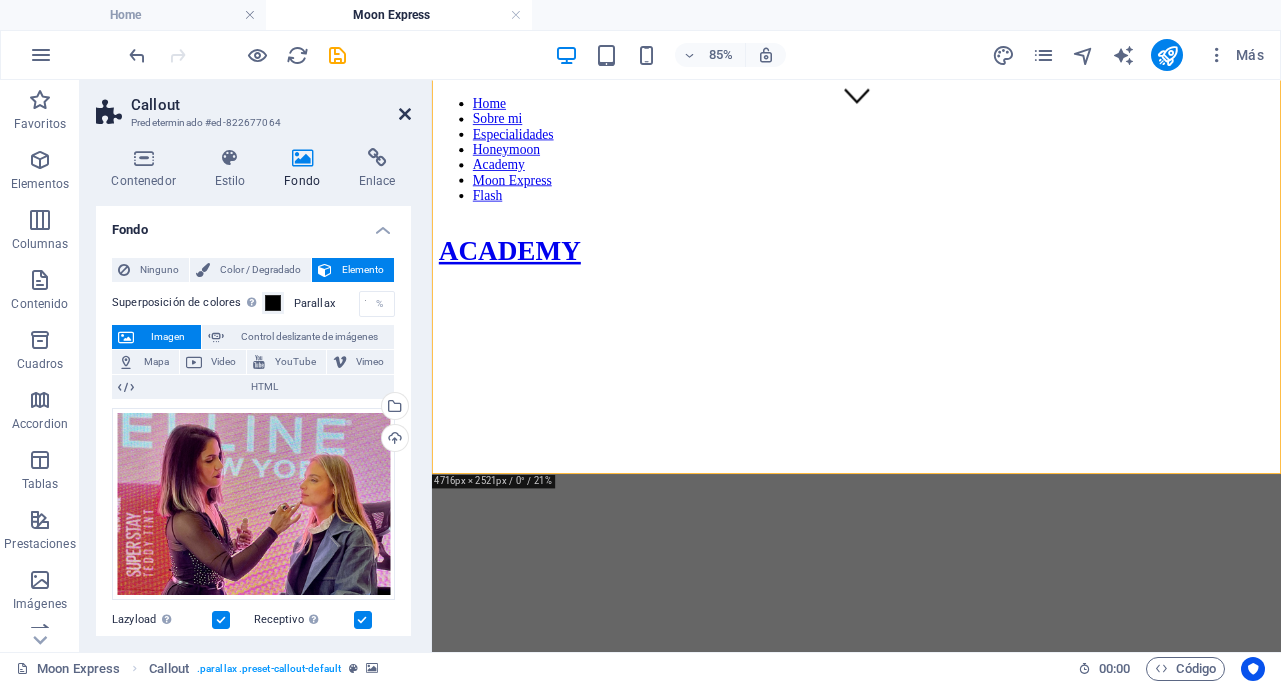 click at bounding box center [405, 114] 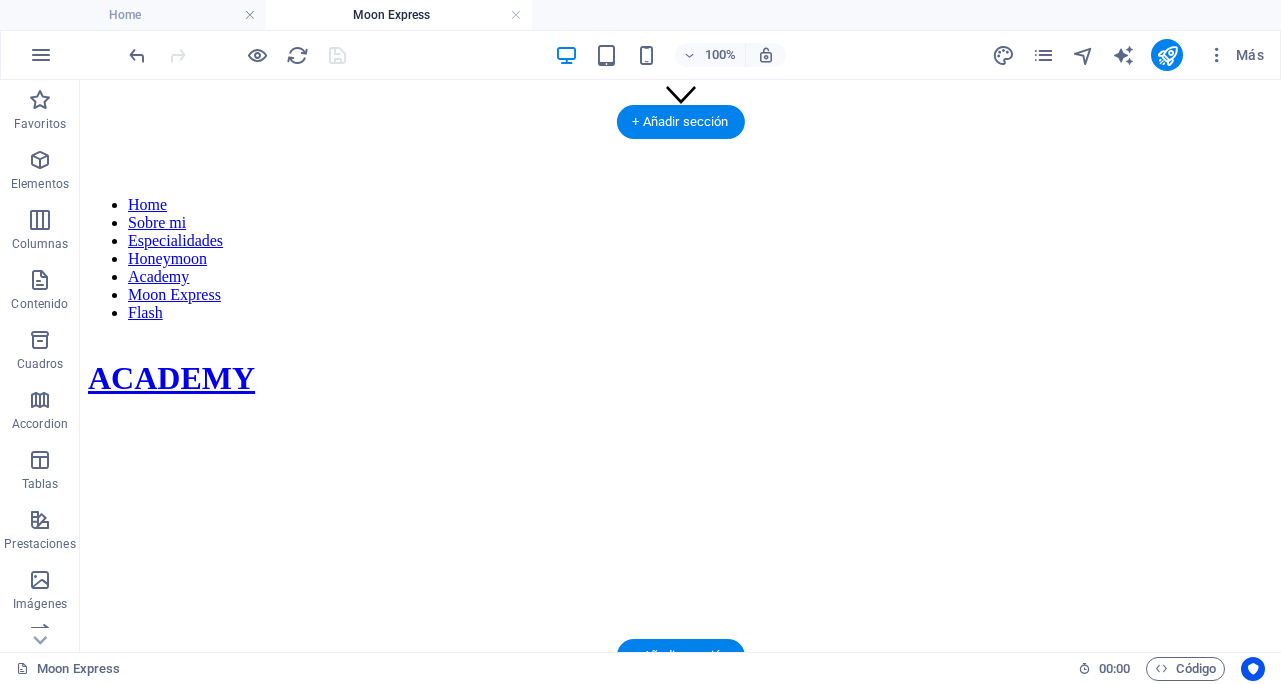 scroll, scrollTop: 531, scrollLeft: 0, axis: vertical 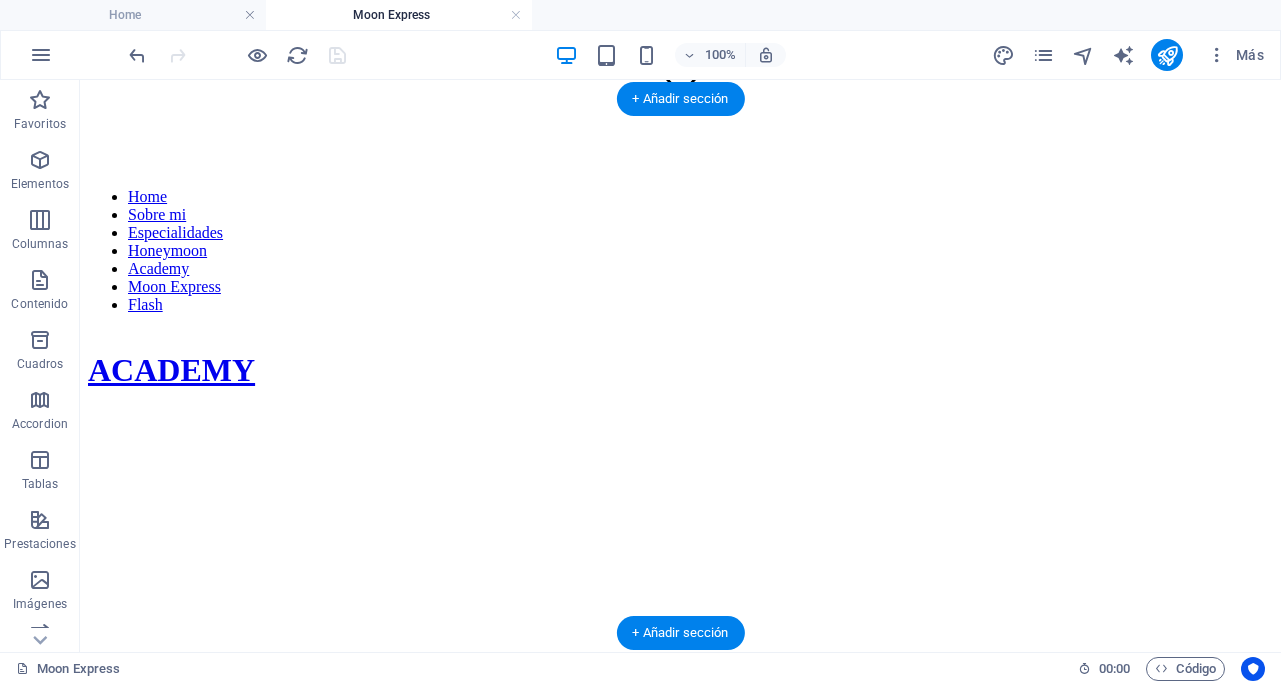click at bounding box center (680, 460) 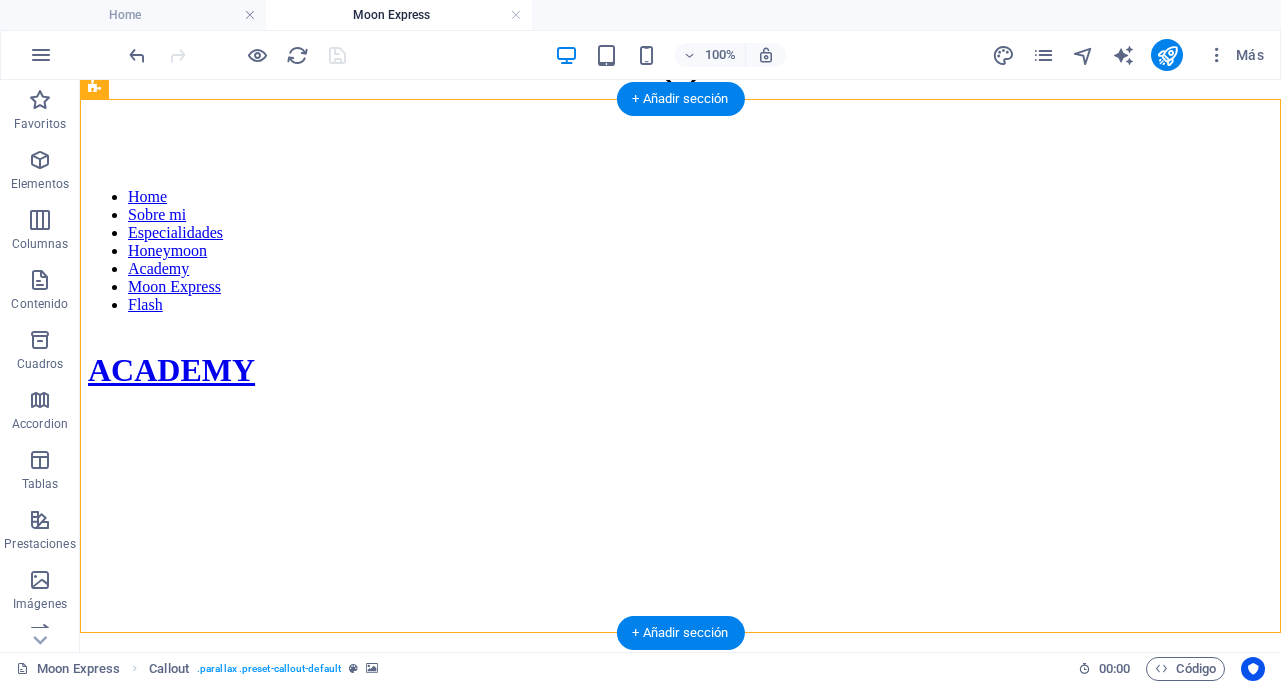 click at bounding box center [680, 460] 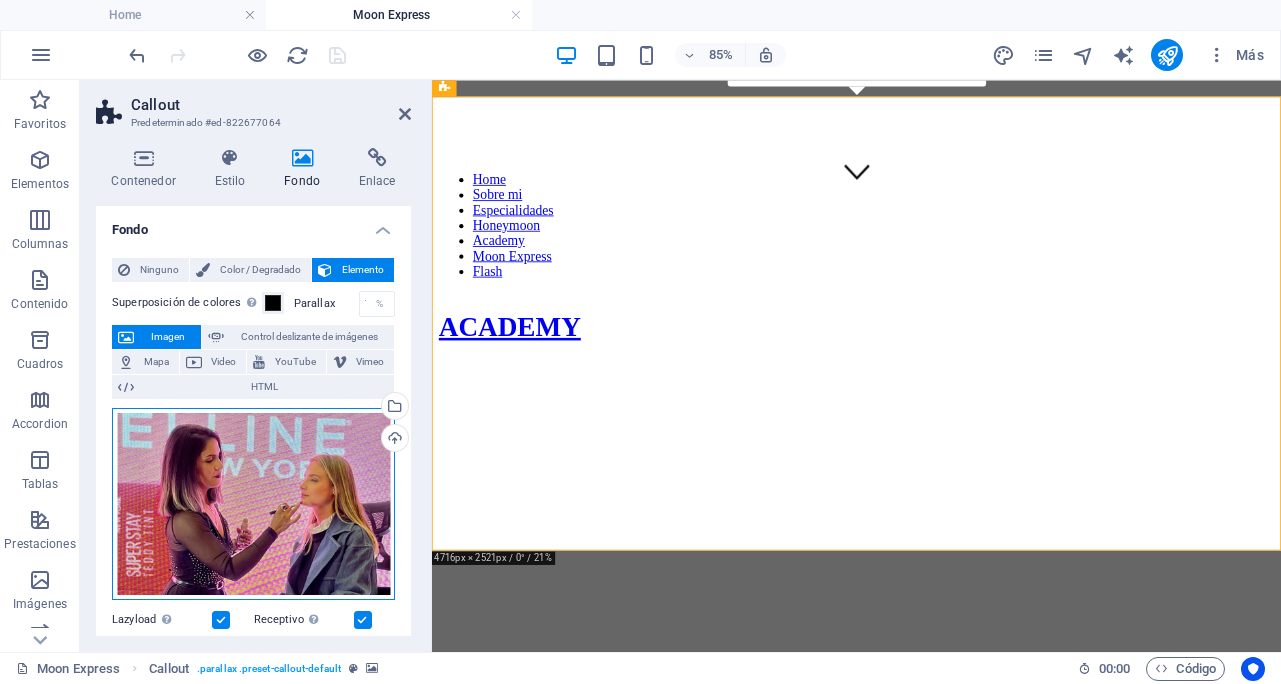 click on "Arrastra archivos aquí, haz clic para escoger archivos o  selecciona archivos de Archivos o de nuestra galería gratuita de fotos y vídeos" at bounding box center (253, 504) 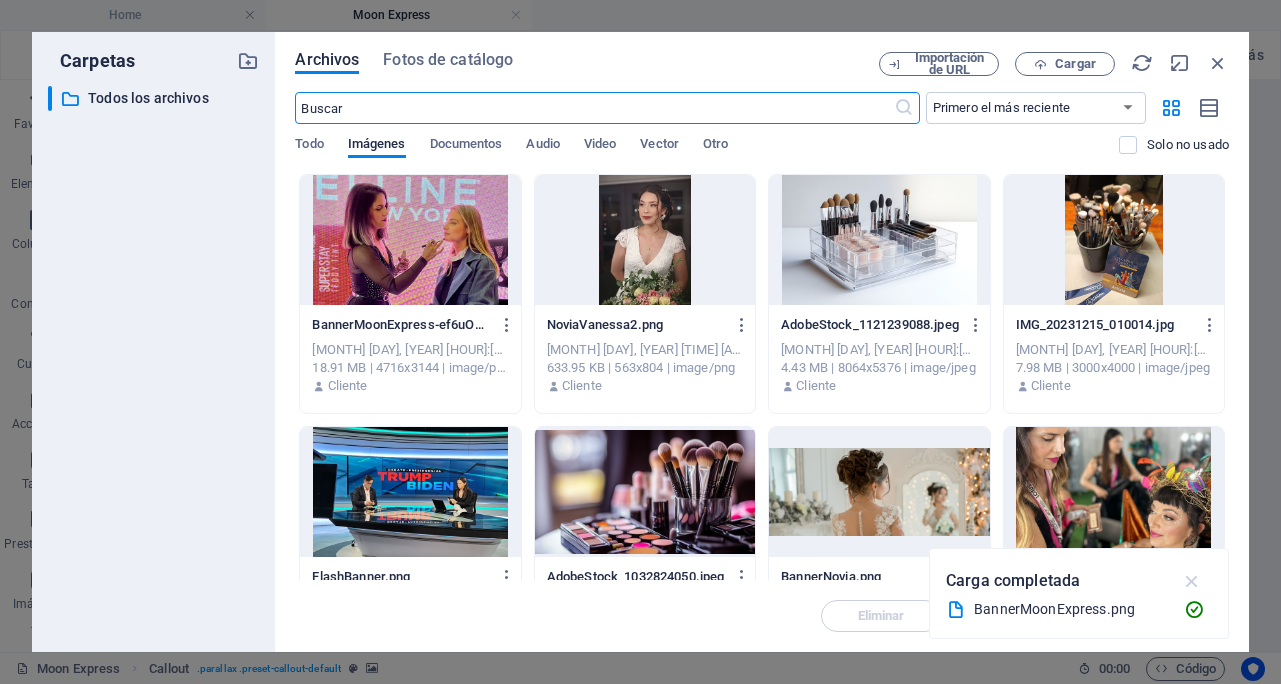 click at bounding box center (1192, 581) 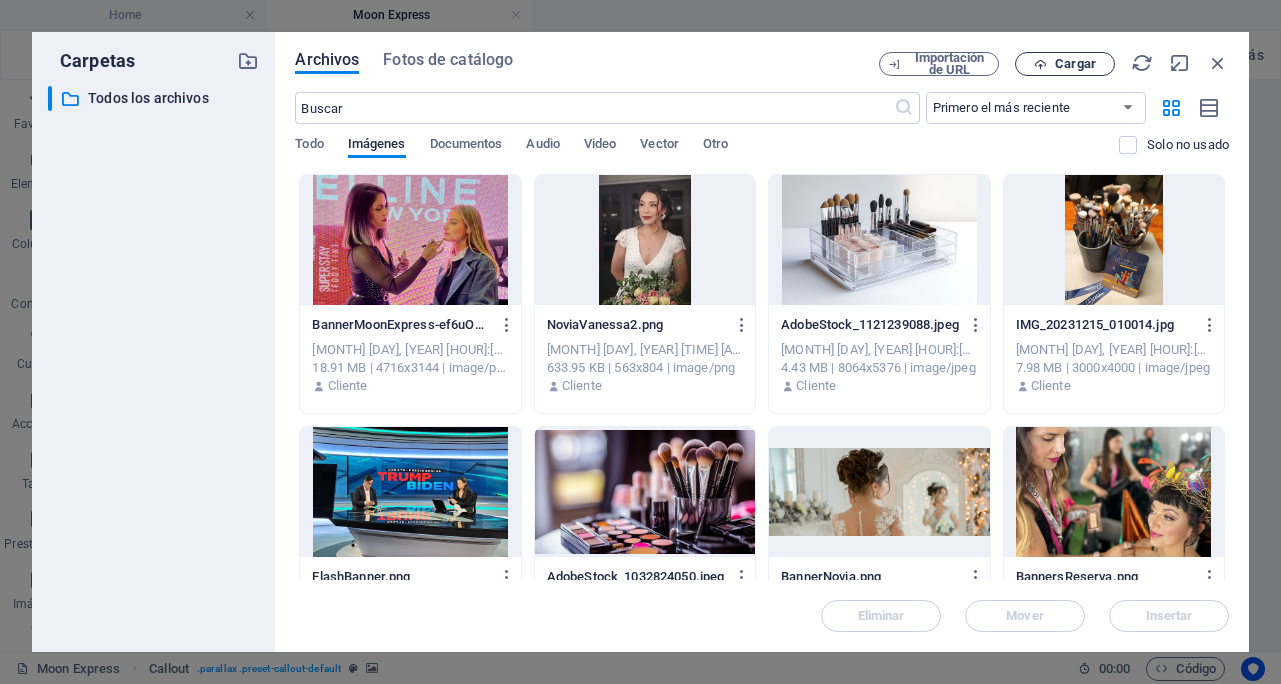 click on "Cargar" at bounding box center (1065, 64) 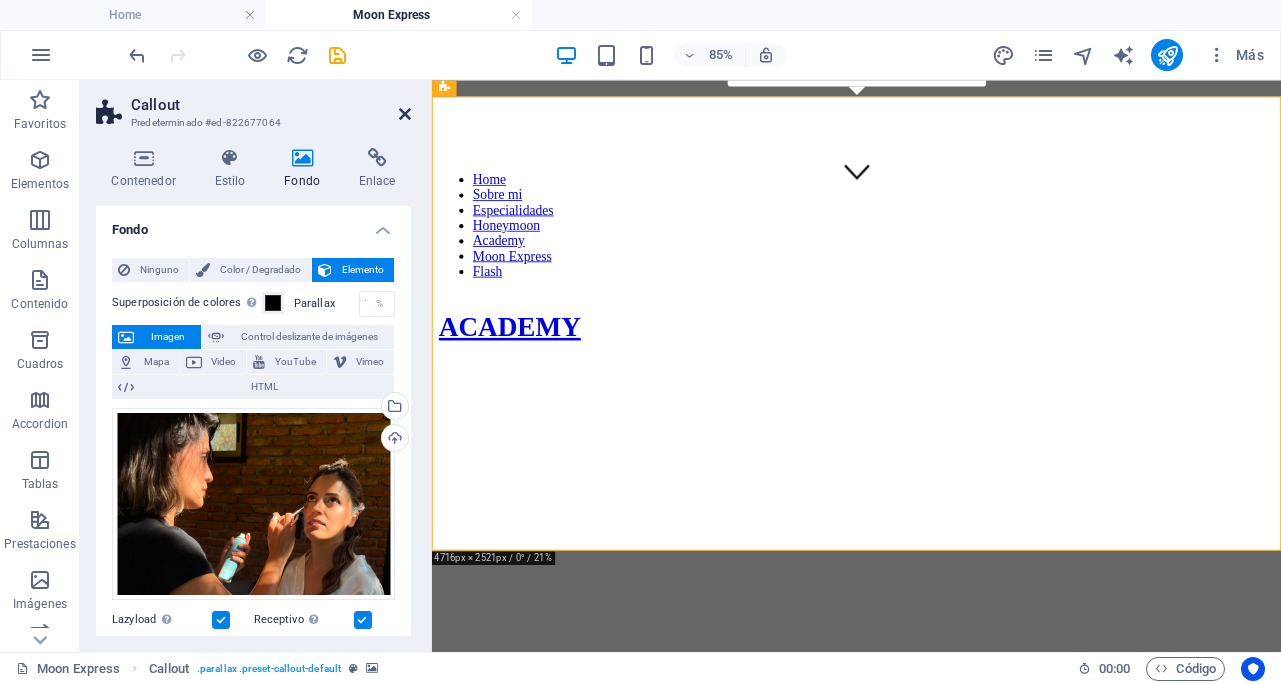 click at bounding box center [405, 114] 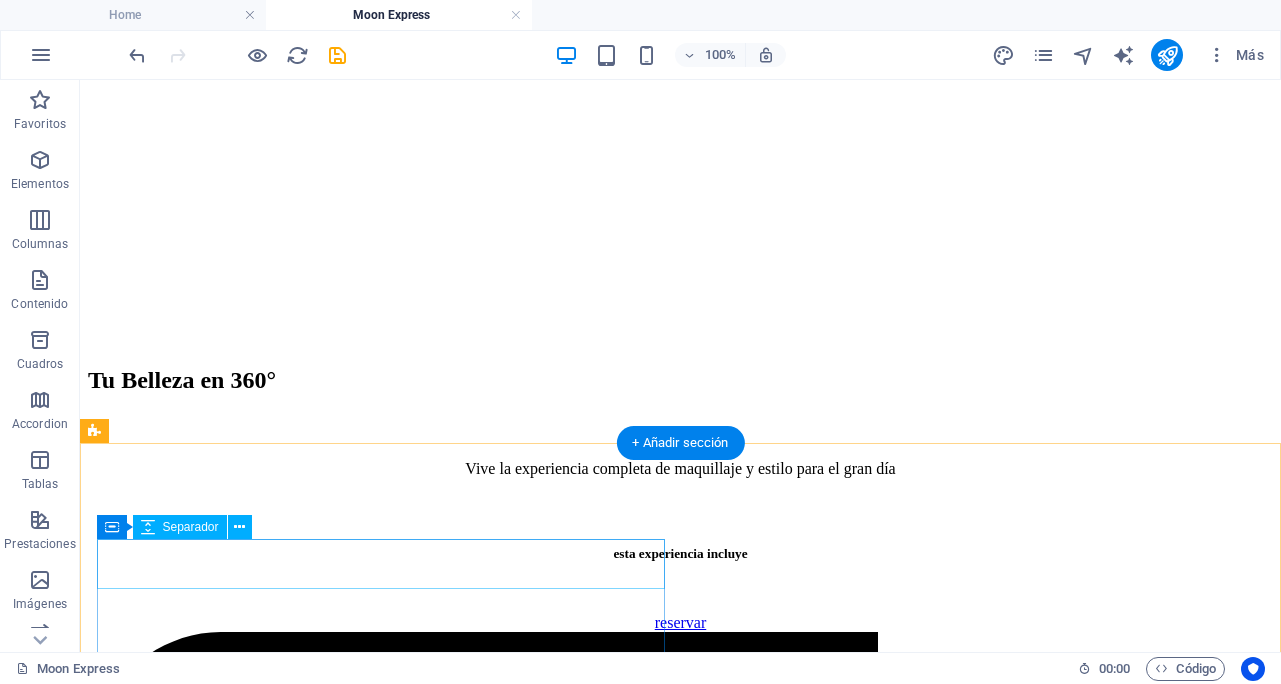 scroll, scrollTop: 1208, scrollLeft: 0, axis: vertical 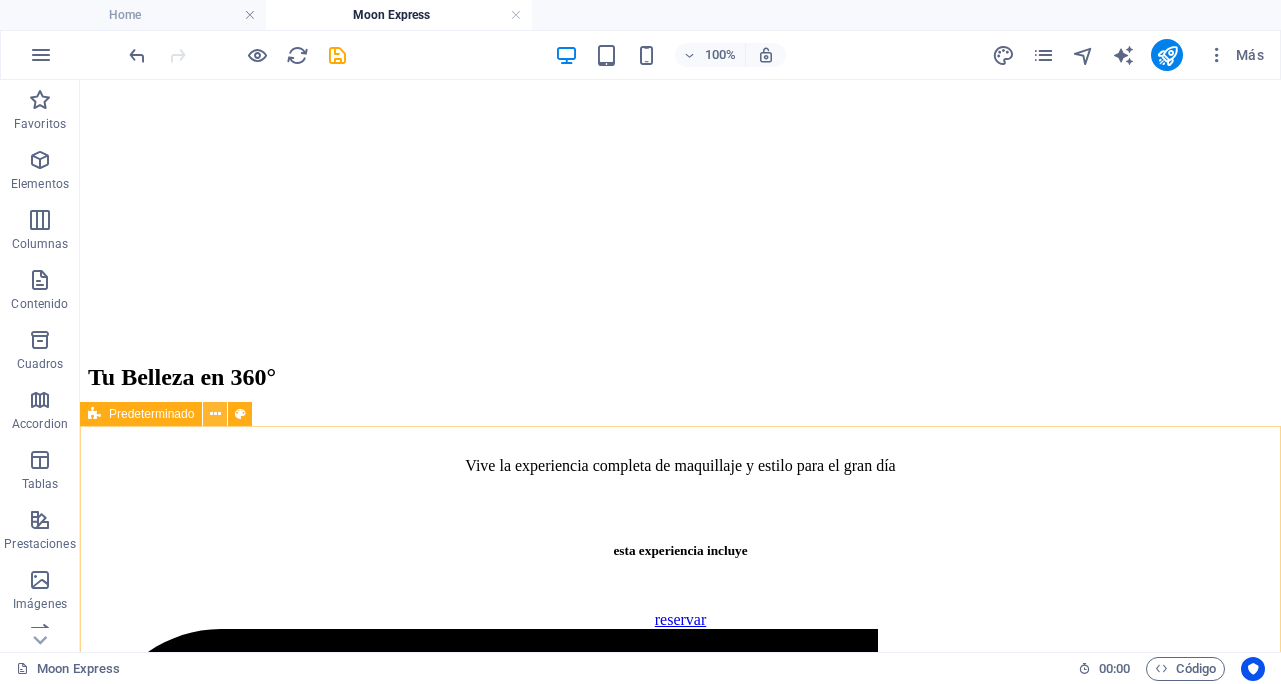 click at bounding box center (215, 414) 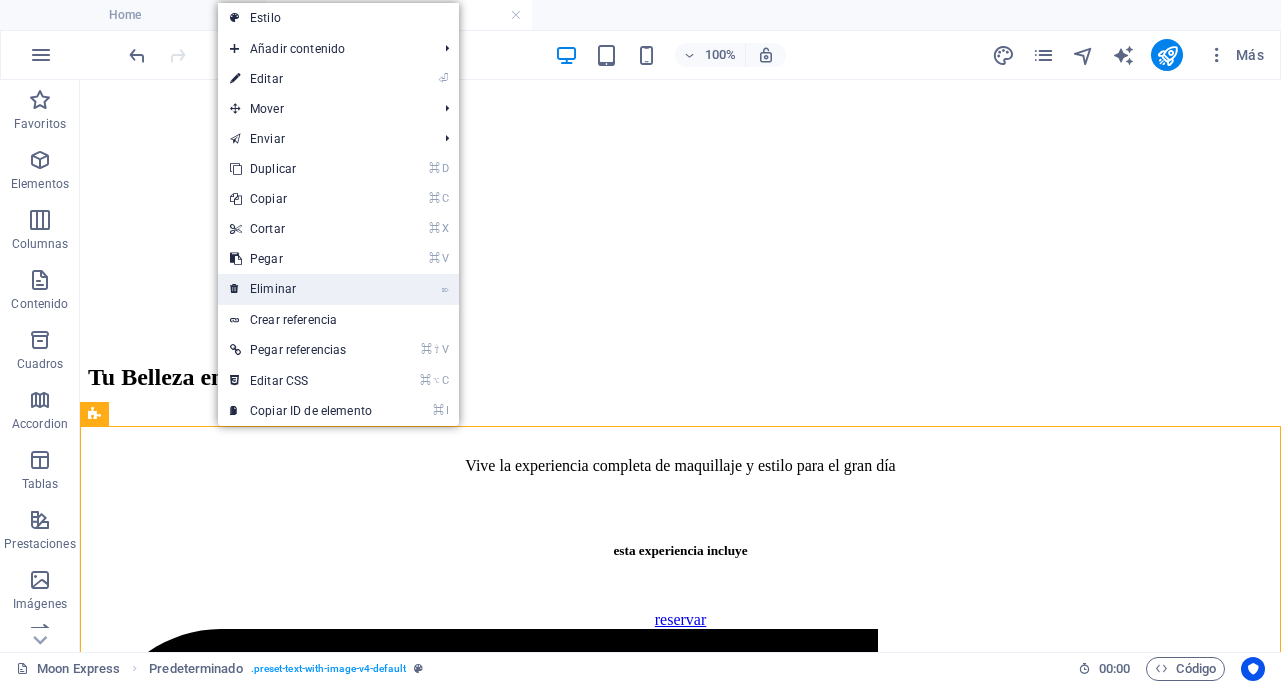 click on "⌦  Eliminar" at bounding box center (301, 289) 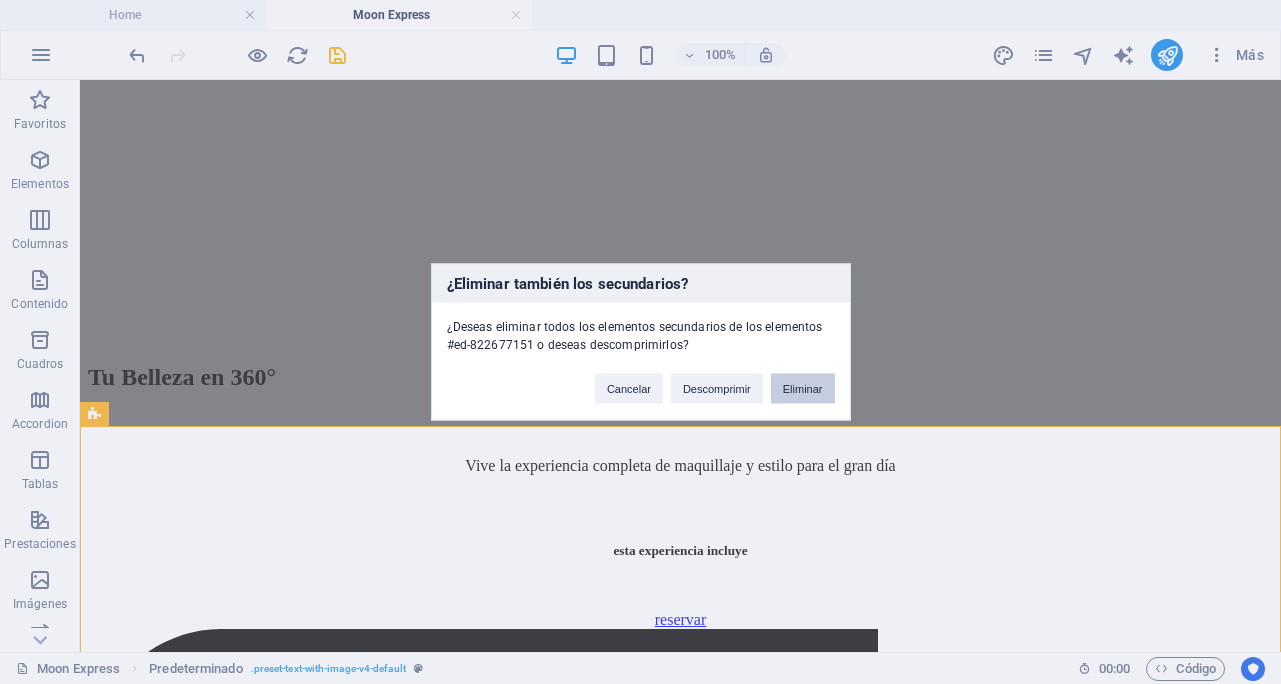 click on "Eliminar" at bounding box center [803, 389] 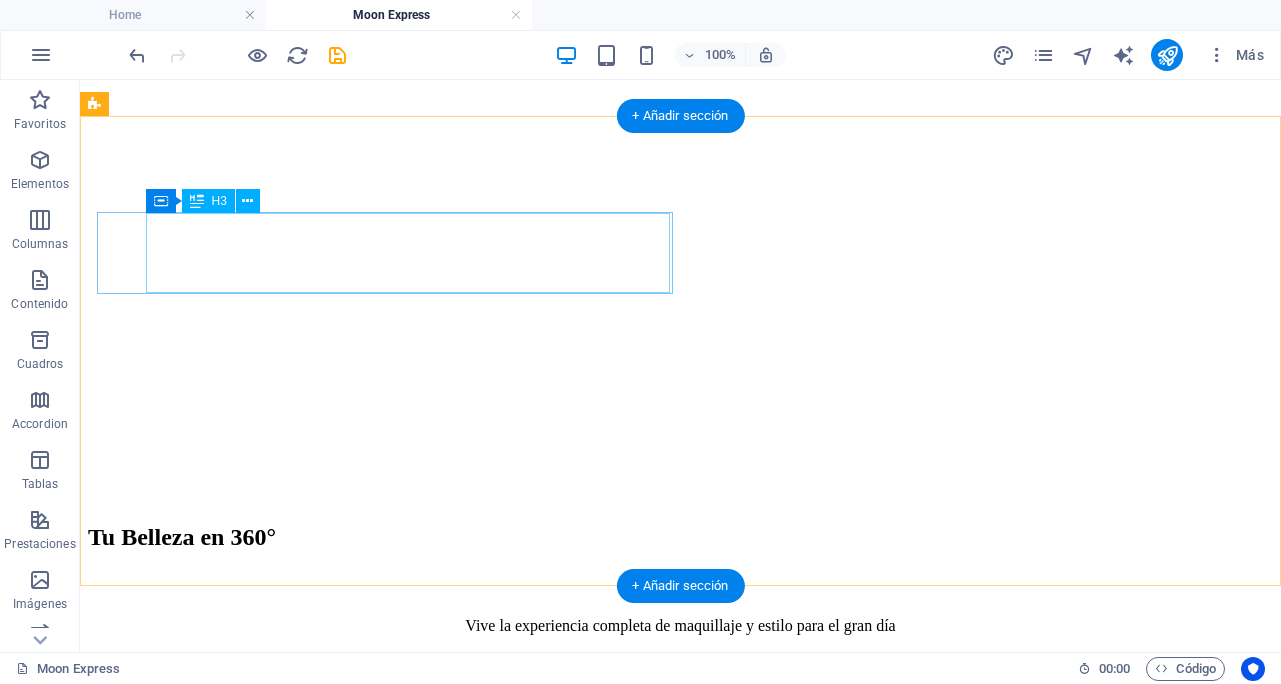 scroll, scrollTop: 997, scrollLeft: 0, axis: vertical 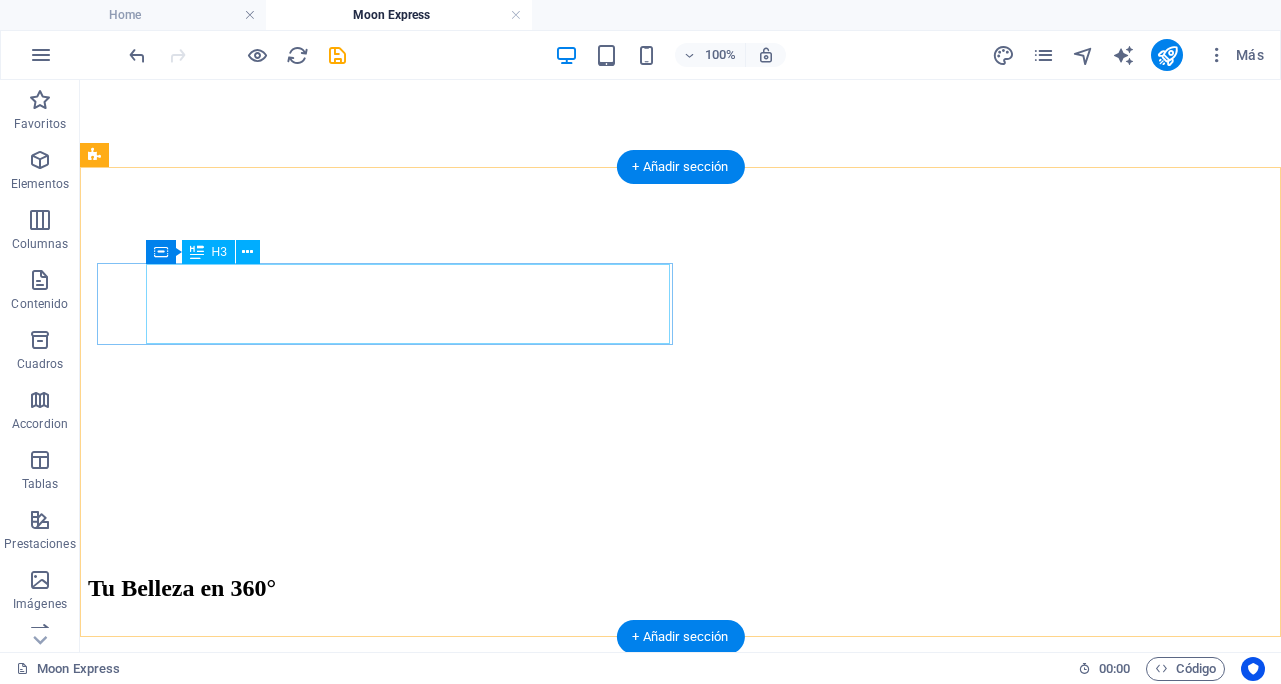 click on "Morfología de mi rostro" at bounding box center [680, 2059] 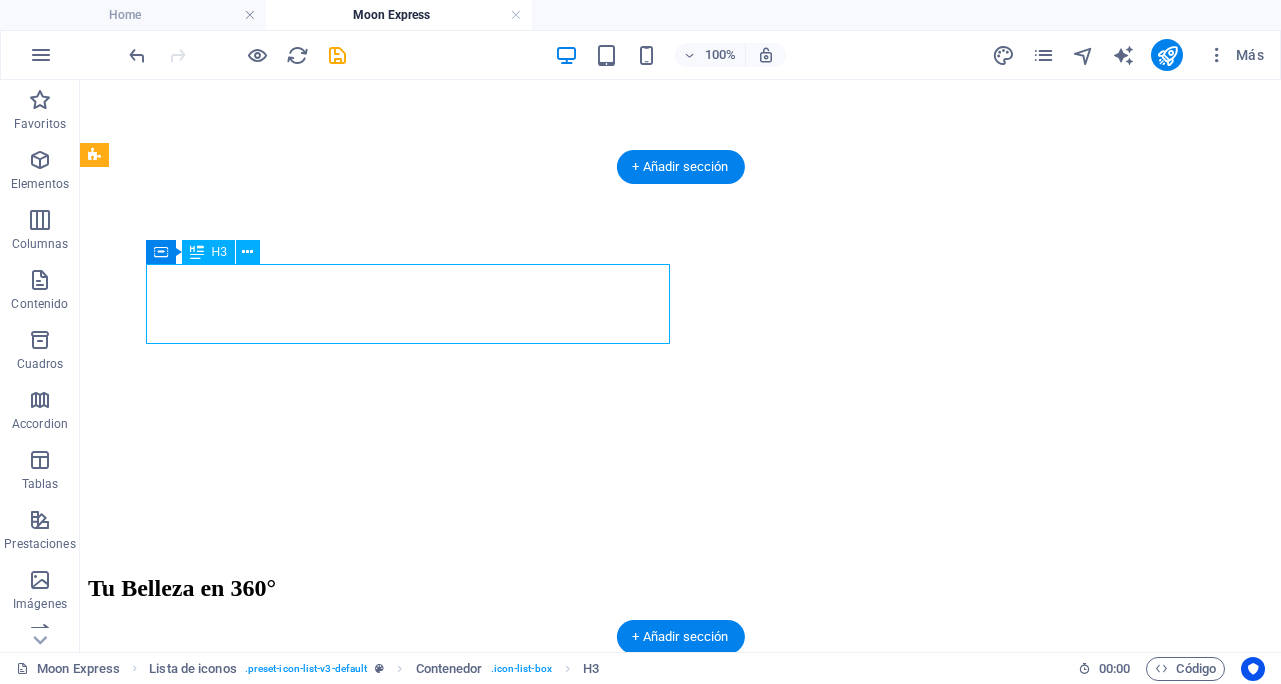 click on "Morfología de mi rostro" at bounding box center (680, 2059) 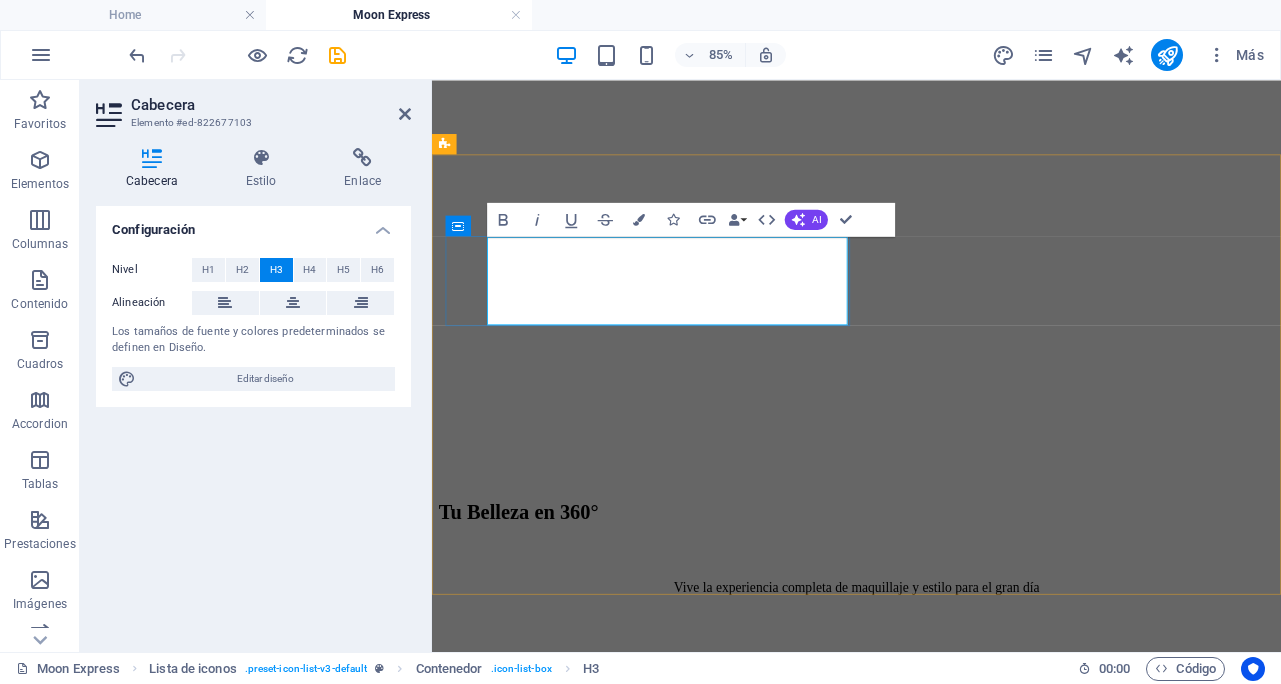 click on "Morfología de mi rostro" at bounding box center (931, 1857) 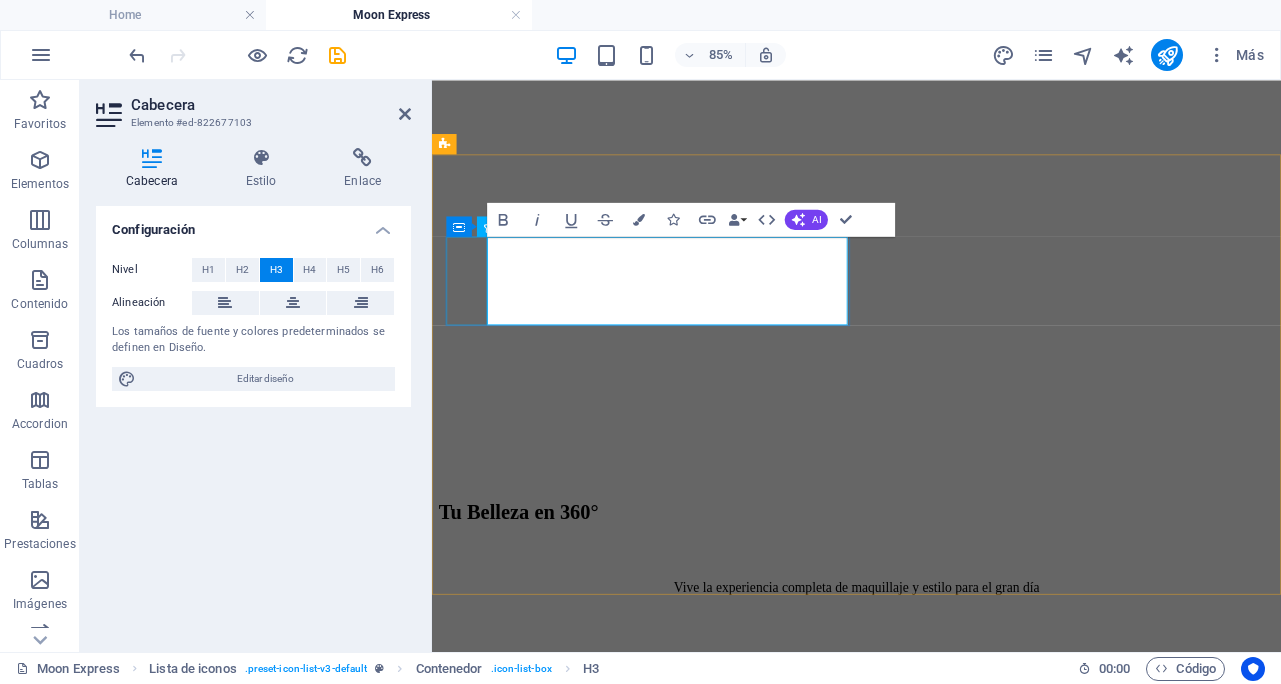 drag, startPoint x: 769, startPoint y: 310, endPoint x: 480, endPoint y: 308, distance: 289.00693 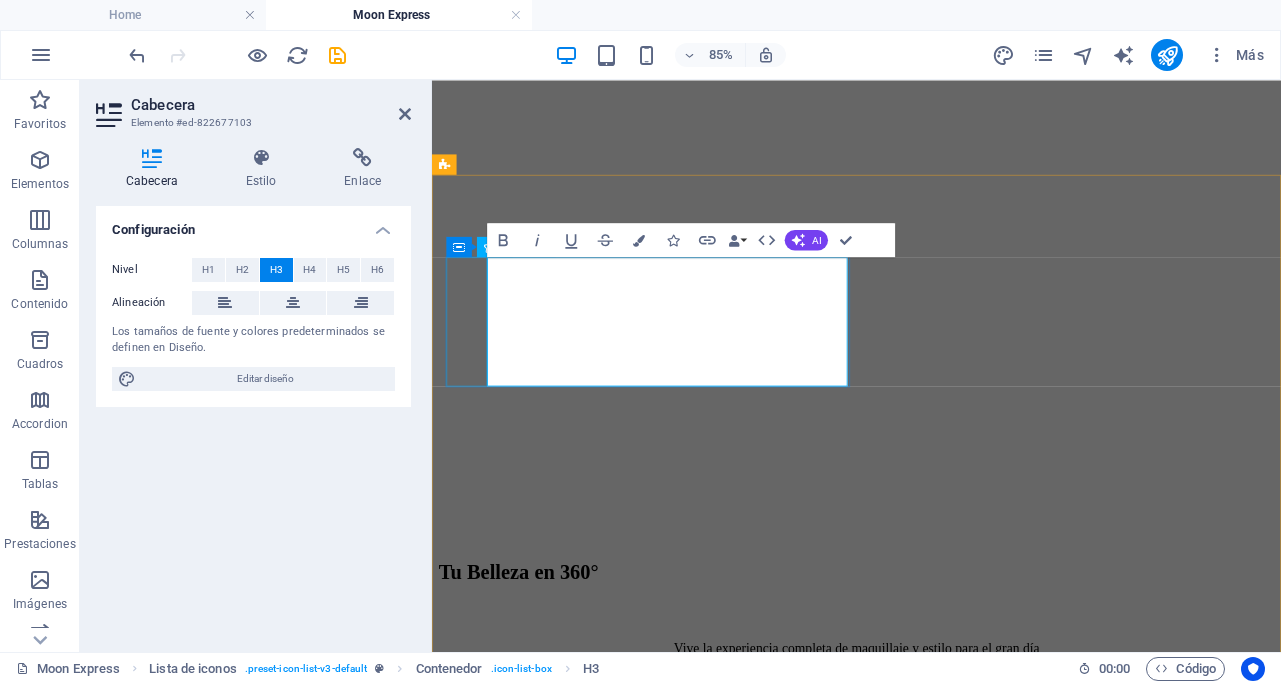 scroll, scrollTop: 973, scrollLeft: 0, axis: vertical 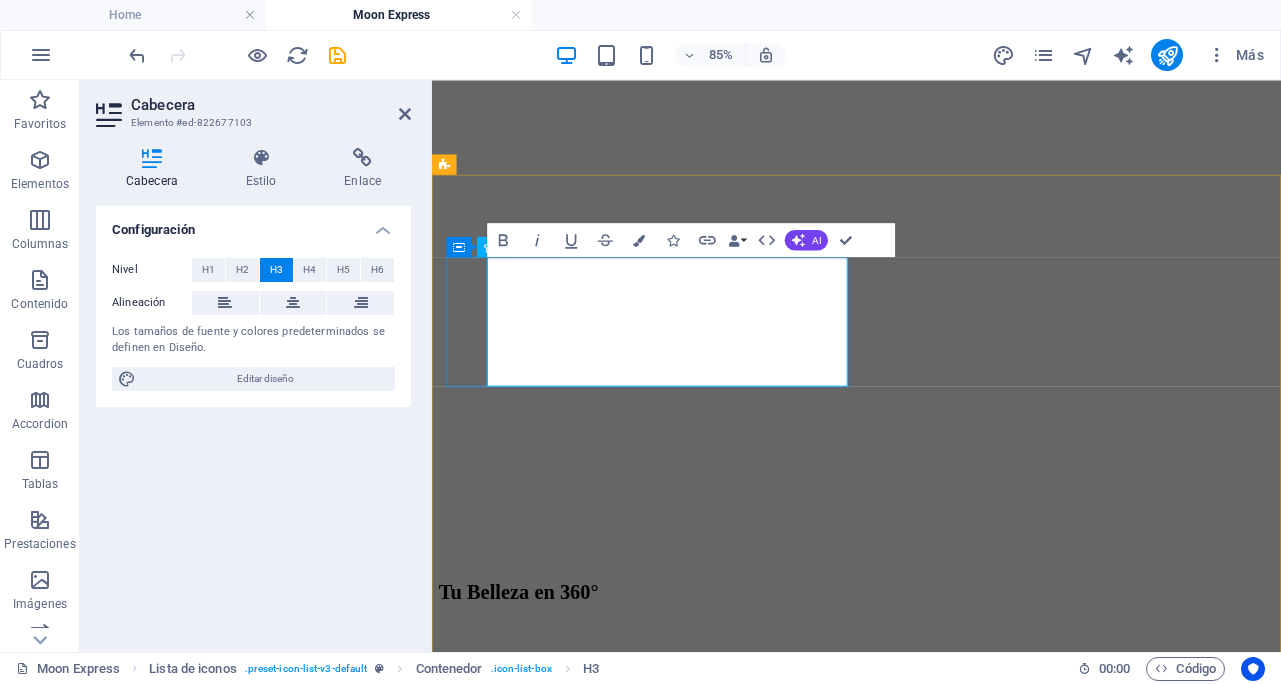 drag, startPoint x: 855, startPoint y: 313, endPoint x: 449, endPoint y: 312, distance: 406.00122 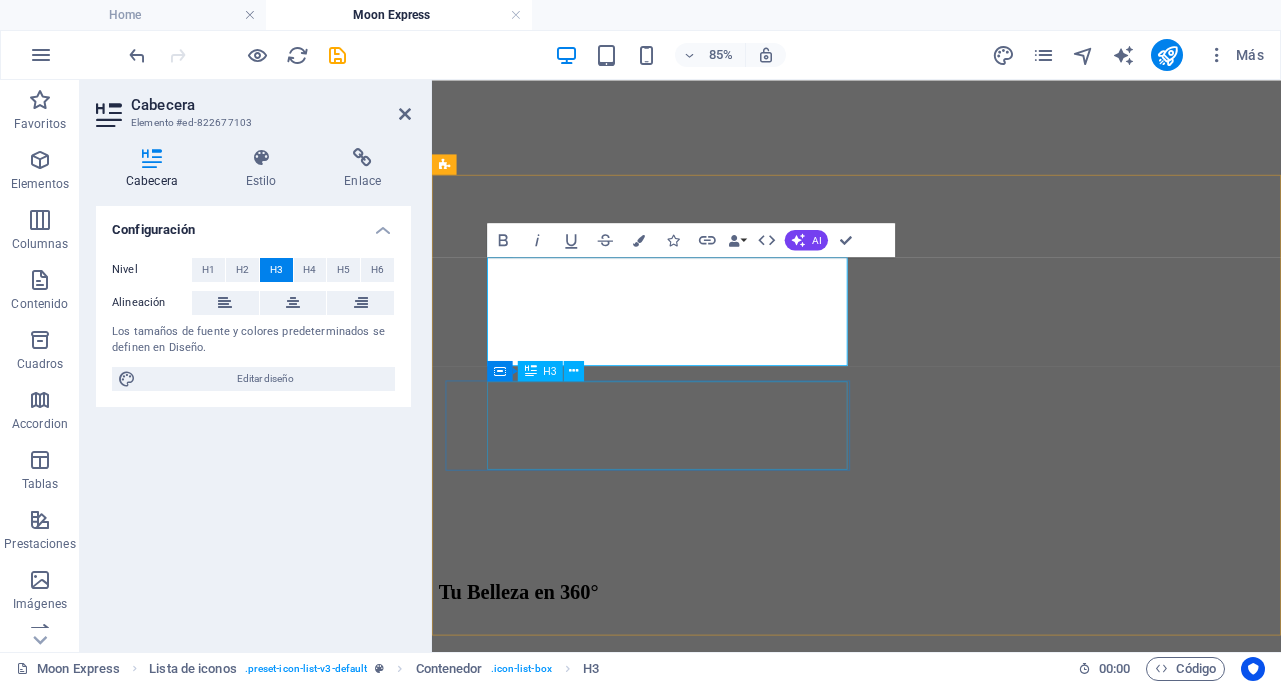 click on "Necesidades de mi piel, productos que puedo usar y la importancia de estos." at bounding box center [931, 4067] 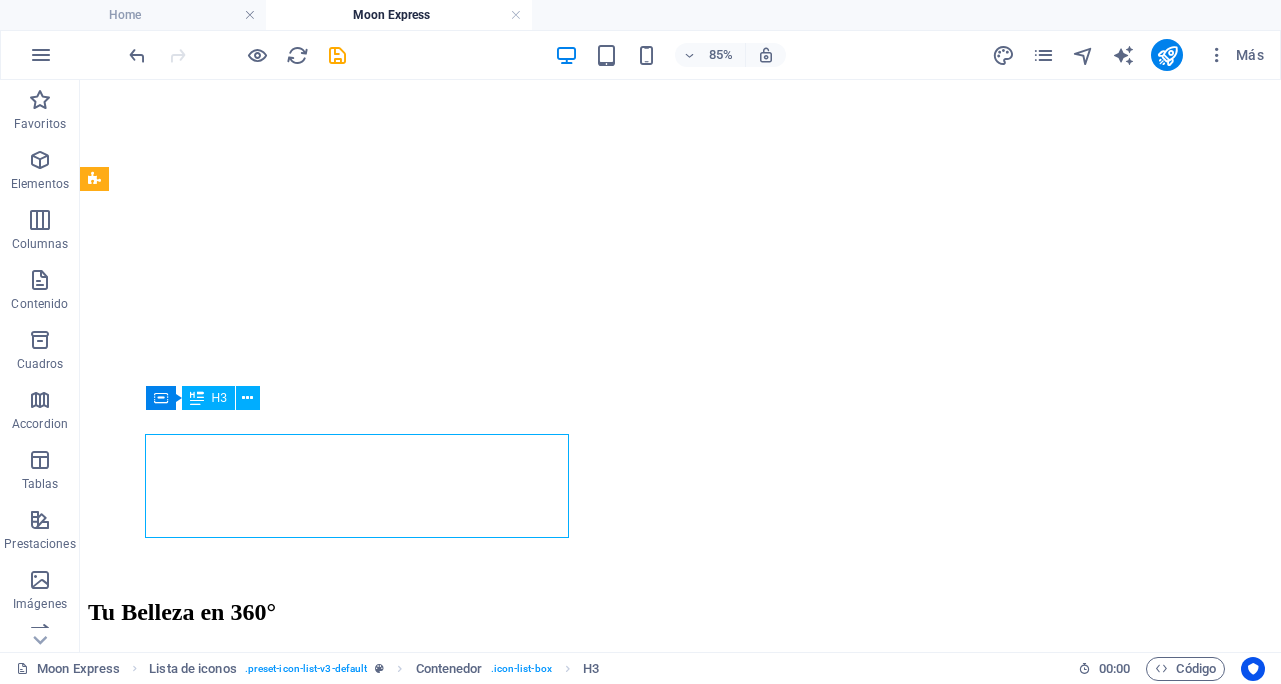 click on "Necesidades de mi piel, productos que puedo usar y la importancia de estos." at bounding box center (680, 4580) 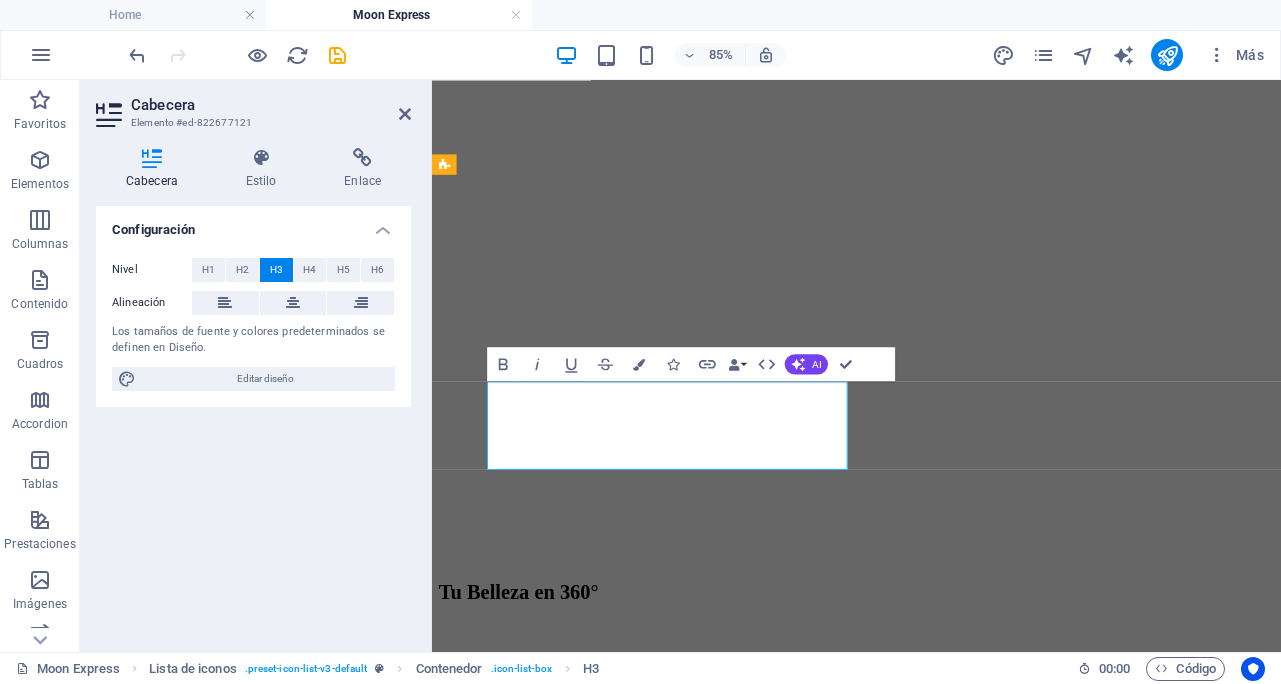 scroll, scrollTop: 2327, scrollLeft: 2, axis: both 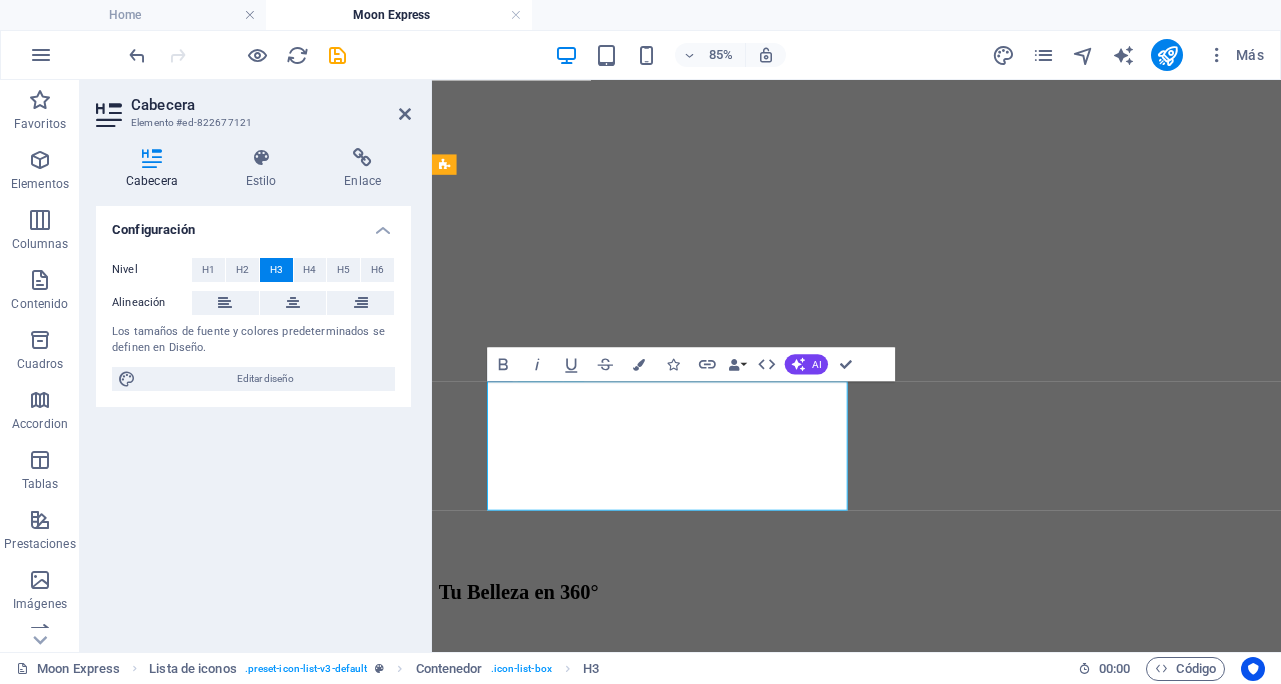 click on "Tendencias actuales de noviasTe mostramos lo más nuevo y lo clásico que nunca falla: piel luminosa, ojos románticos, labios naturales, acabados de lujo, etc." at bounding box center [931, 4078] 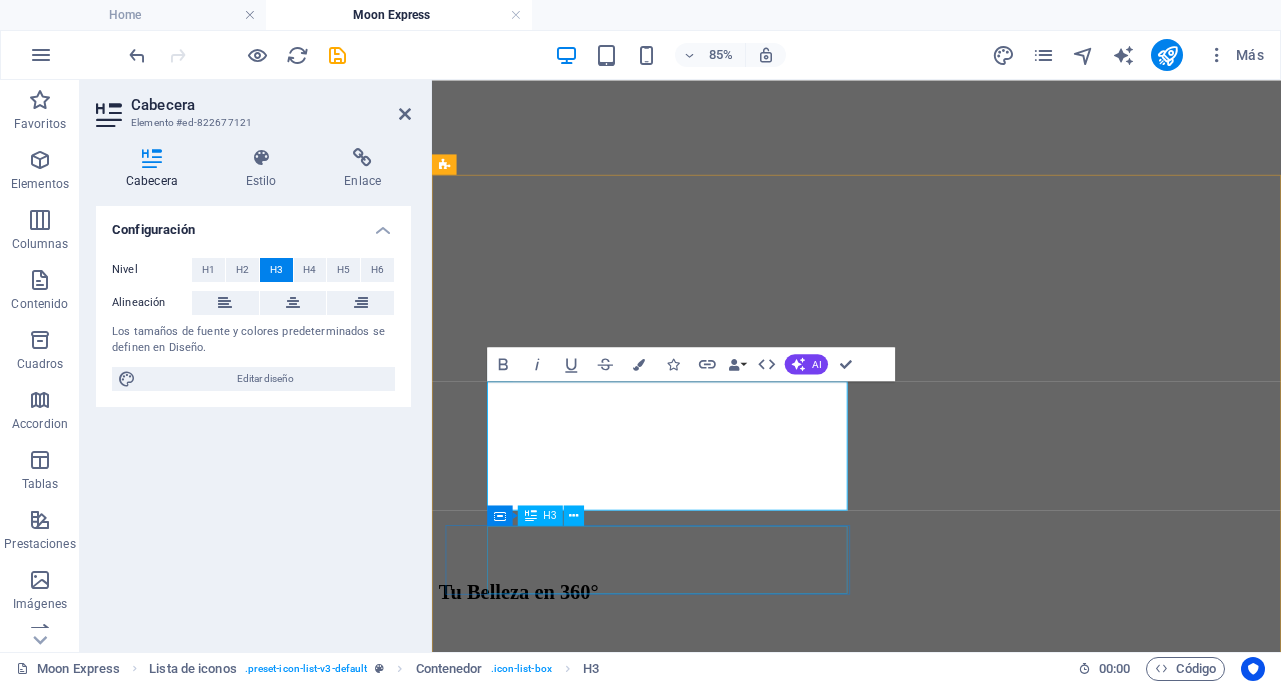 click on "¿A mi piel le favorecen los productos que ya tengo y/o uso?" at bounding box center (931, 6204) 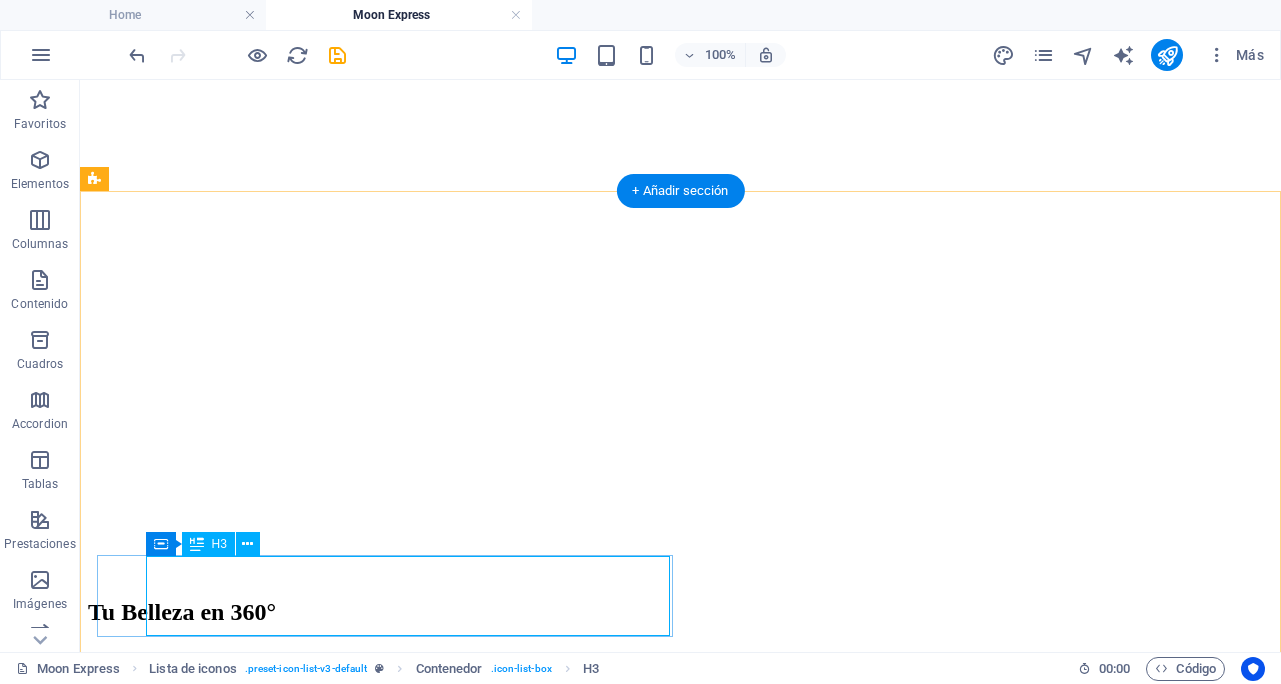 click on "¿A mi piel le favorecen los productos que ya tengo y/o uso?" at bounding box center (680, 7099) 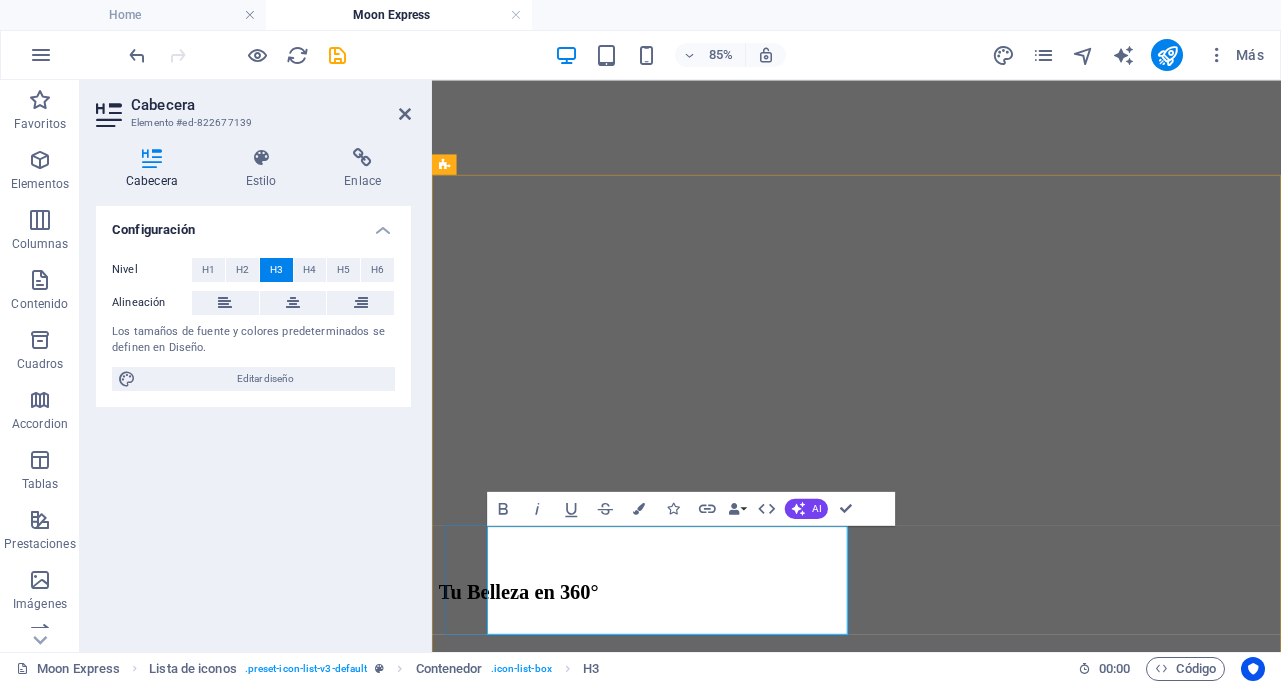 scroll, scrollTop: 1924, scrollLeft: 0, axis: vertical 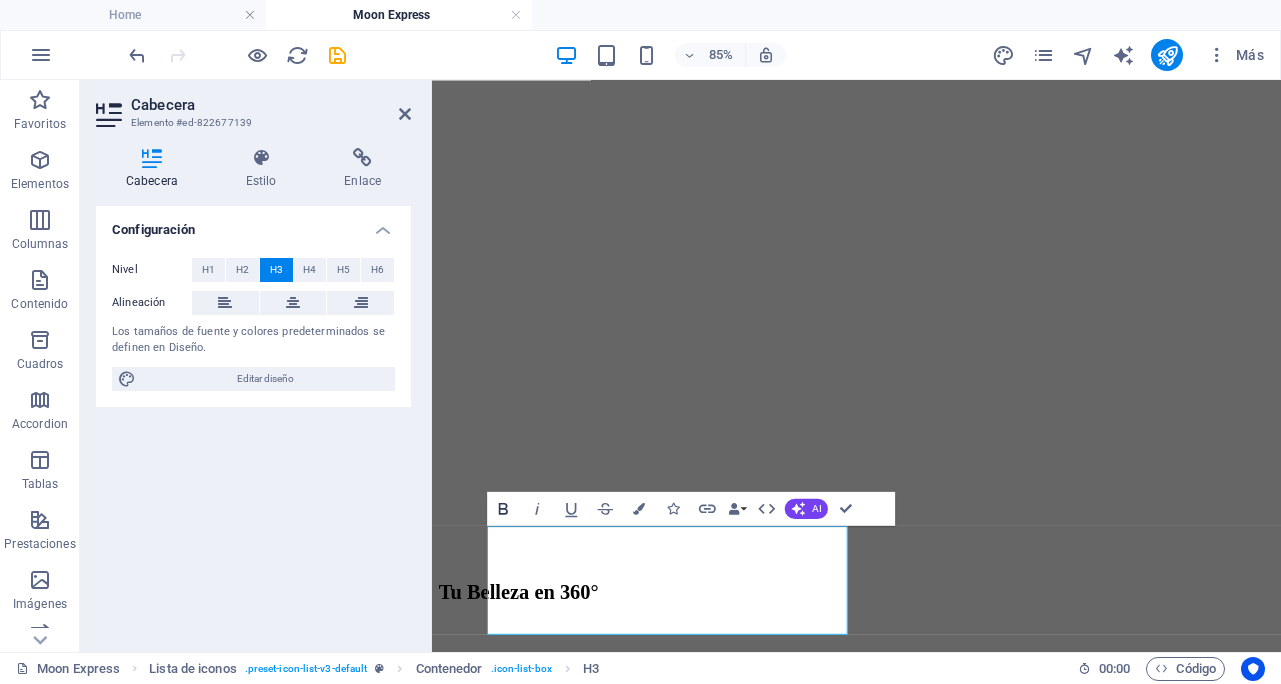 click 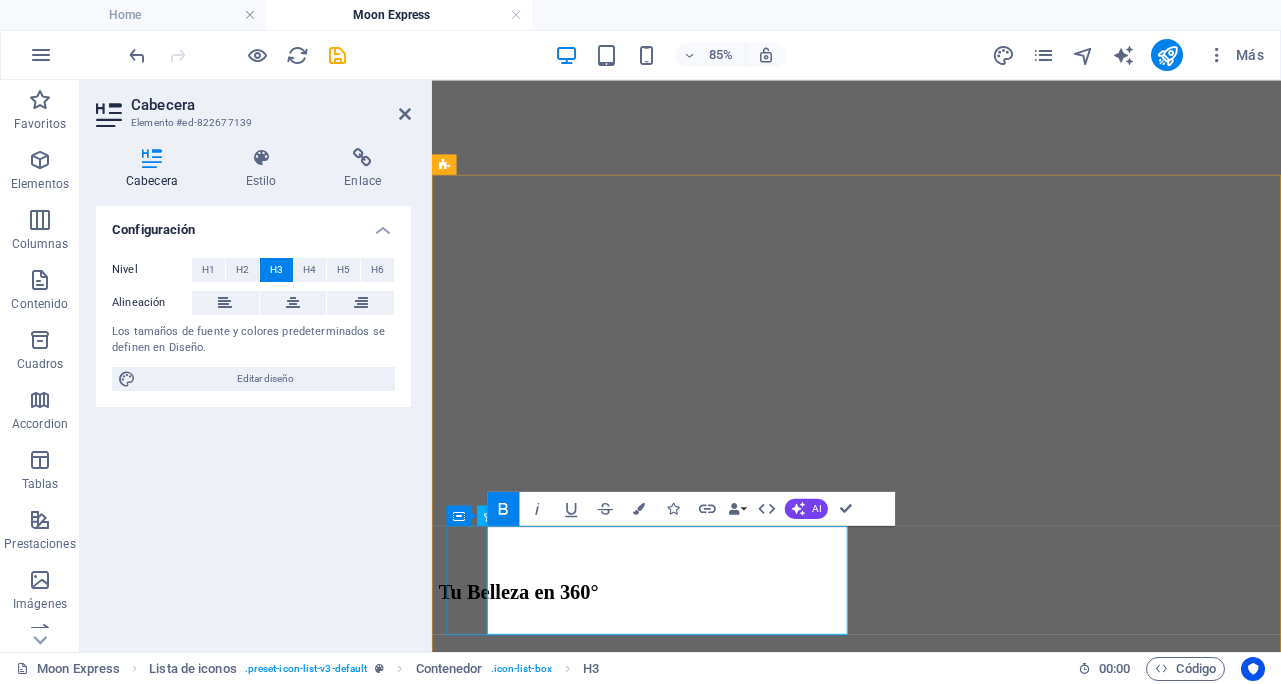 click at bounding box center [931, 5680] 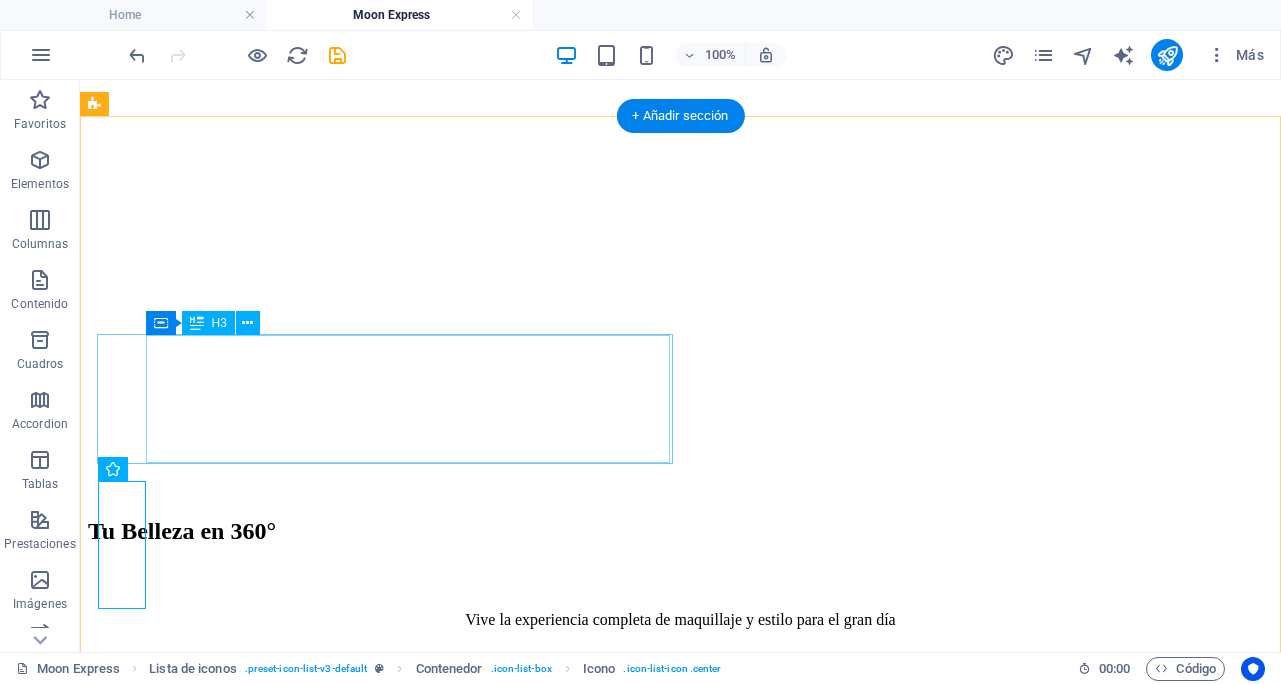 scroll, scrollTop: 1055, scrollLeft: 0, axis: vertical 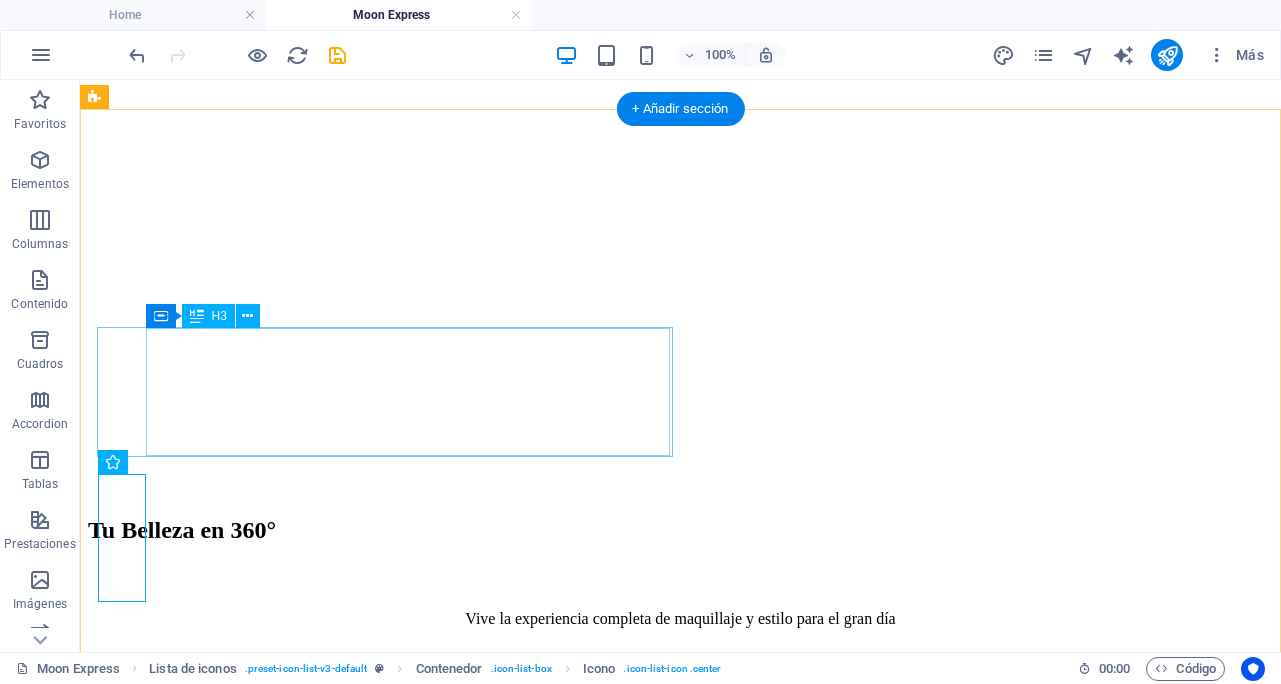 click on "Tendencias actuales de novias. Te mostramos lo más nuevo y lo clásico que nunca falla: piel luminosa, ojos románticos, labios naturales, acabados de lujo, etc." at bounding box center (680, 4509) 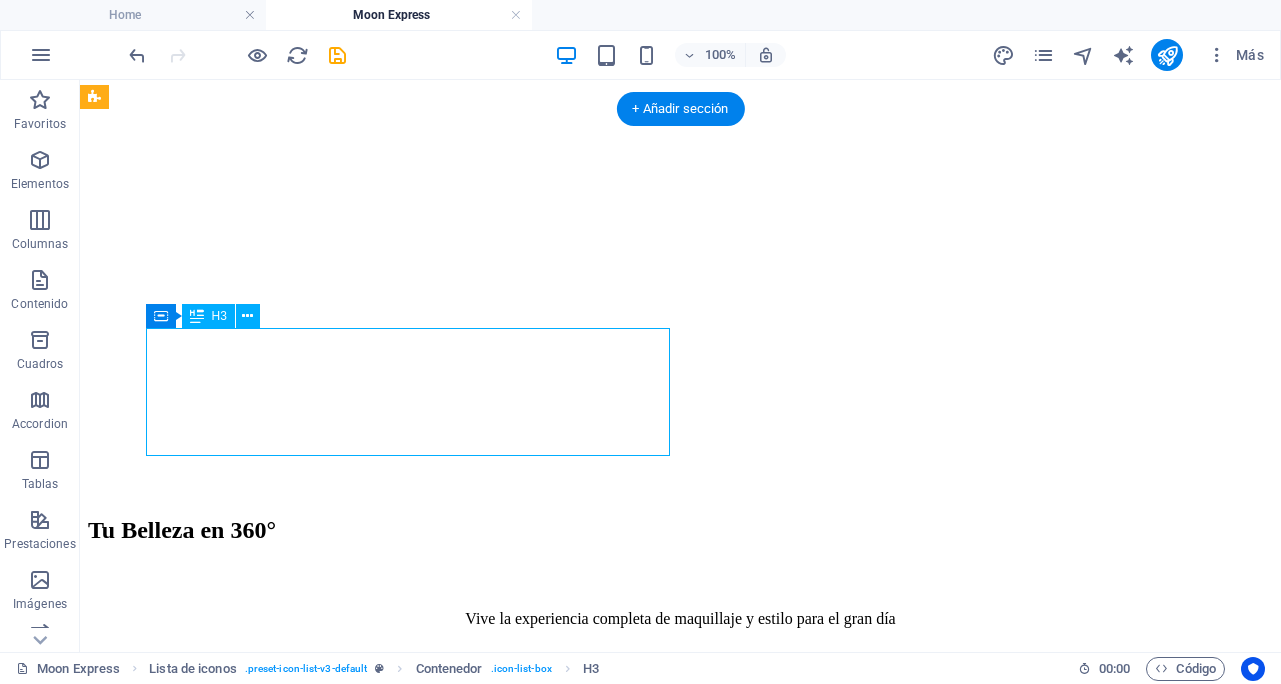 click on "Tendencias actuales de novias. Te mostramos lo más nuevo y lo clásico que nunca falla: piel luminosa, ojos románticos, labios naturales, acabados de lujo, etc." at bounding box center (680, 4509) 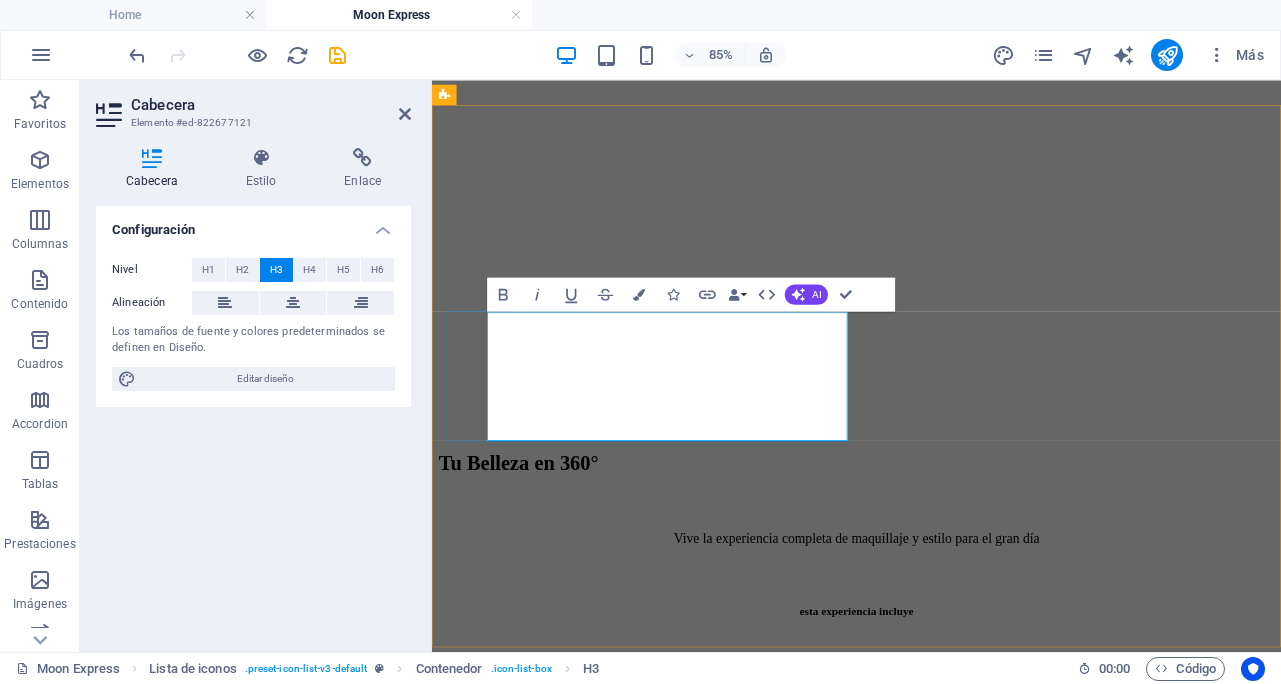 click on "Tendencias actuales de novias. Te mostramos lo más nuevo y lo clásico que nunca falla: piel luminosa, ojos románticos, labios naturales, acabados de lujo, etc." at bounding box center (931, 3936) 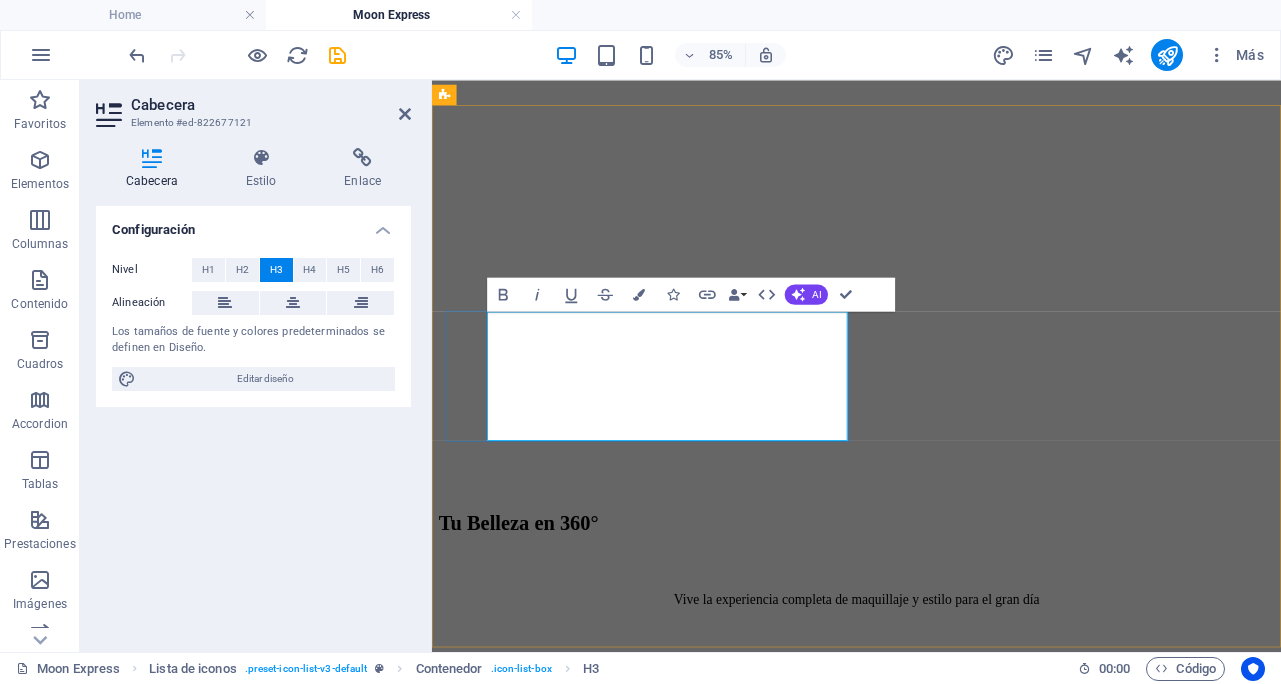 drag, startPoint x: 836, startPoint y: 370, endPoint x: 500, endPoint y: 377, distance: 336.0729 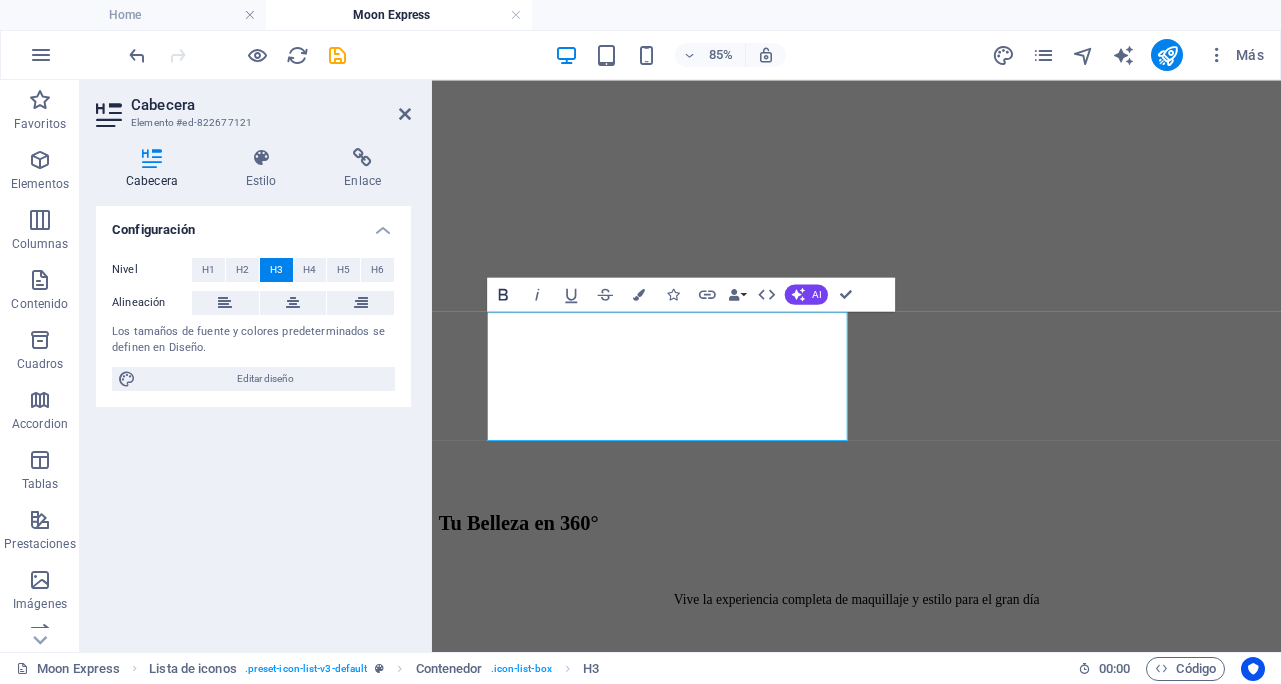 click 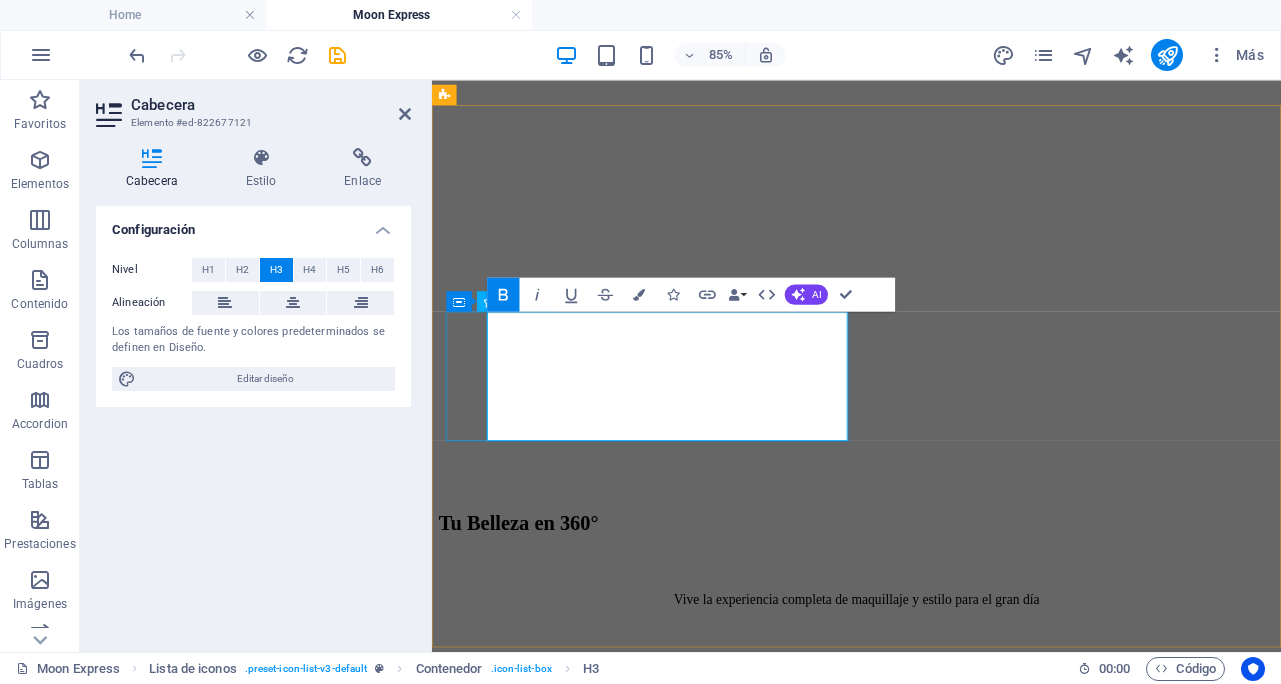 drag, startPoint x: 866, startPoint y: 481, endPoint x: 490, endPoint y: 406, distance: 383.4071 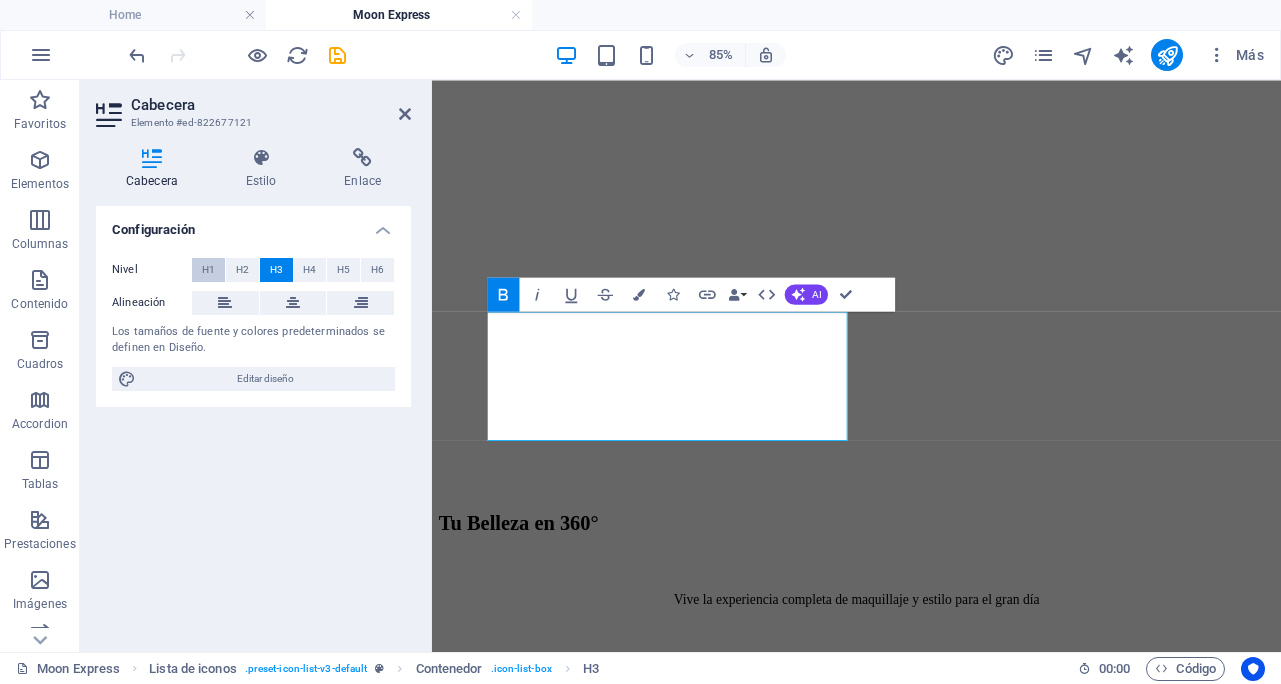 click on "H1" at bounding box center (208, 270) 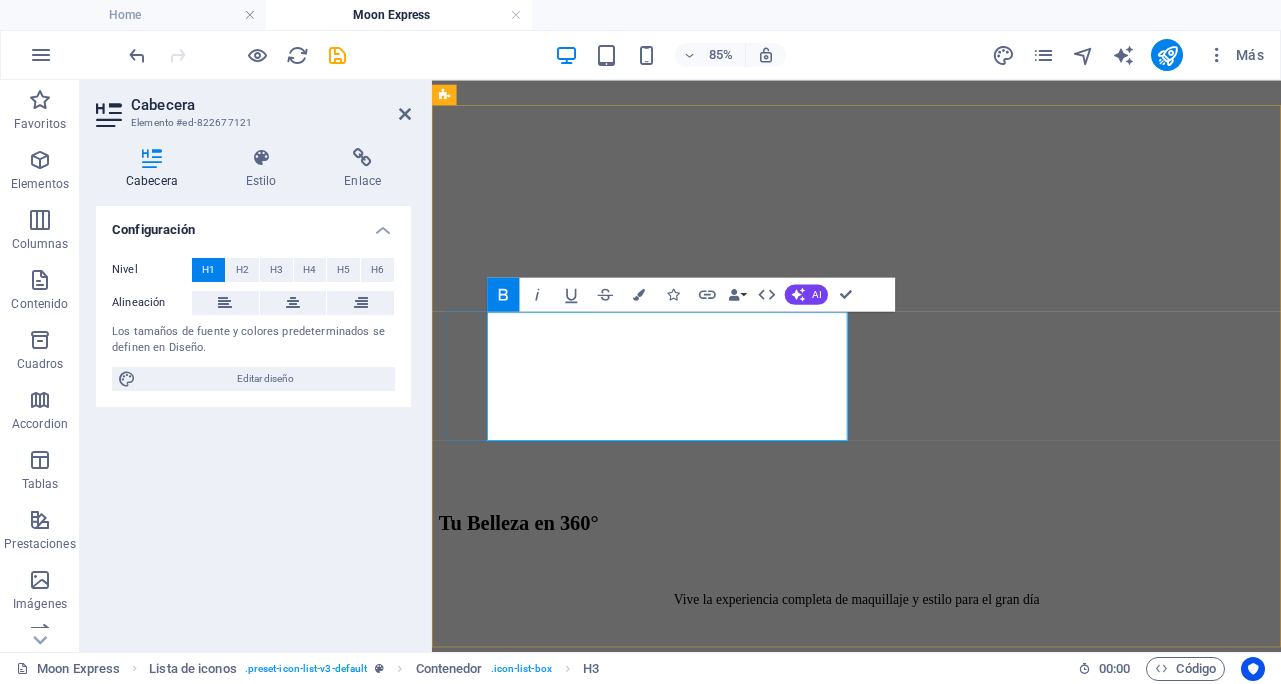 click on "Tendencias actuales de novias Te mostramos lo más nuevo y lo clásico que nunca falla: piel luminosa, ojos románticos, labios naturales, acabados de lujo, etc." at bounding box center [931, 4032] 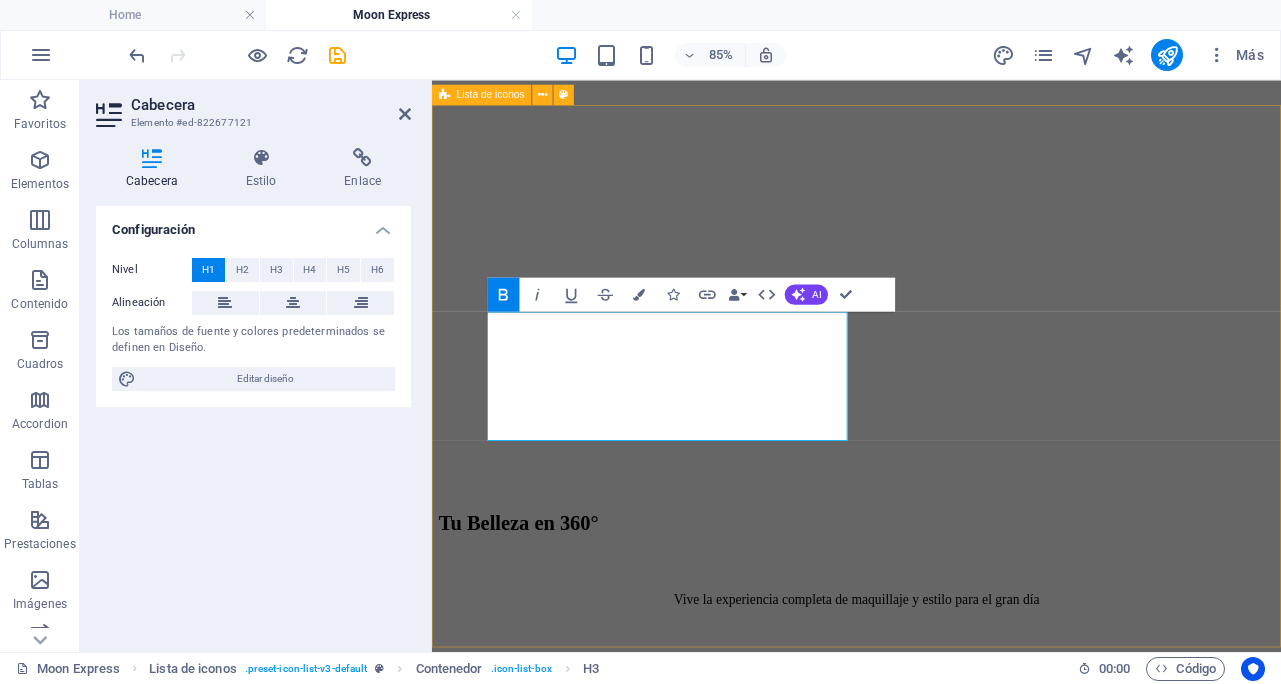 drag, startPoint x: 515, startPoint y: 398, endPoint x: 893, endPoint y: 519, distance: 396.8942 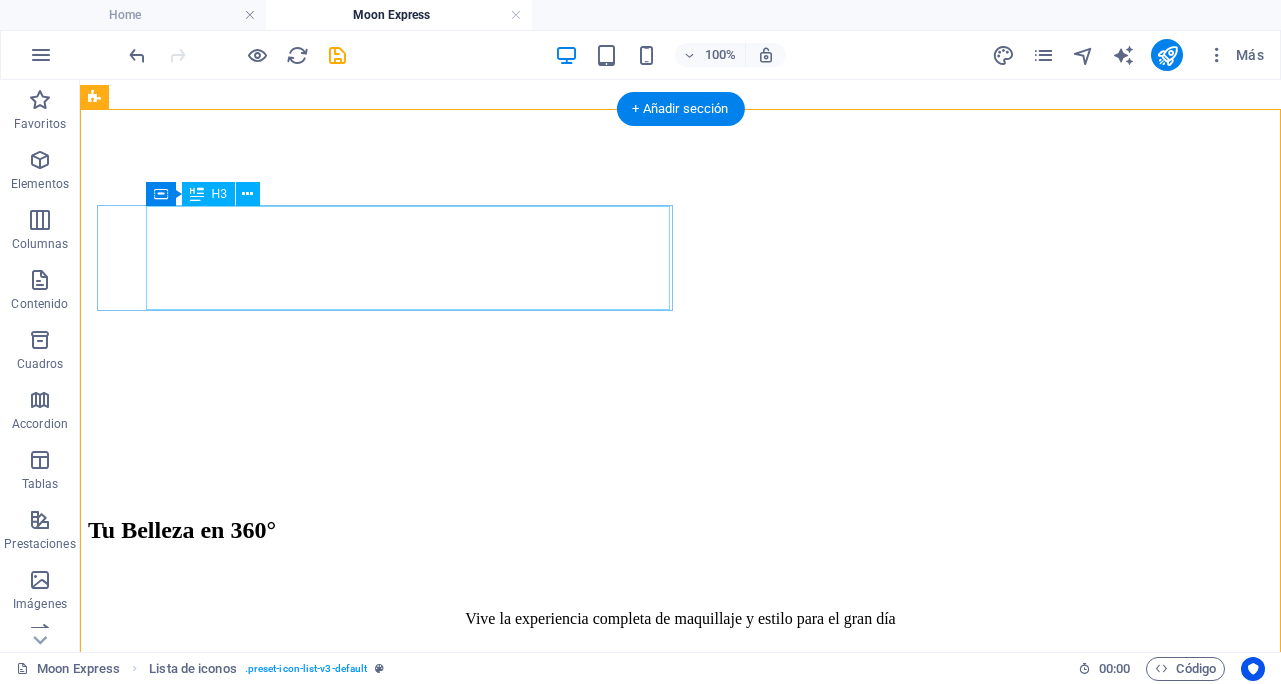click on "Un maquillaje de prueba que te muestra cómo podrías lucir el día de tu boda, sin compromisos y con asesoría personalizada." at bounding box center (680, 2001) 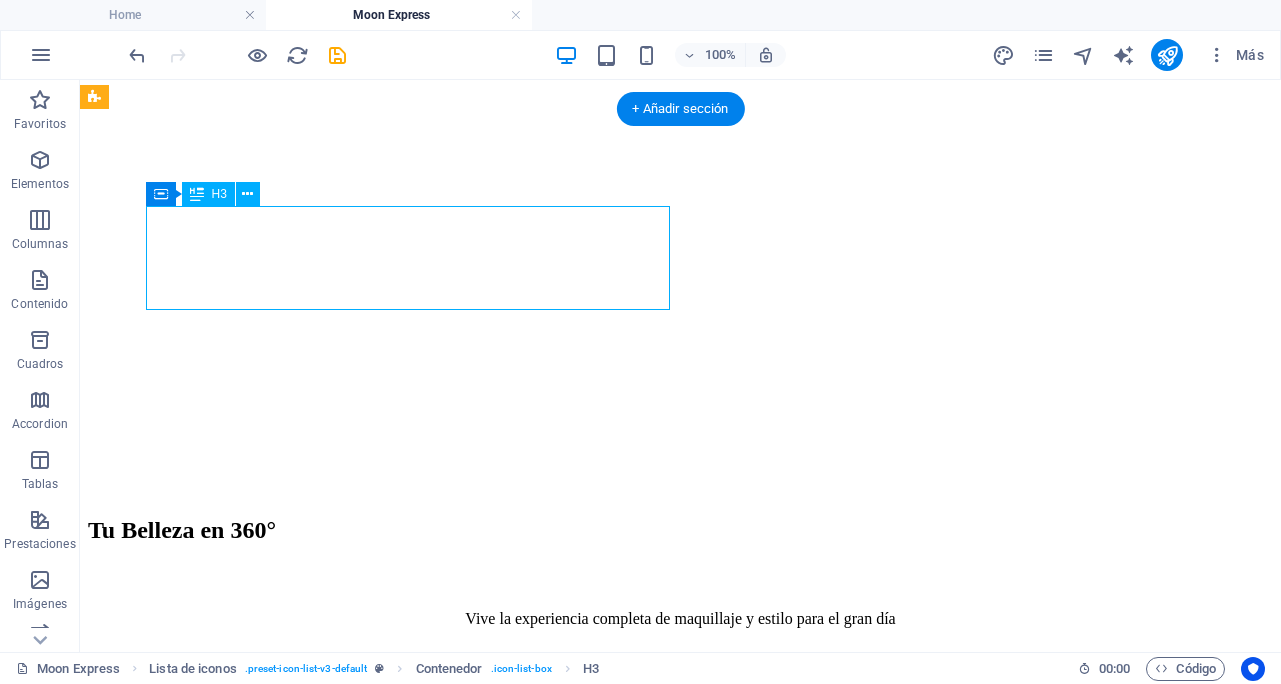click on "Un maquillaje de prueba que te muestra cómo podrías lucir el día de tu boda, sin compromisos y con asesoría personalizada." at bounding box center (680, 2001) 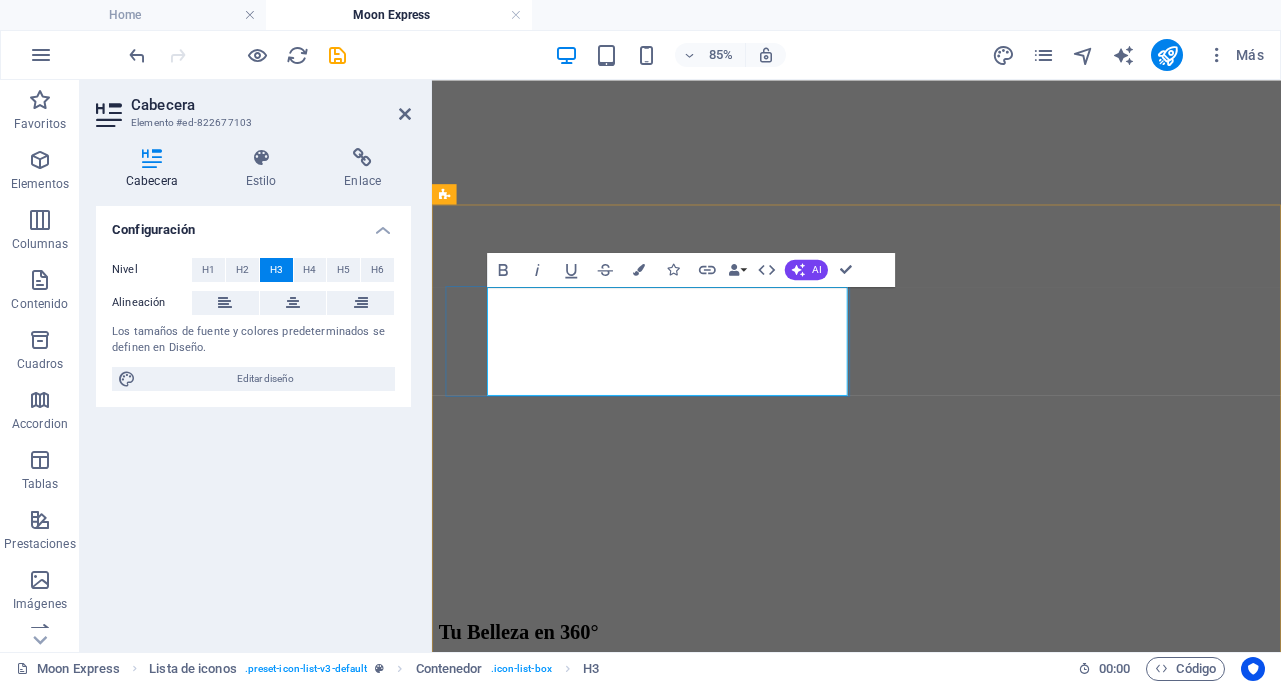 scroll, scrollTop: 910, scrollLeft: 0, axis: vertical 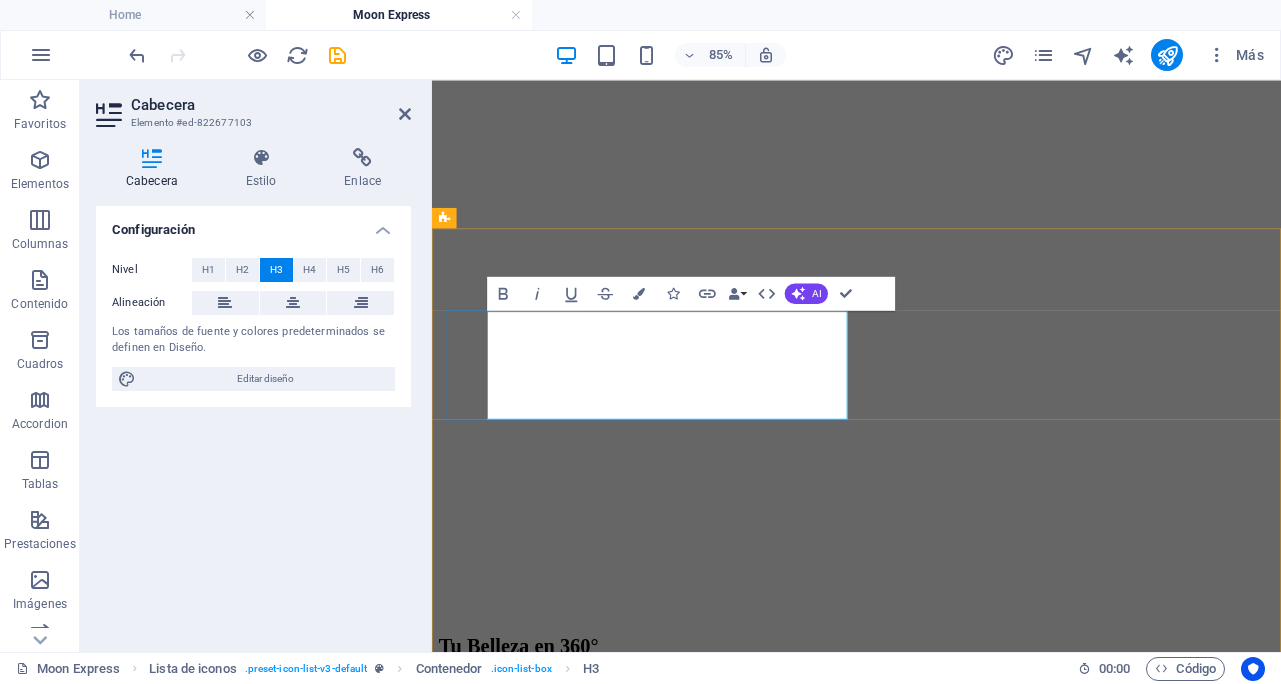 click on "Un maquillaje de prueba que te muestra cómo podrías lucir el día de tu boda, sin compromisos y con asesoría personalizada." at bounding box center (931, 2026) 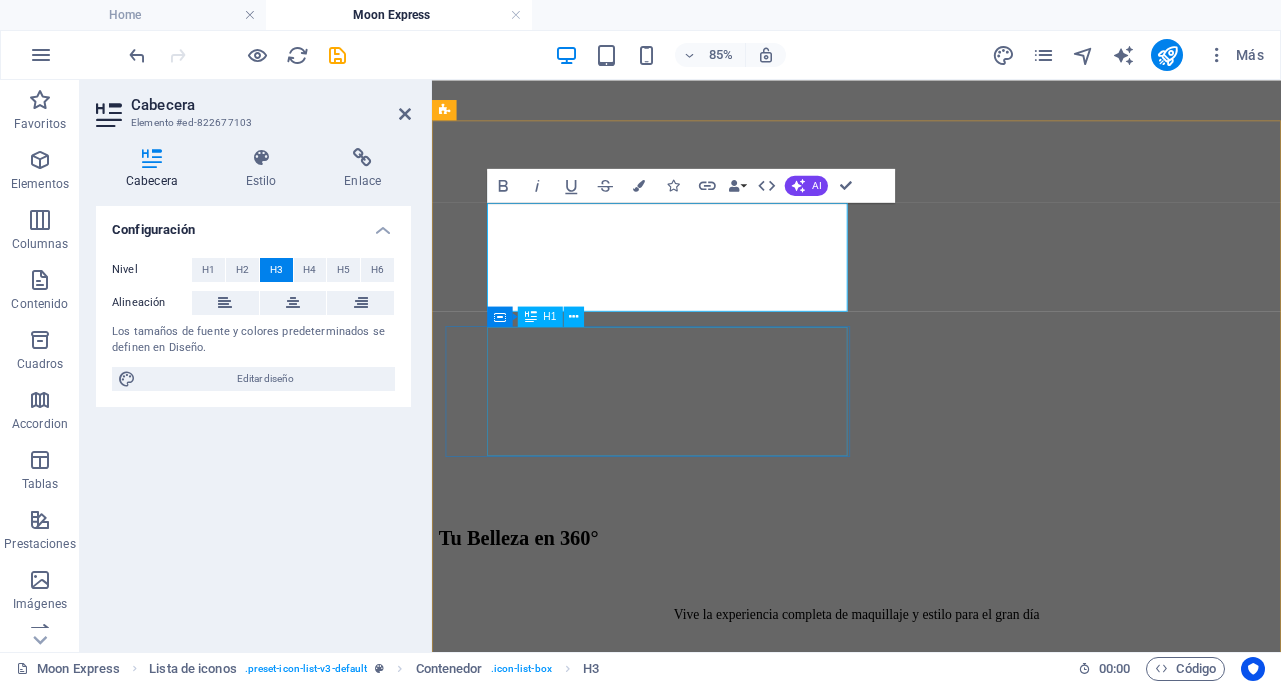 scroll, scrollTop: 1044, scrollLeft: 0, axis: vertical 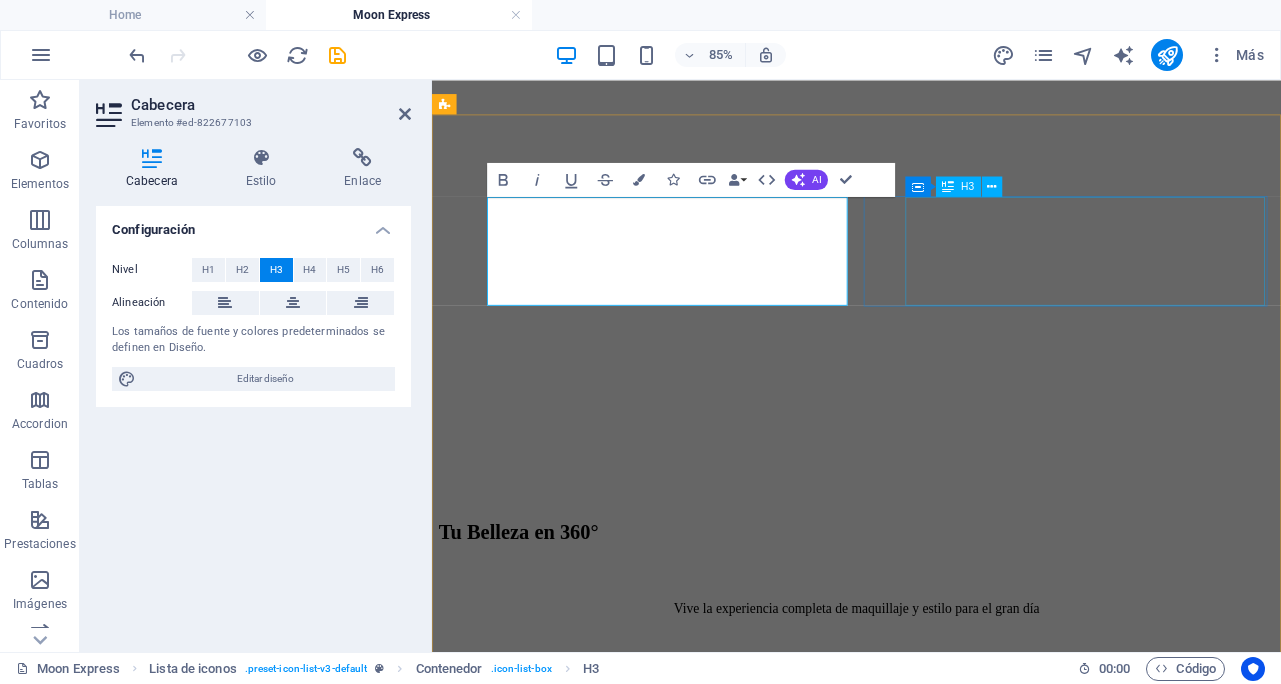 click on "Aplicación de productos de manera correcta y eficaz según mi tipo de piel y rostro." at bounding box center [931, 2950] 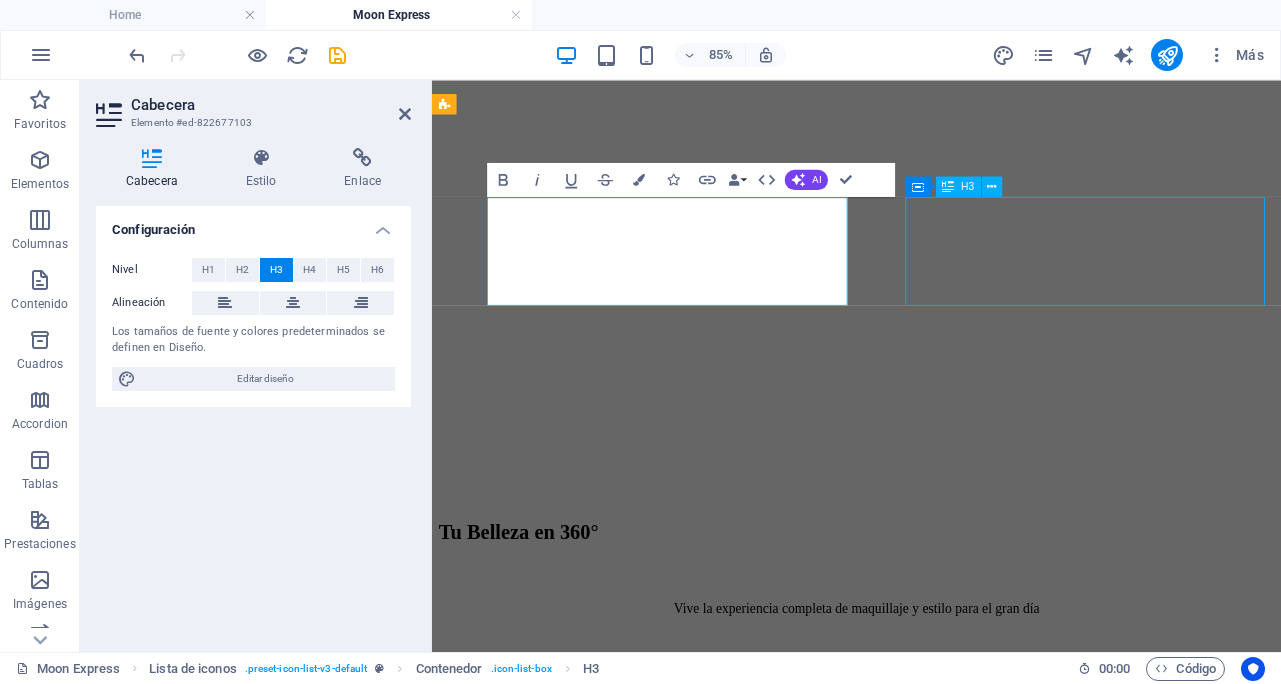 click on "Aplicación de productos de manera correcta y eficaz según mi tipo de piel y rostro." at bounding box center [931, 2950] 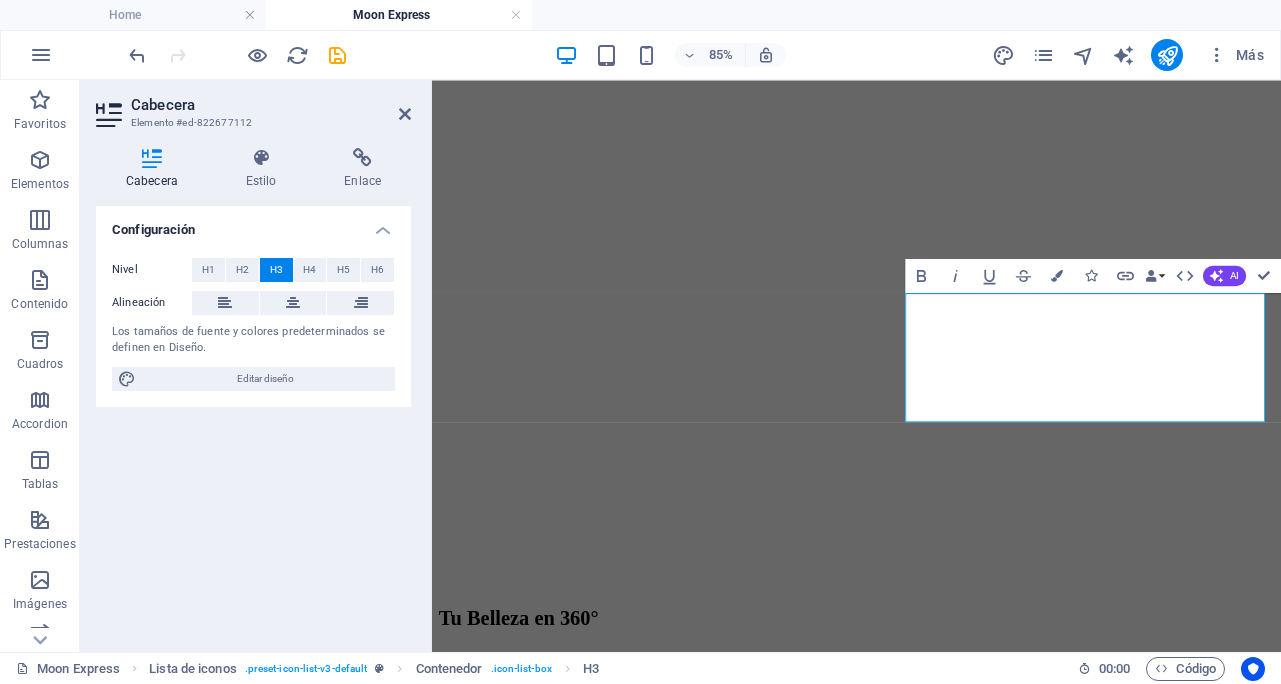 scroll, scrollTop: 931, scrollLeft: 0, axis: vertical 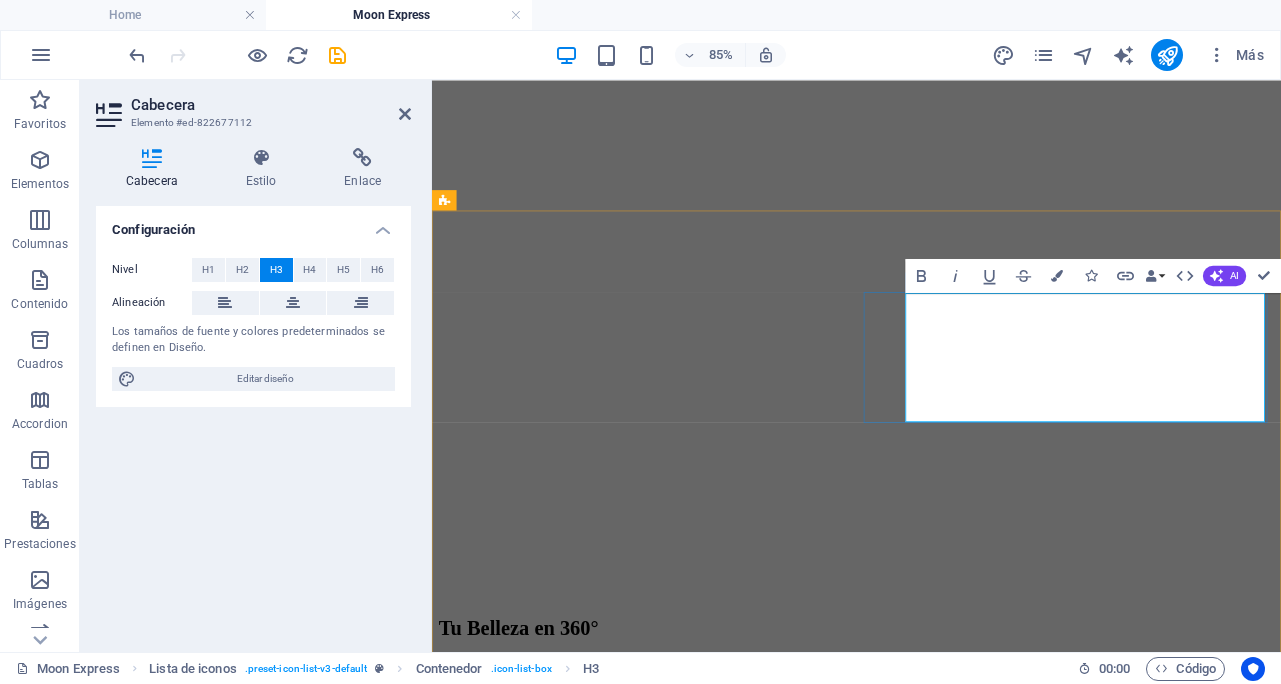 click on "Colorimetría personalizada¿Tonos fríos o cálidos? ¿Cuál es tu armonía ideal? Lo descubrimos juntas para que todo combine con tu piel, vestido y peinado." at bounding box center (931, 3074) 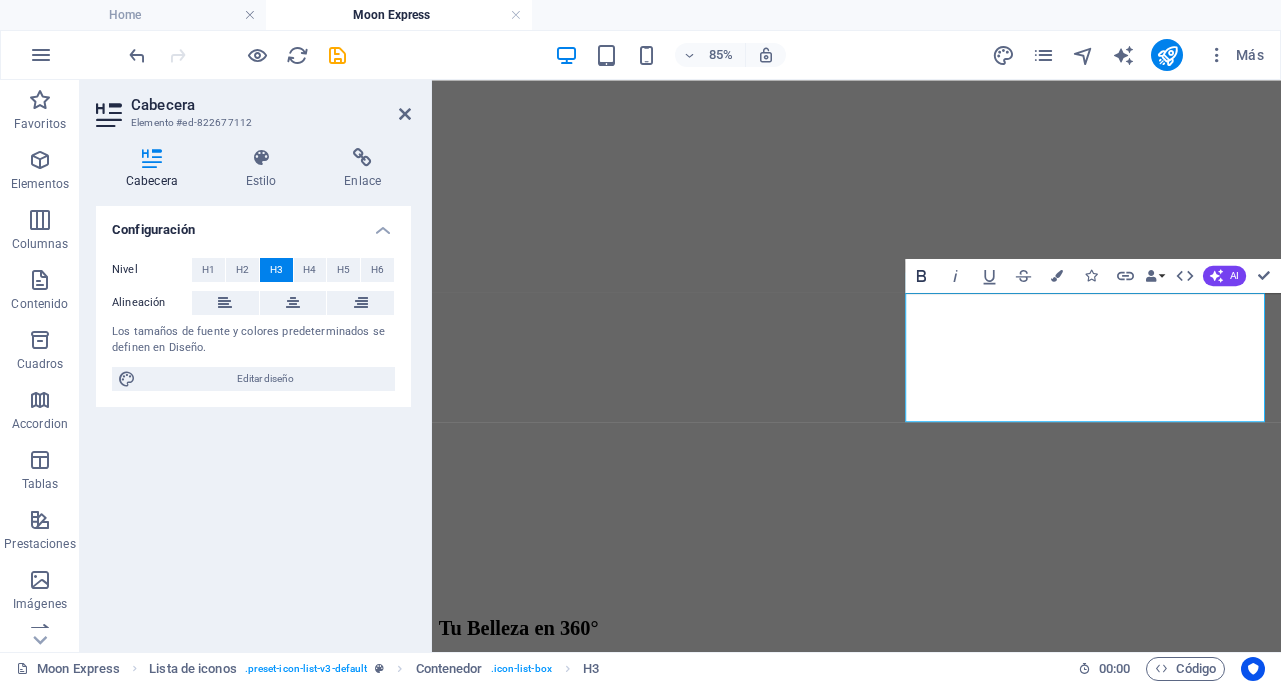 click 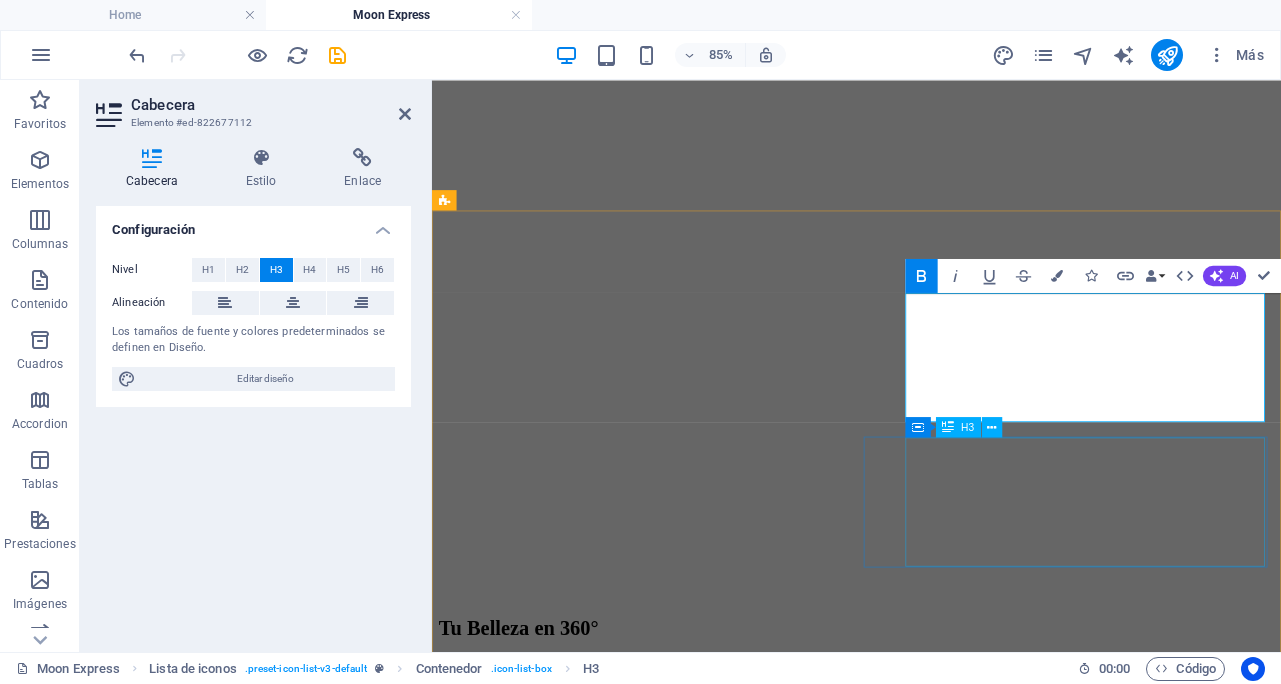 click on "Ya sé maquillarme ¿Ahora qué?" at bounding box center (931, 5294) 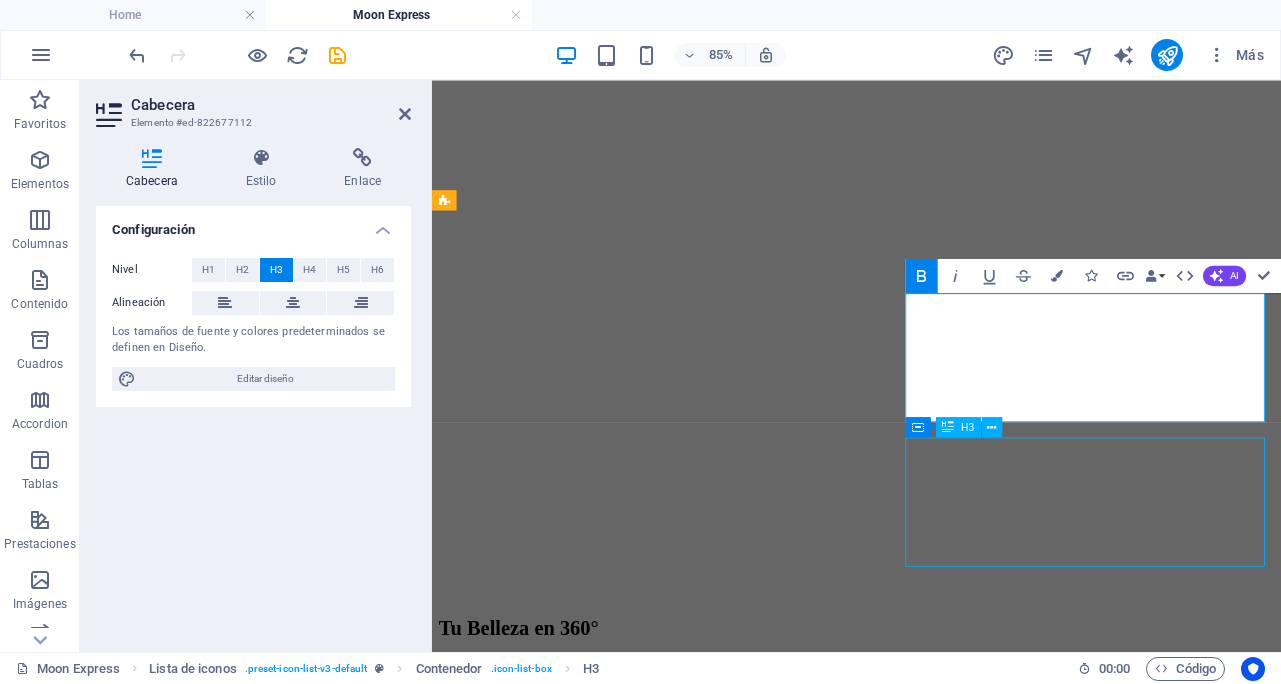 click on "Ya sé maquillarme ¿Ahora qué?" at bounding box center (931, 5294) 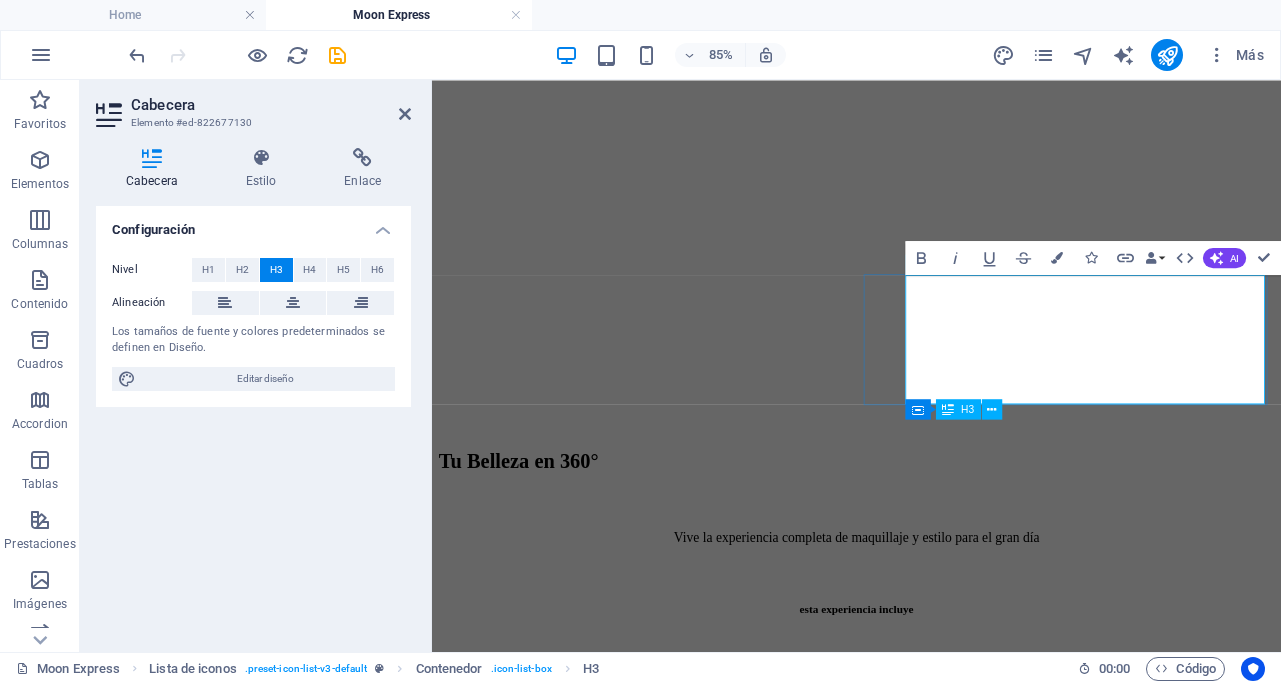 scroll, scrollTop: 1081, scrollLeft: 0, axis: vertical 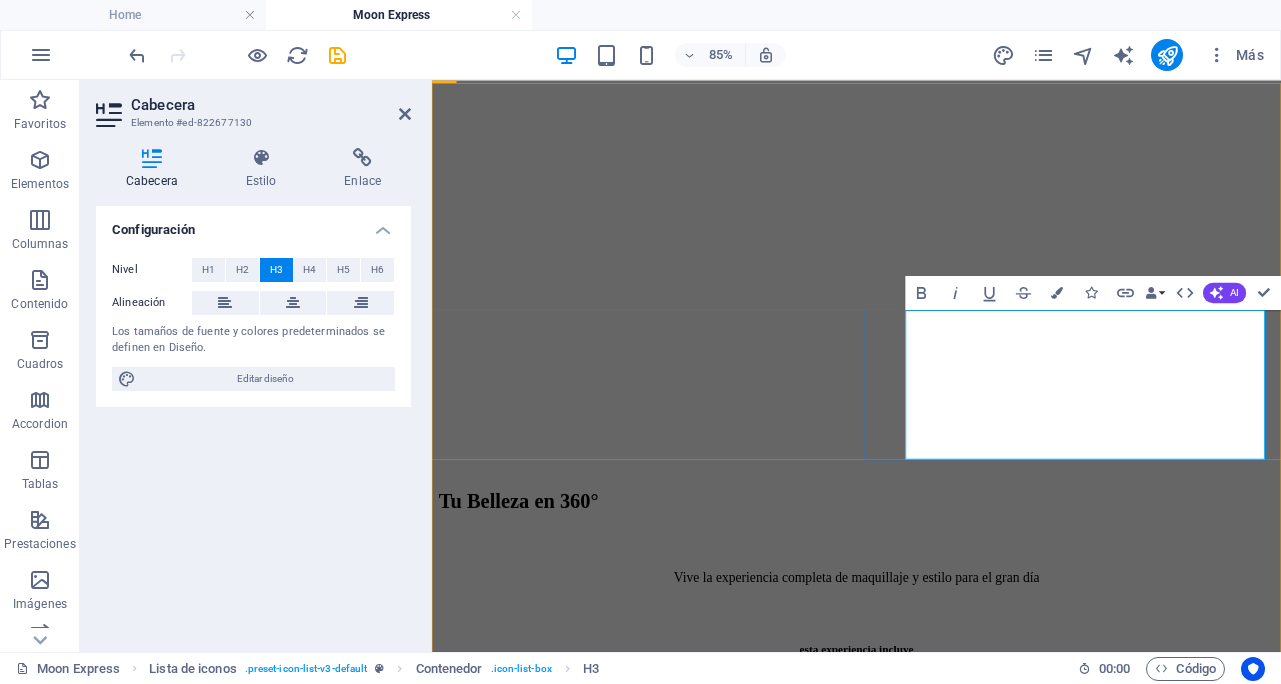 drag, startPoint x: 1187, startPoint y: 371, endPoint x: 1001, endPoint y: 370, distance: 186.00269 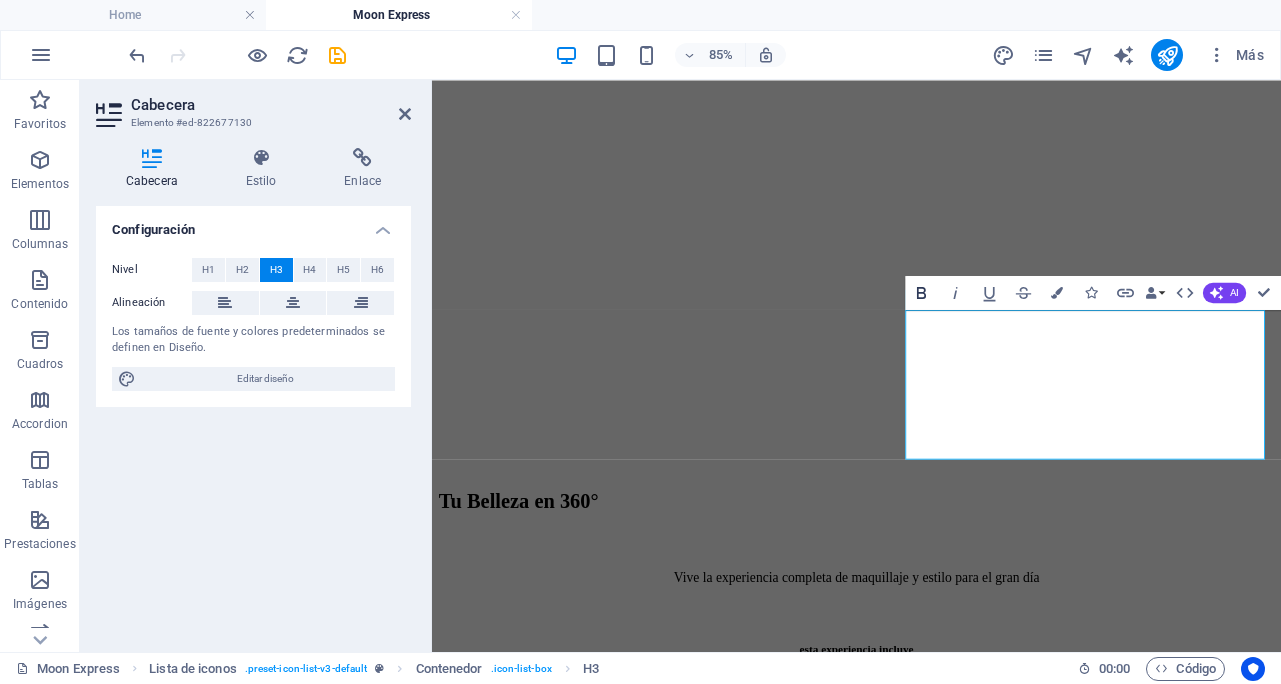 click 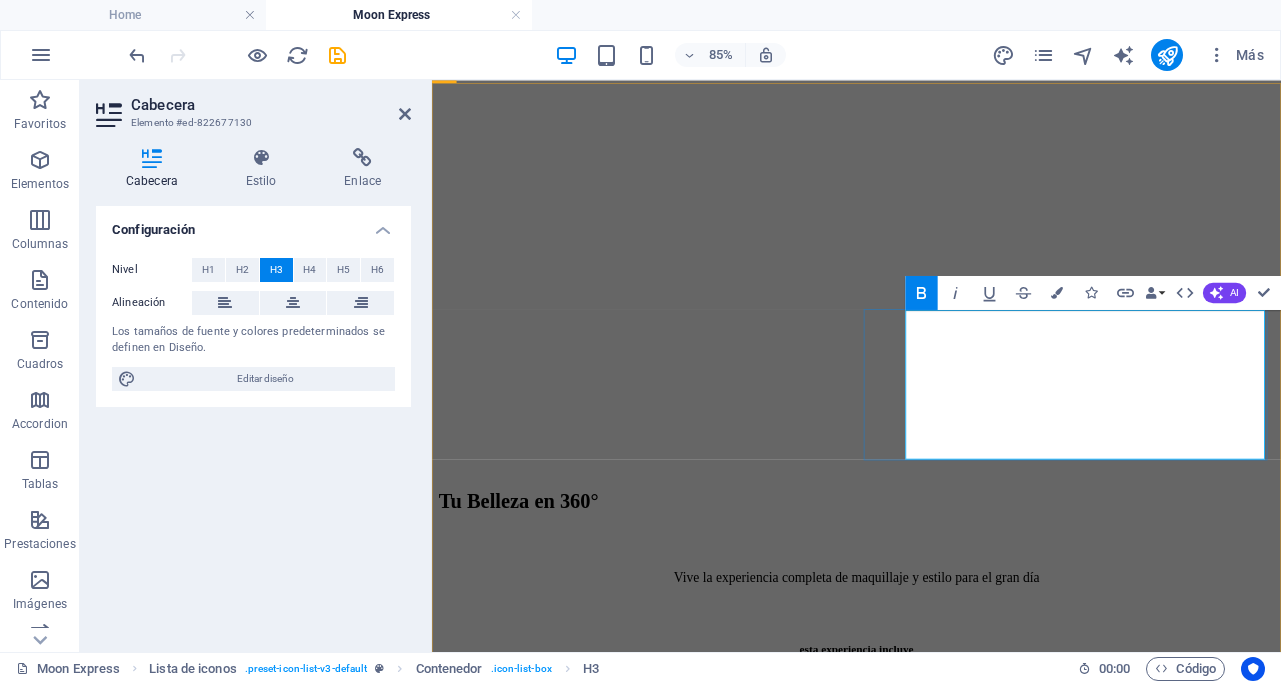 click on "Peinado & makeup  coordinadosDiseñamos una propuesta integral que armoniza el peinado y el maquillaje para lograr un look coherente, elegante y a tu estilo." at bounding box center (931, 5155) 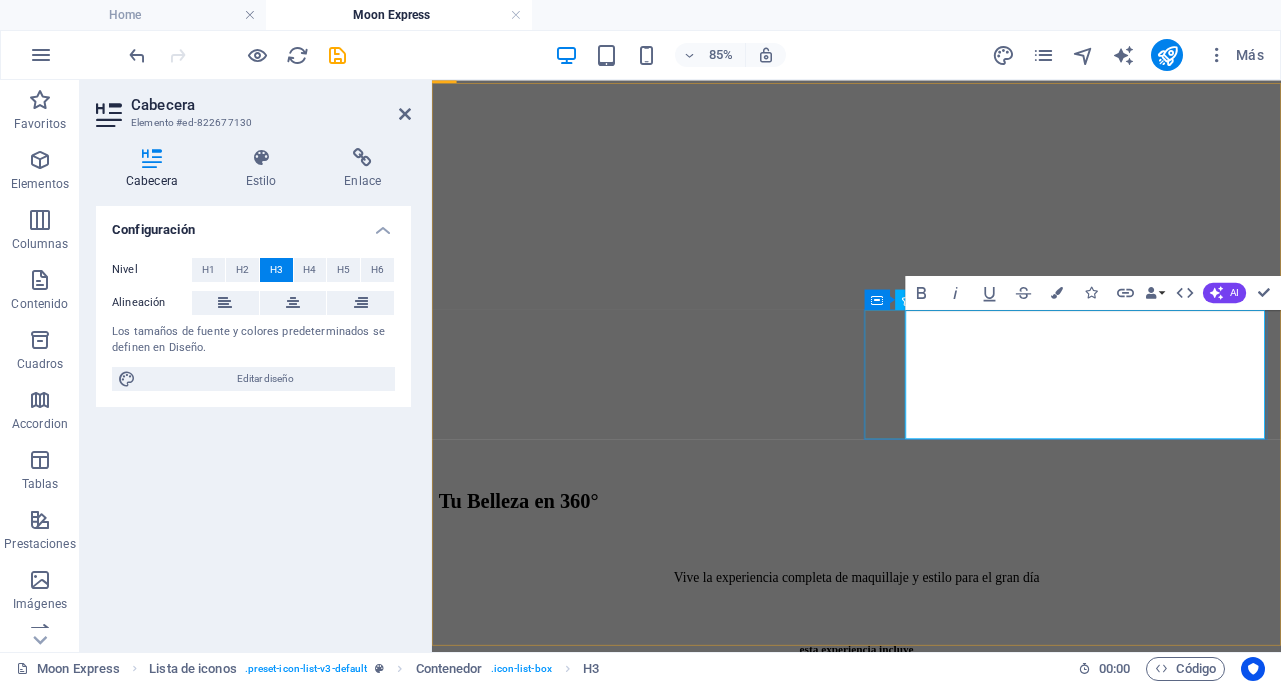 drag, startPoint x: 1341, startPoint y: 375, endPoint x: 986, endPoint y: 374, distance: 355.0014 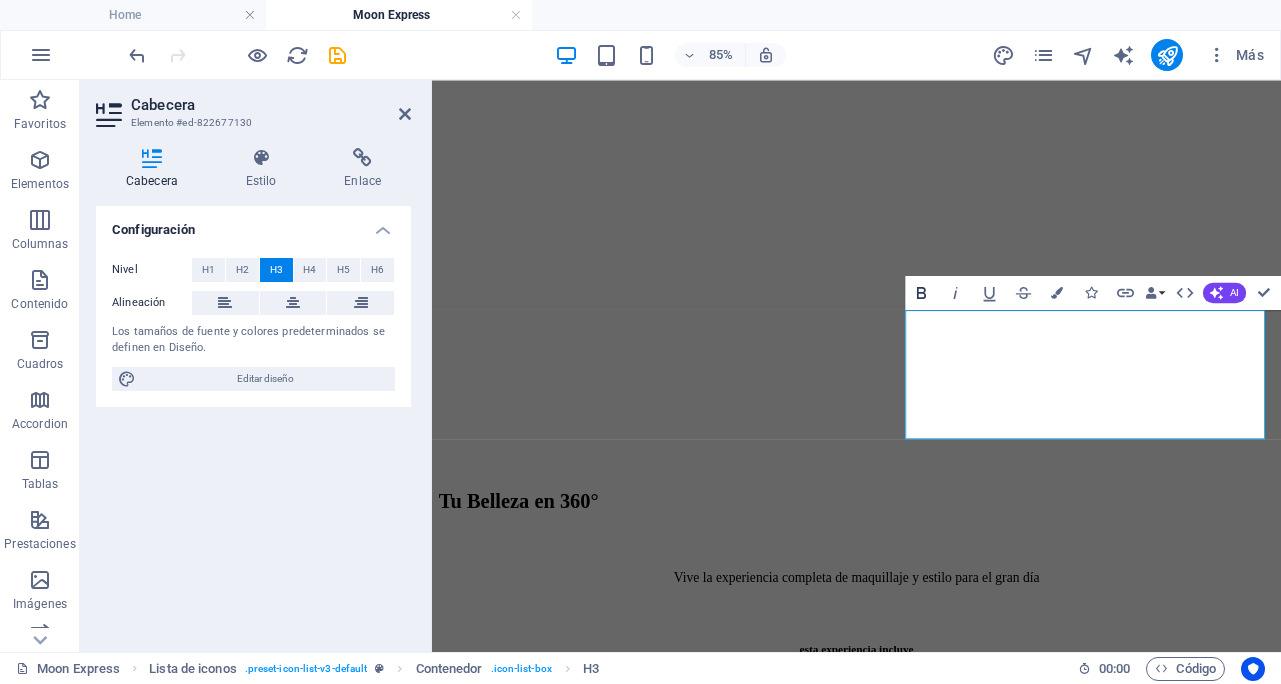 click 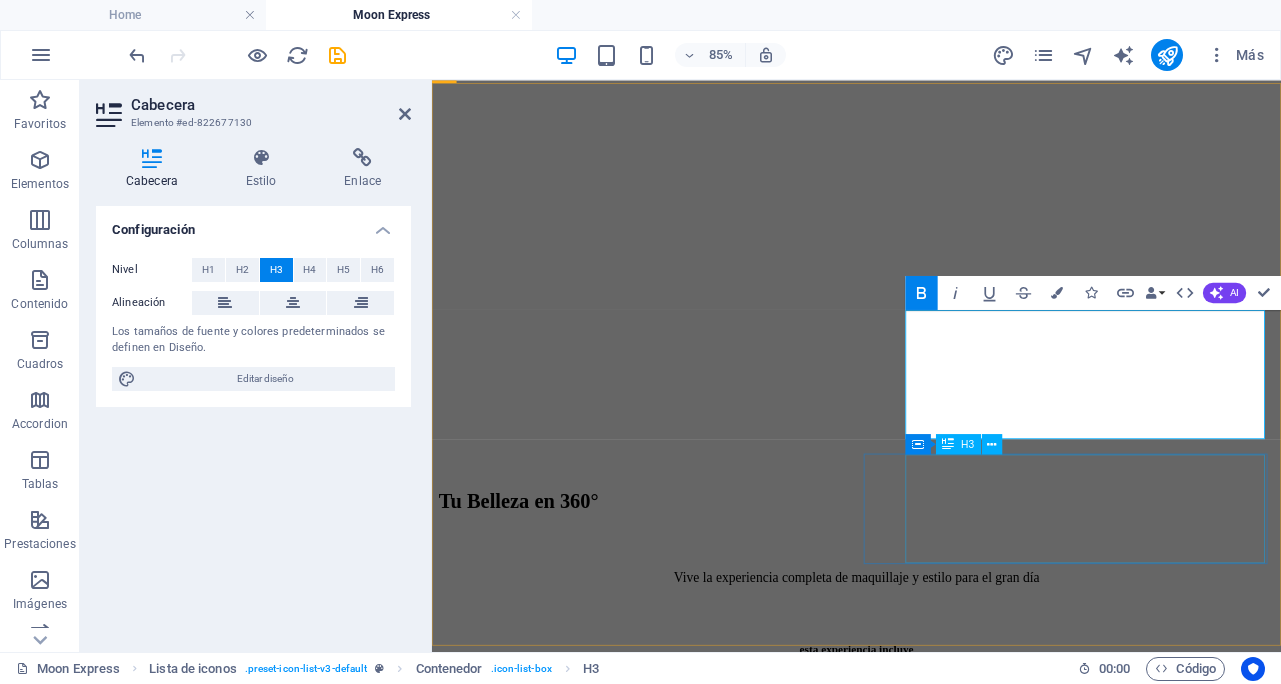 click on "La importancia de desmaquillarse y limpiar la piel del rostro" at bounding box center (931, 7303) 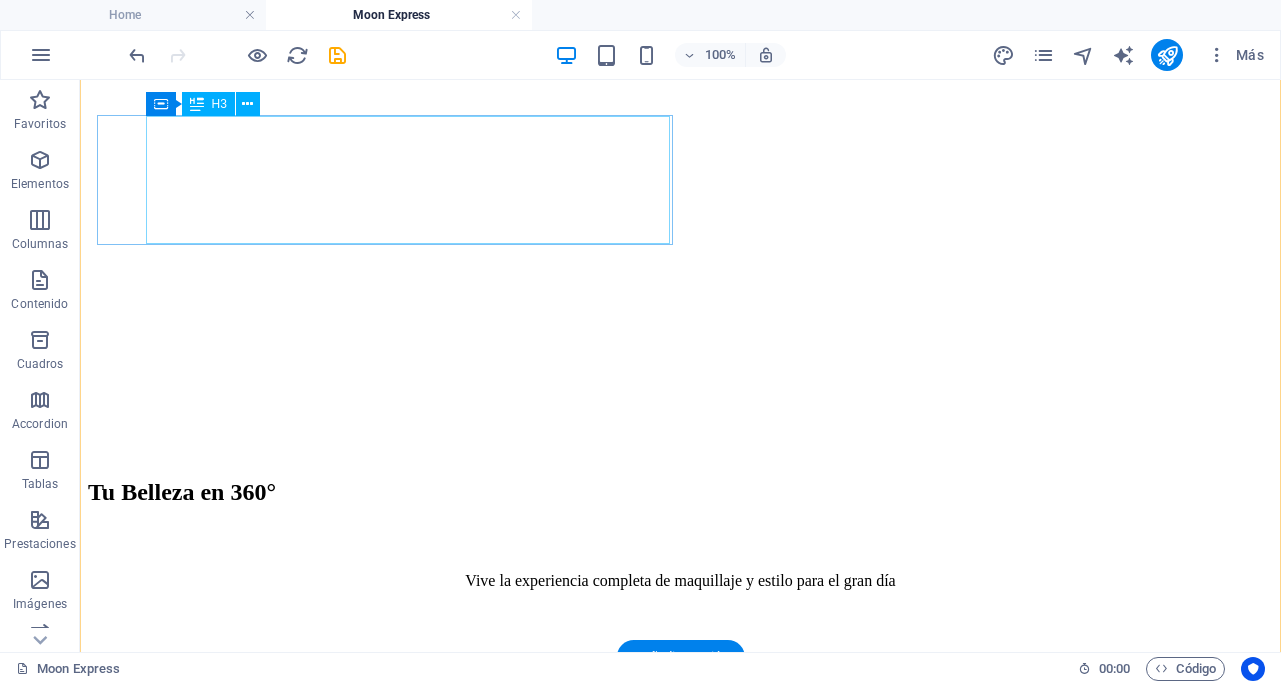 scroll, scrollTop: 1145, scrollLeft: 0, axis: vertical 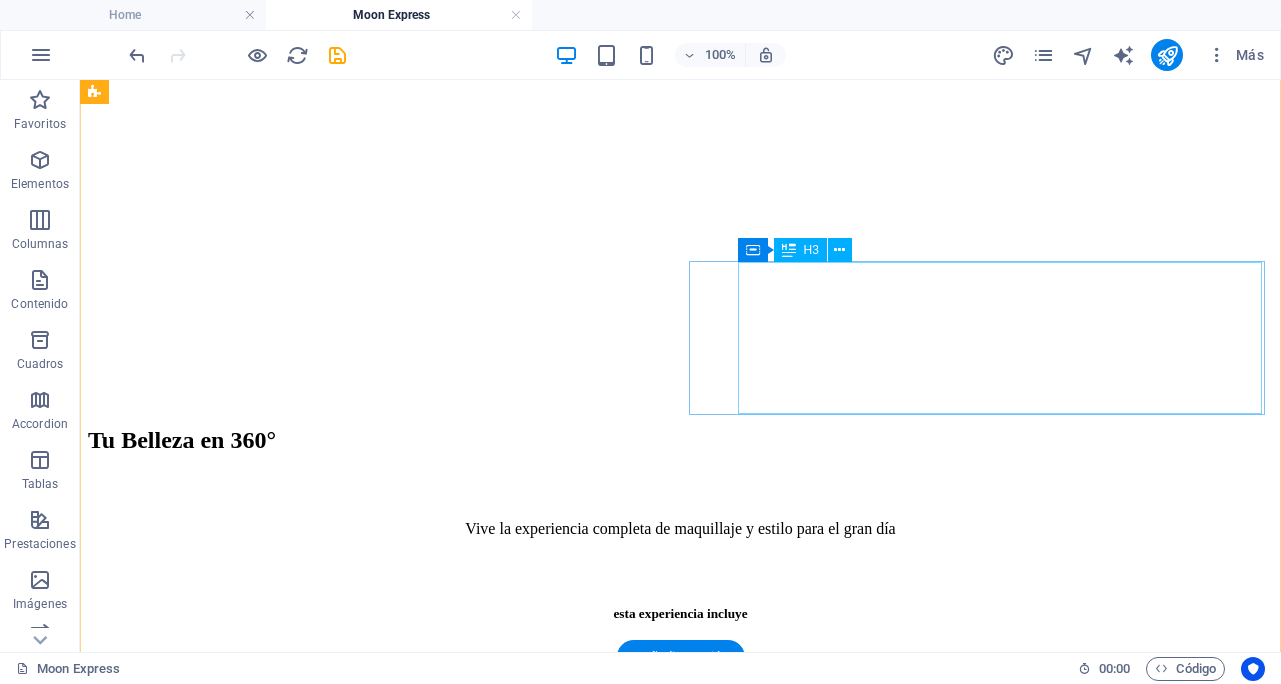 click on "Peinado & makeup coordinados Diseñamos una propuesta integral que armoniza el peinado y el maquillaje para lograr un look coherente, elegante y a tu estilo." at bounding box center (680, 5784) 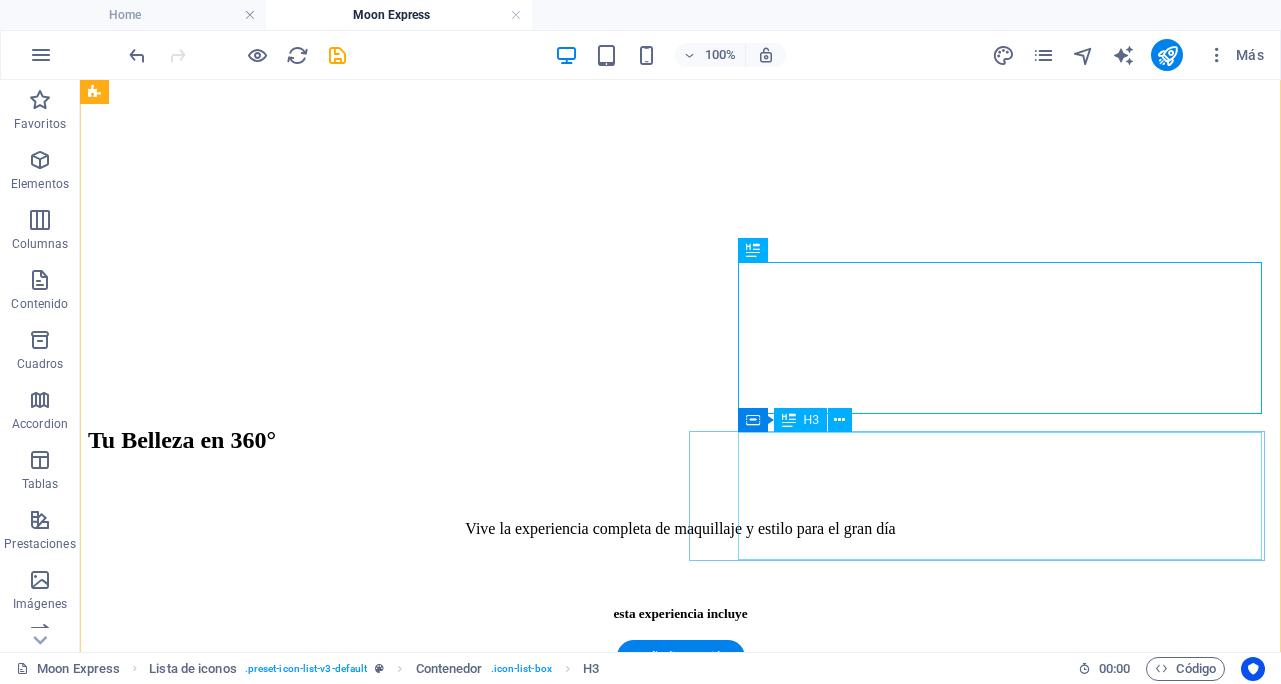 click on "La importancia de desmaquillarse y limpiar la piel del rostro" at bounding box center (680, 8314) 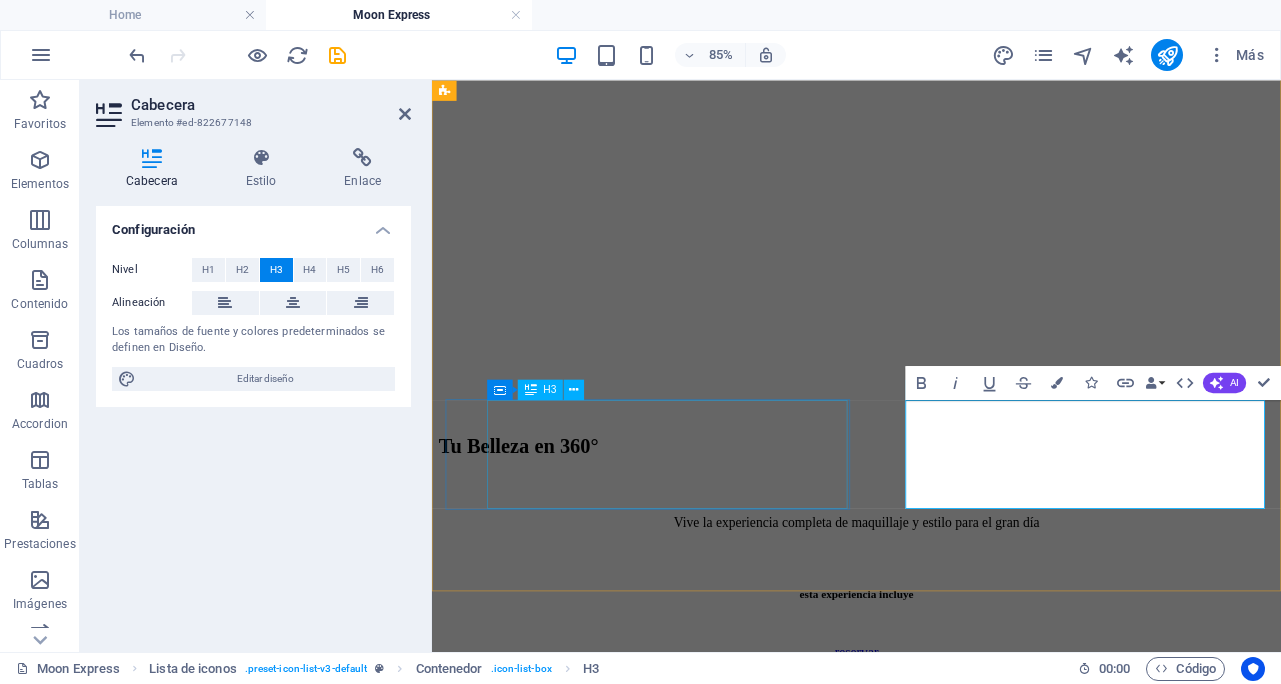scroll, scrollTop: 1121, scrollLeft: 0, axis: vertical 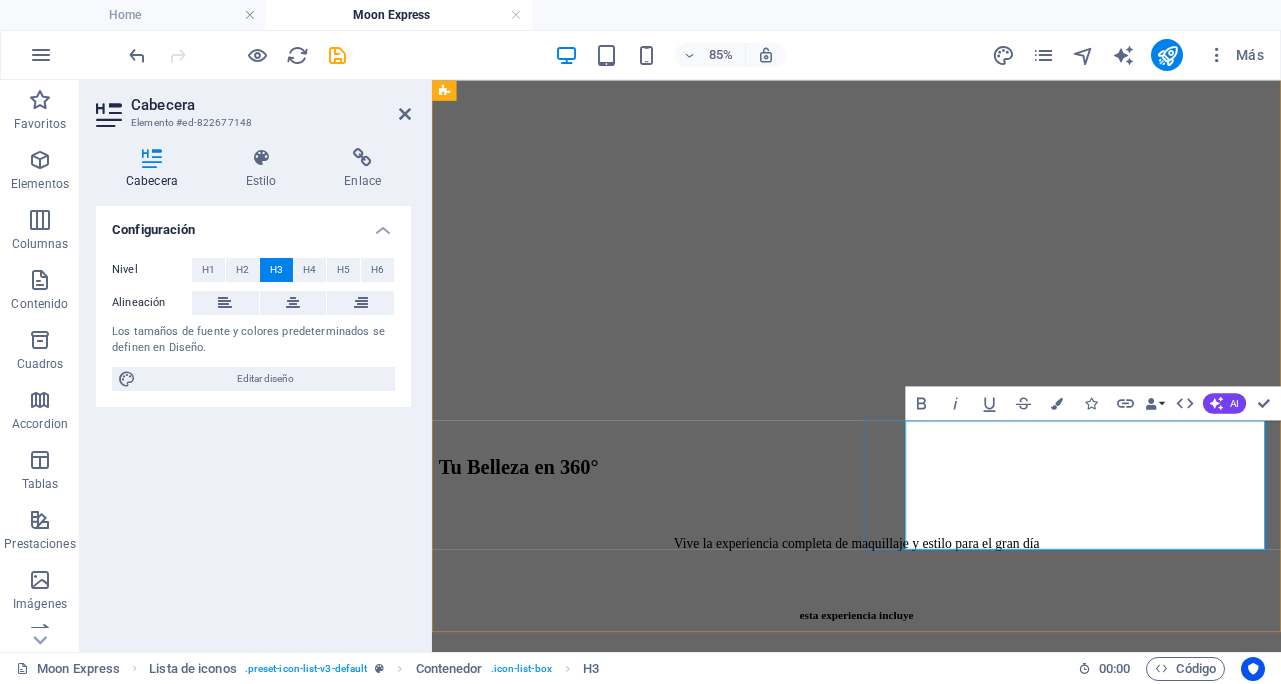 click on "Descuento exclusivo en reservaSi reservas tu servicio completo de novia en la expo, obtienes un descuento especial solo disponible en esta instancia." at bounding box center [931, 7274] 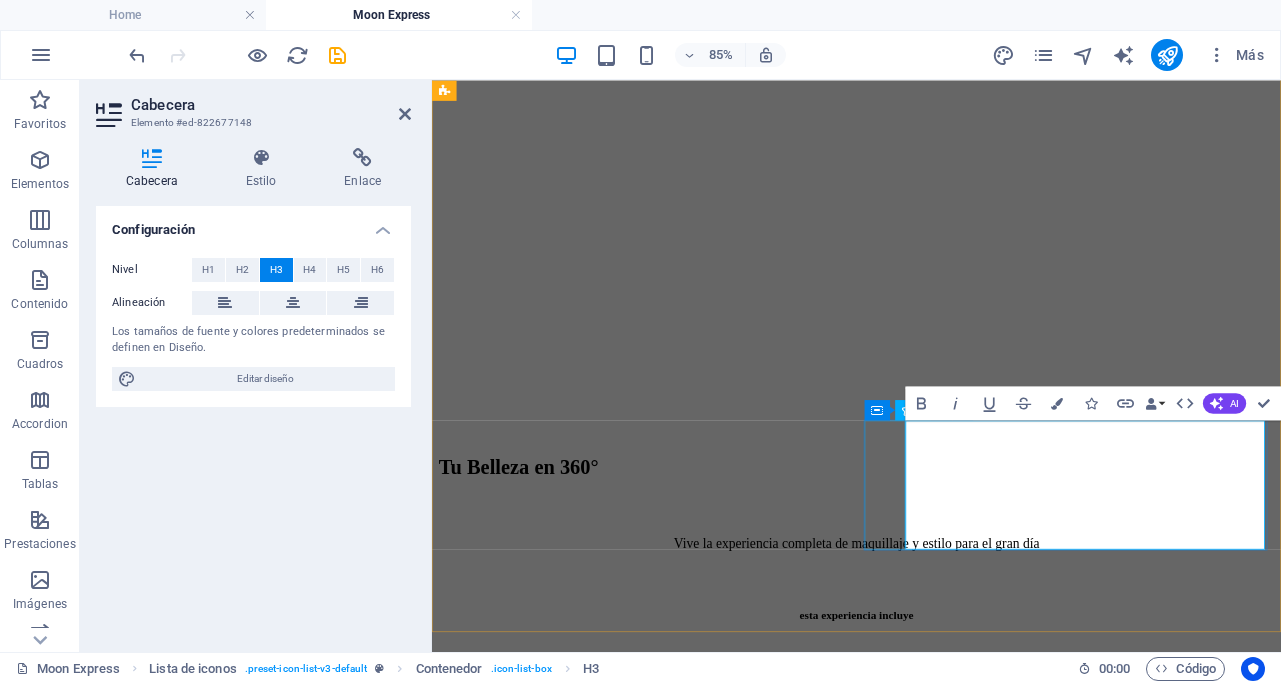 drag, startPoint x: 1347, startPoint y: 508, endPoint x: 940, endPoint y: 507, distance: 407.00122 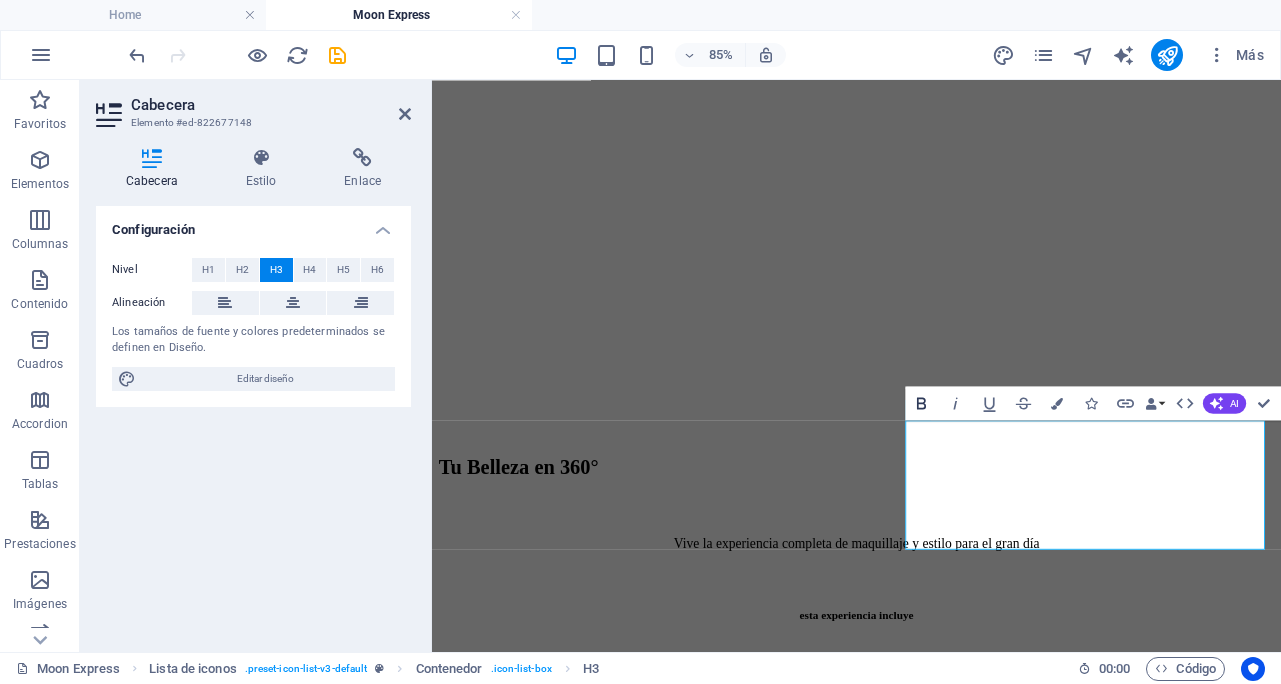 click 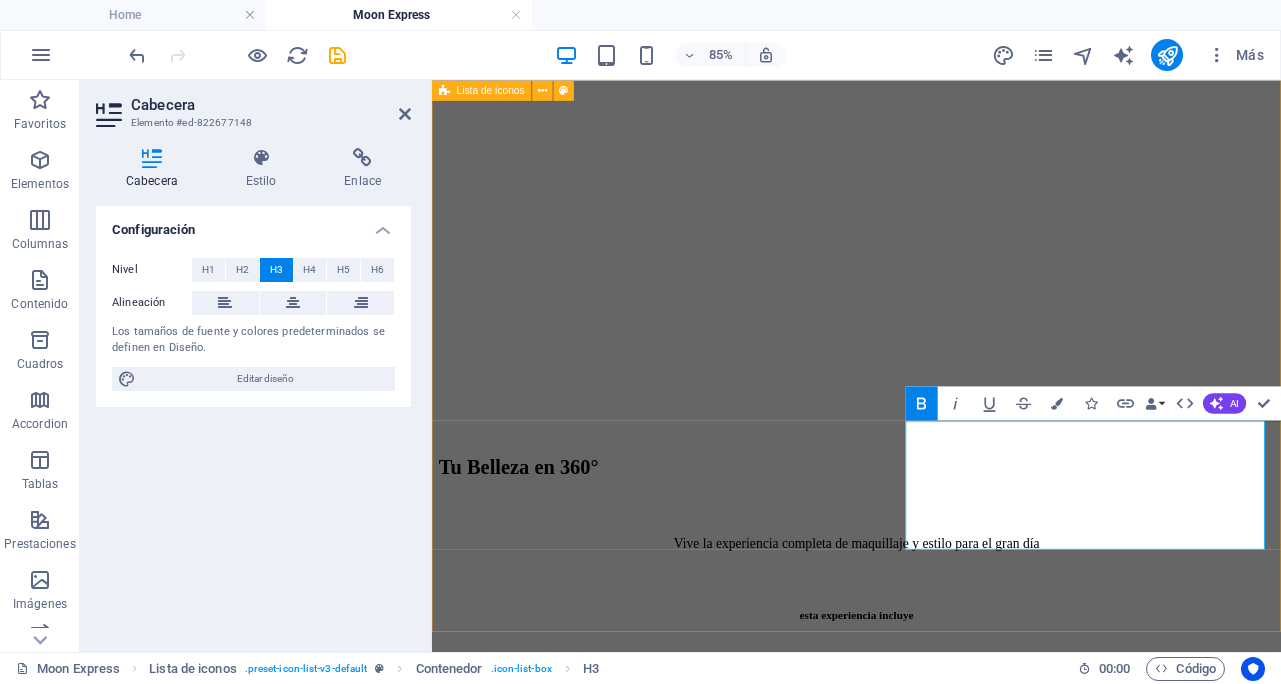 click on "Un maquillaje de prueba que te muestra cómo podrías lucir el día de tu boda, sin compromisos y con asesoría personalizada. [SERVICE] ¿Tonos fríos o cálidos? ¿Cuál es tu armonía ideal? Lo descubrimos juntas para que todo combine con tu piel, vestido y peinado. [SERVICE] Te mostramos lo más nuevo y lo clásico que nunca falla: piel luminosa, ojos románticos, labios naturales, acabados de lujo, etc. [SERVICE] Diseñamos una propuesta integral que armoniza el peinado y el maquillaje para lograr un look coherente, elegante y a tu estilo. [SERVICE] Asesoría profesional según tu rostro, tipo de ojos, labios y estructura ósea para resaltar tu belleza real. Descuento exclusivo en reserva ‌Si reservas tu servicio completo de novia en la expo, obtienes un descuento especial solo disponible en esta instancia. Descuento exclusivo en reserva" at bounding box center [931, 4050] 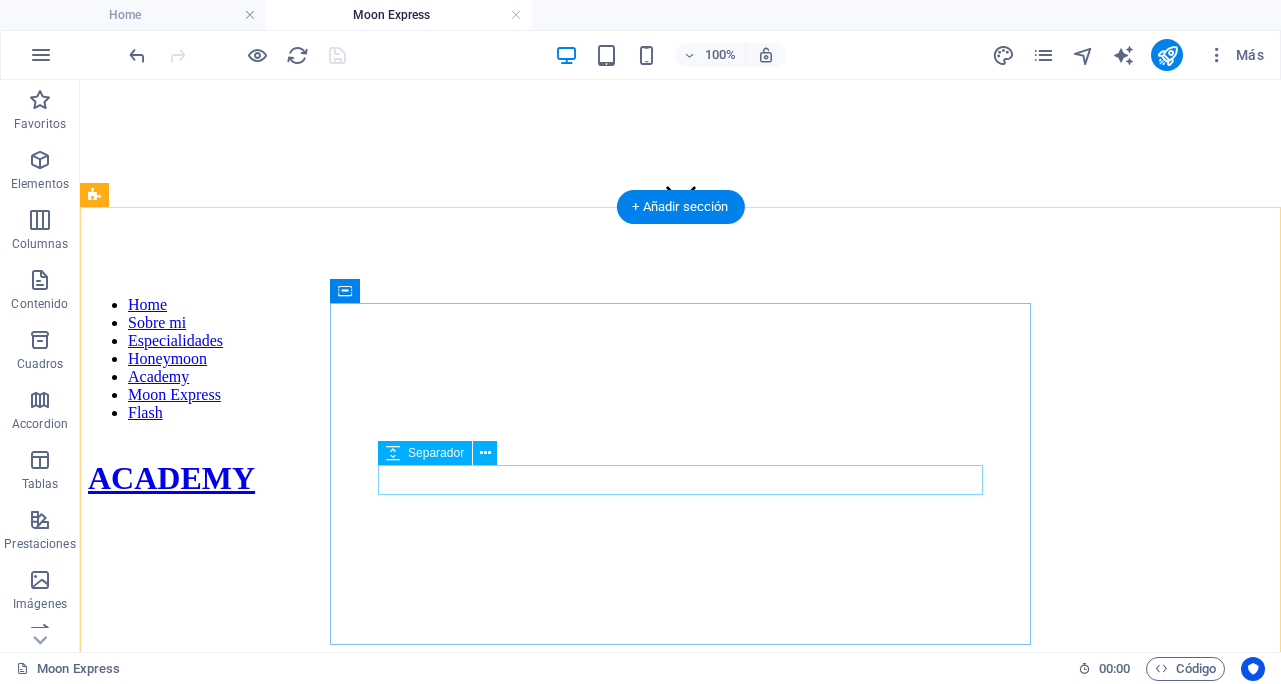 scroll, scrollTop: 426, scrollLeft: 0, axis: vertical 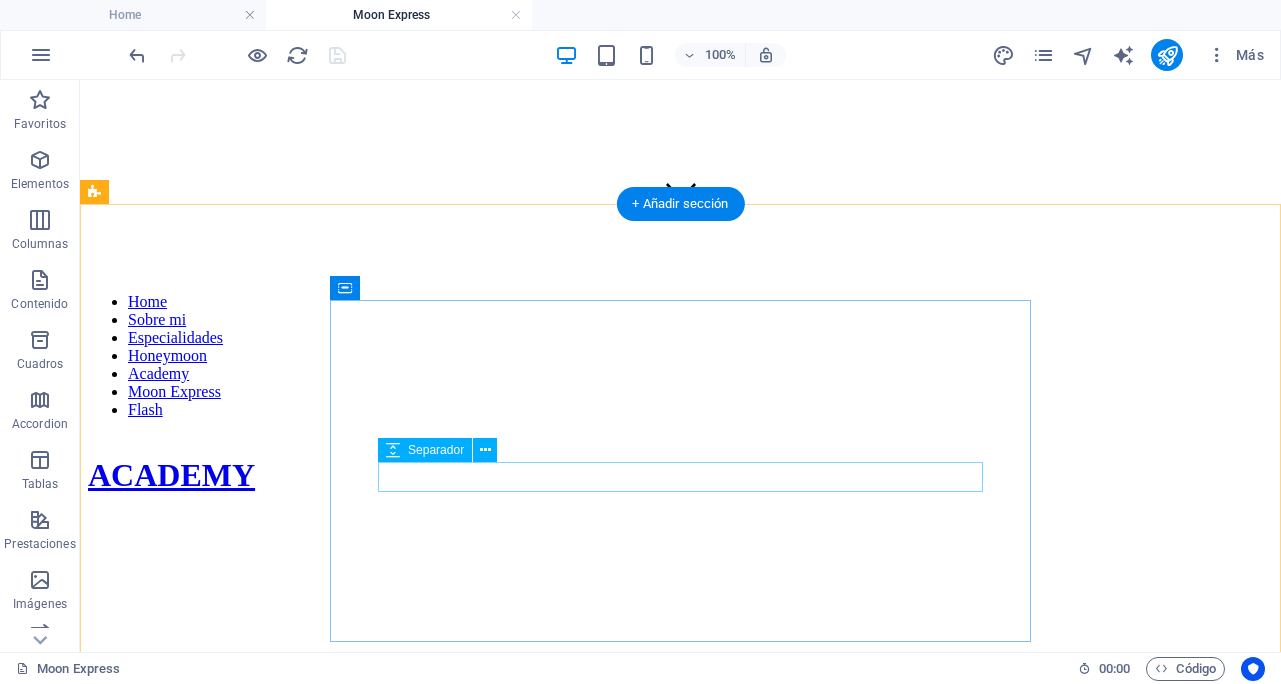 click at bounding box center (680, 1288) 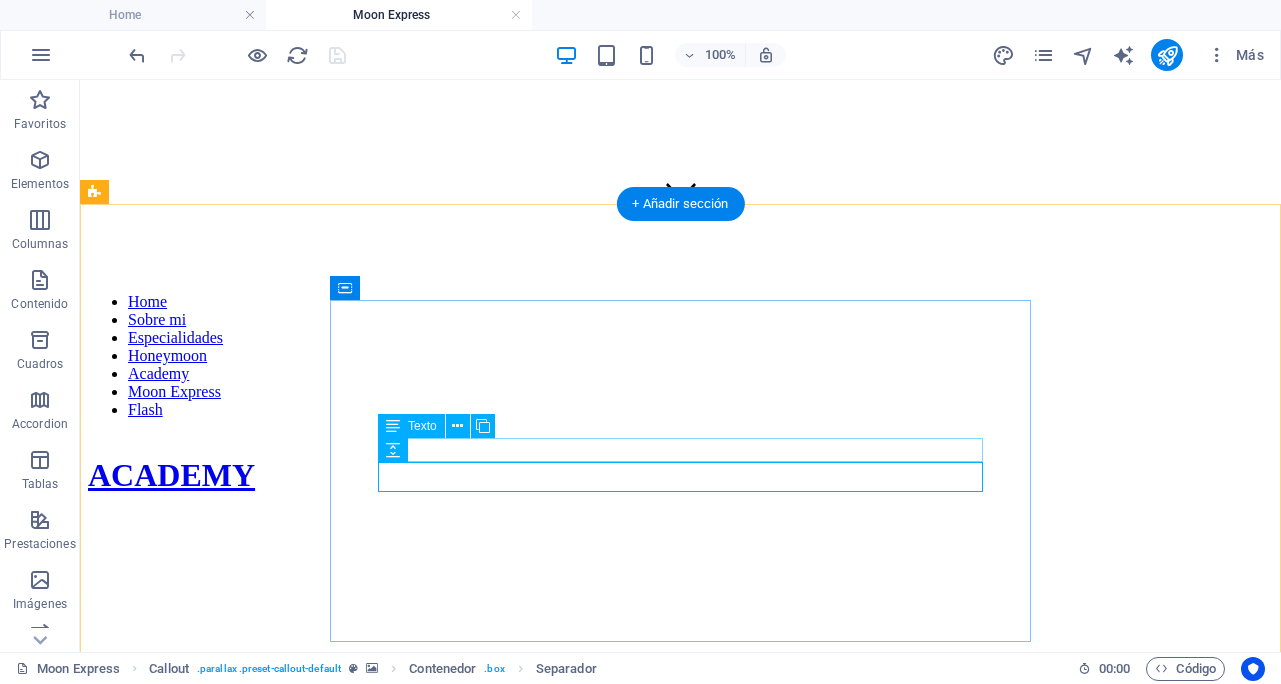 click on "Vive la experiencia completa de maquillaje y estilo para el gran día" at bounding box center (680, 1248) 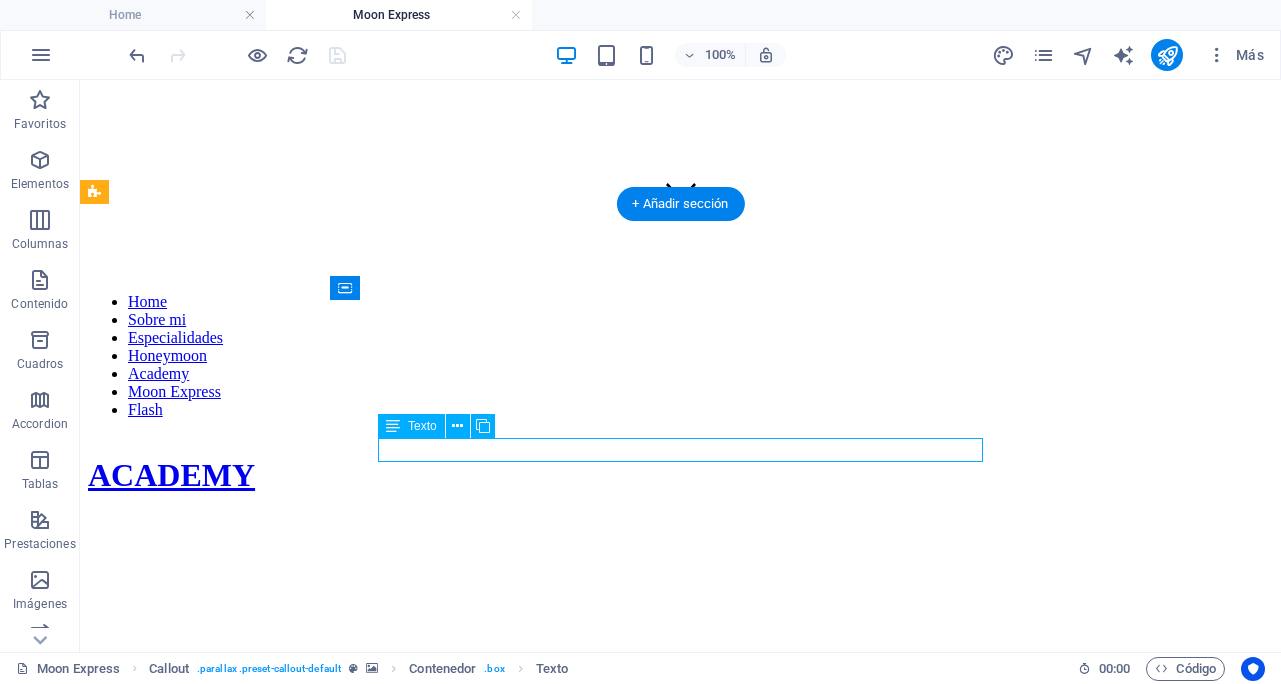 click on "Vive la experiencia completa de maquillaje y estilo para el gran día" at bounding box center [680, 1248] 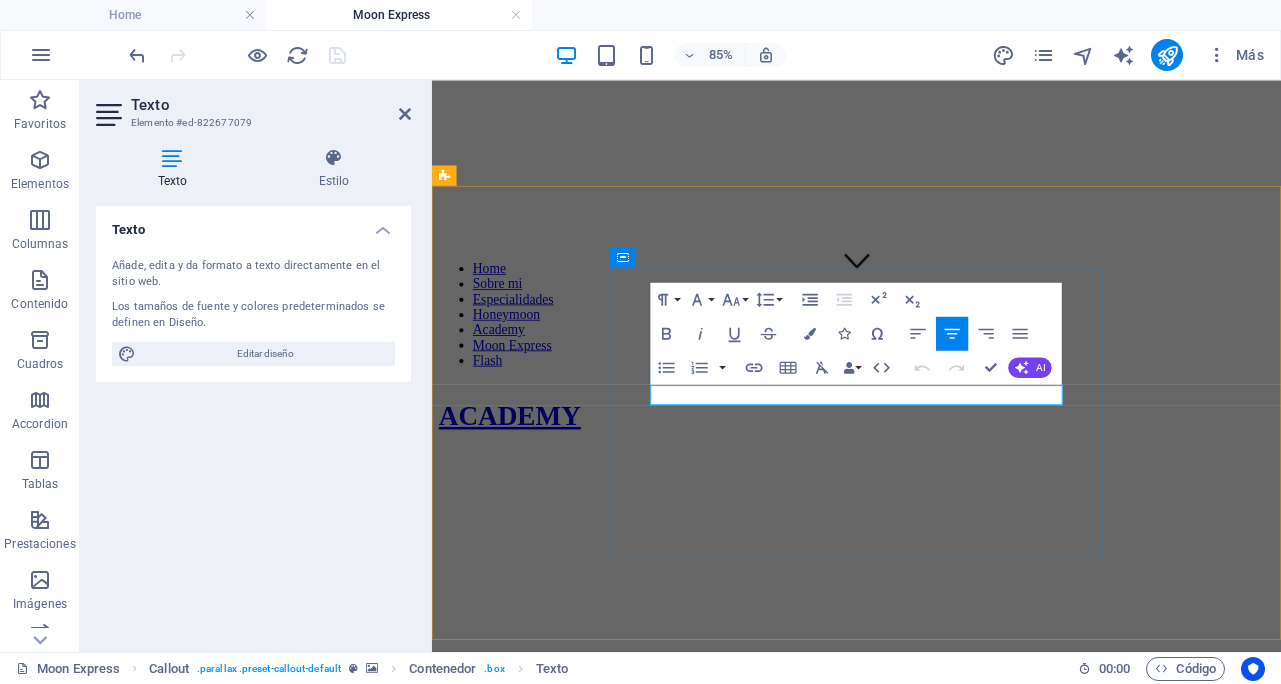 click on "Vive la experiencia completa de maquillaje y estilo para el gran día" at bounding box center [931, 1248] 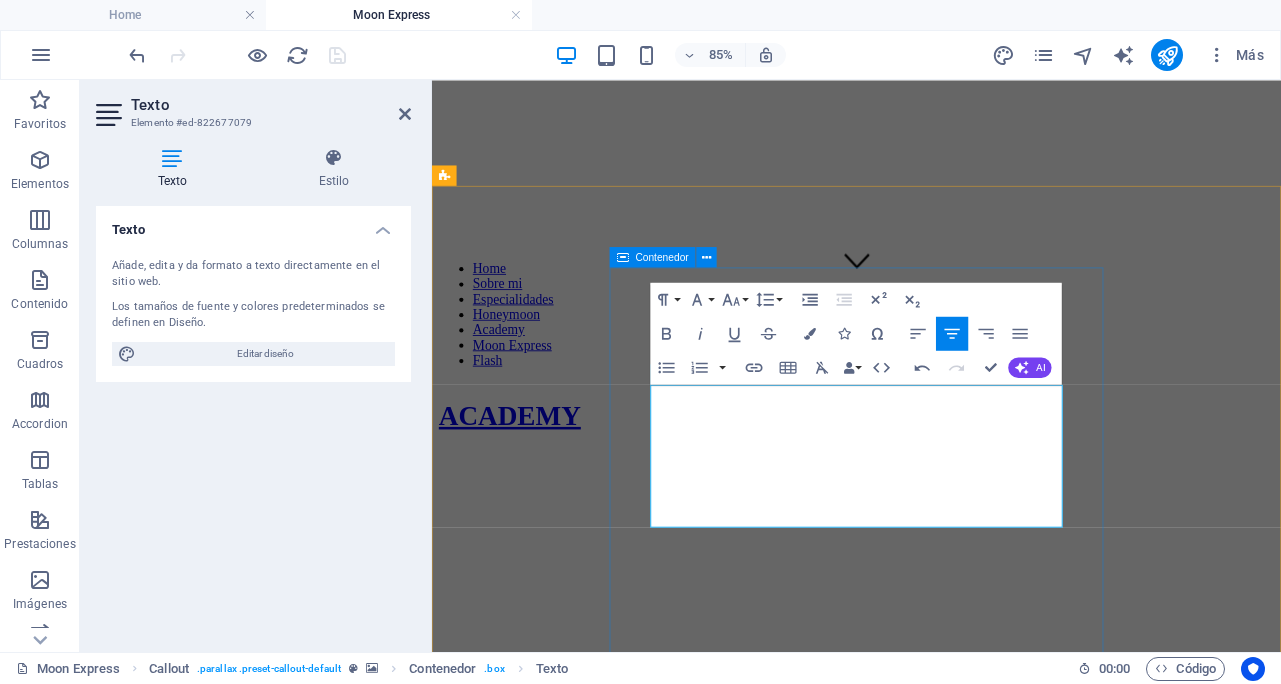 drag, startPoint x: 758, startPoint y: 526, endPoint x: 668, endPoint y: 472, distance: 104.95713 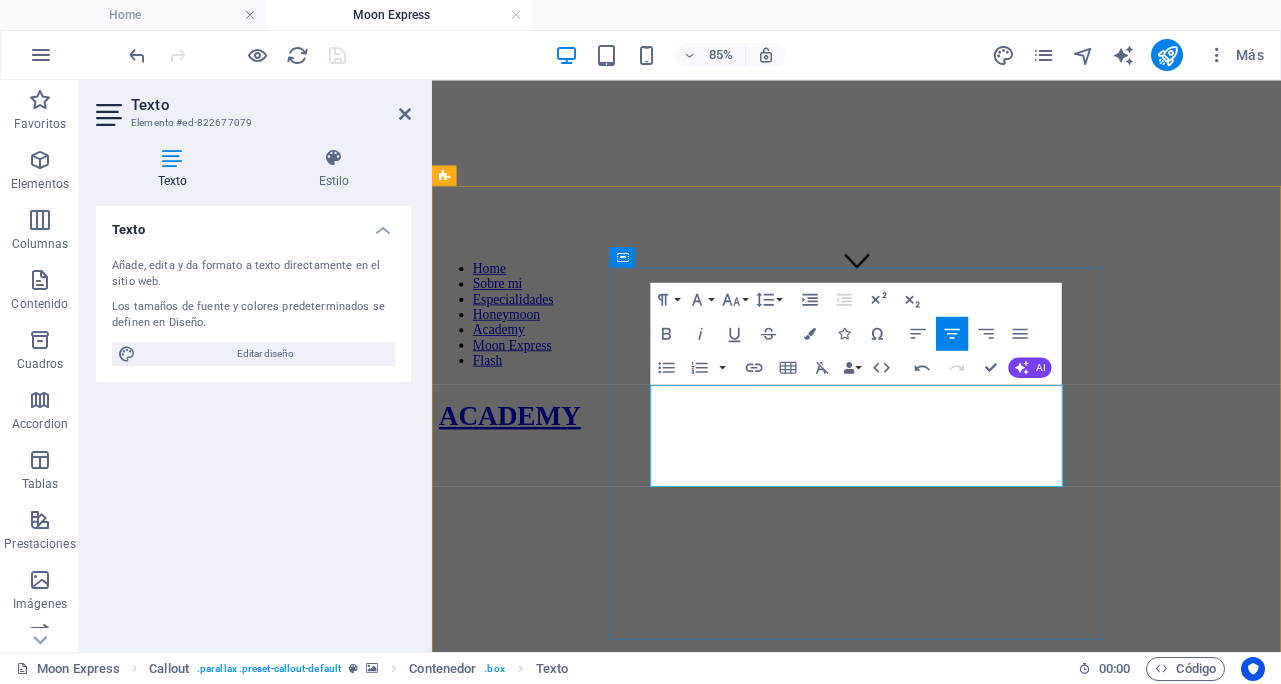 click on "Vive la experiencia completa de maquillaje y estilo para el gran día" at bounding box center [931, 1348] 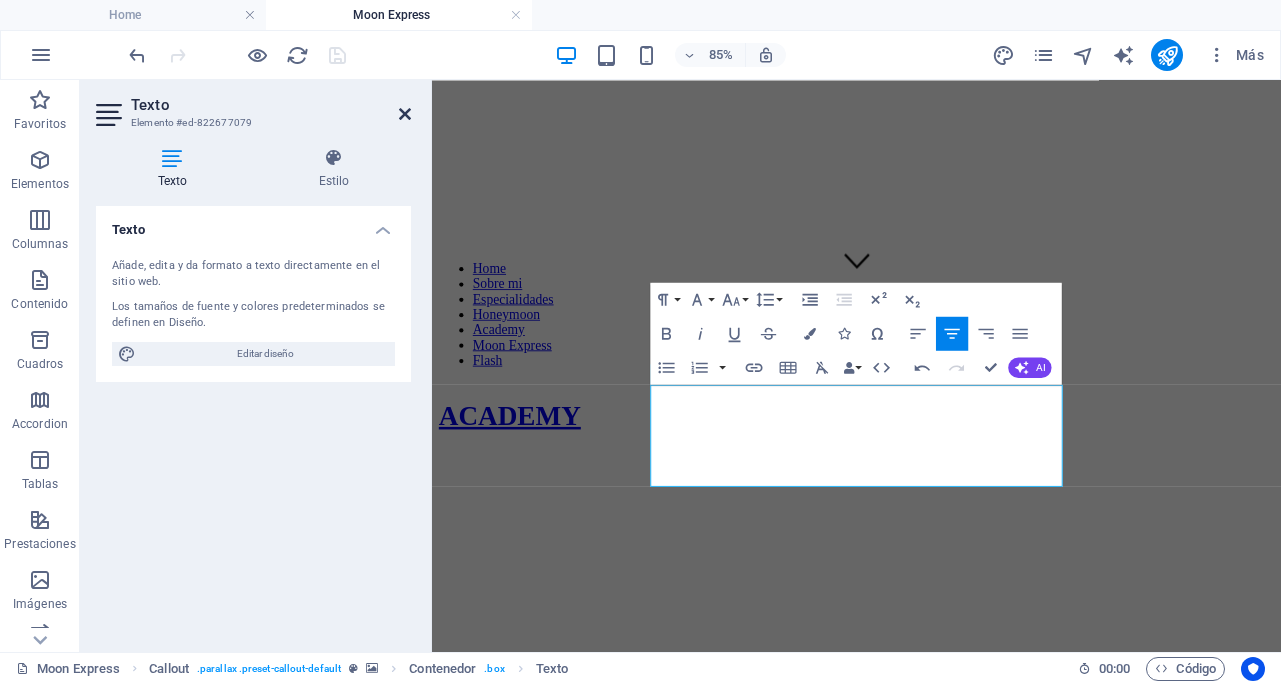click at bounding box center [405, 114] 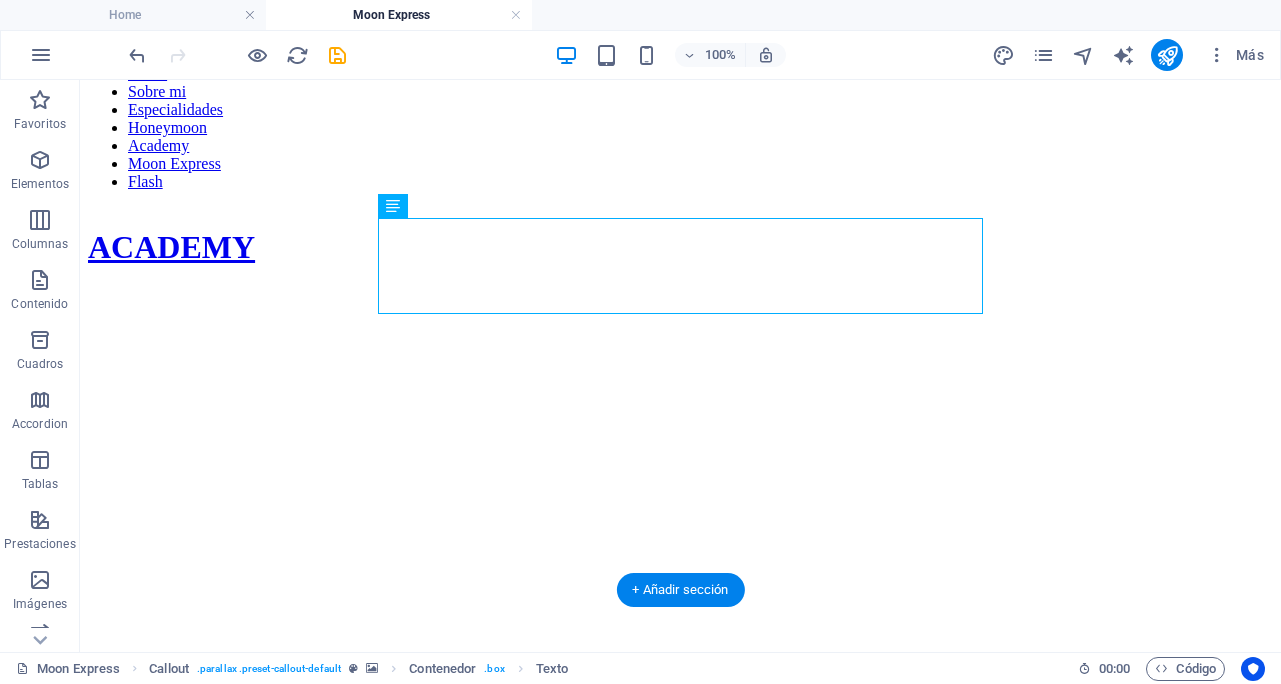 scroll, scrollTop: 658, scrollLeft: 0, axis: vertical 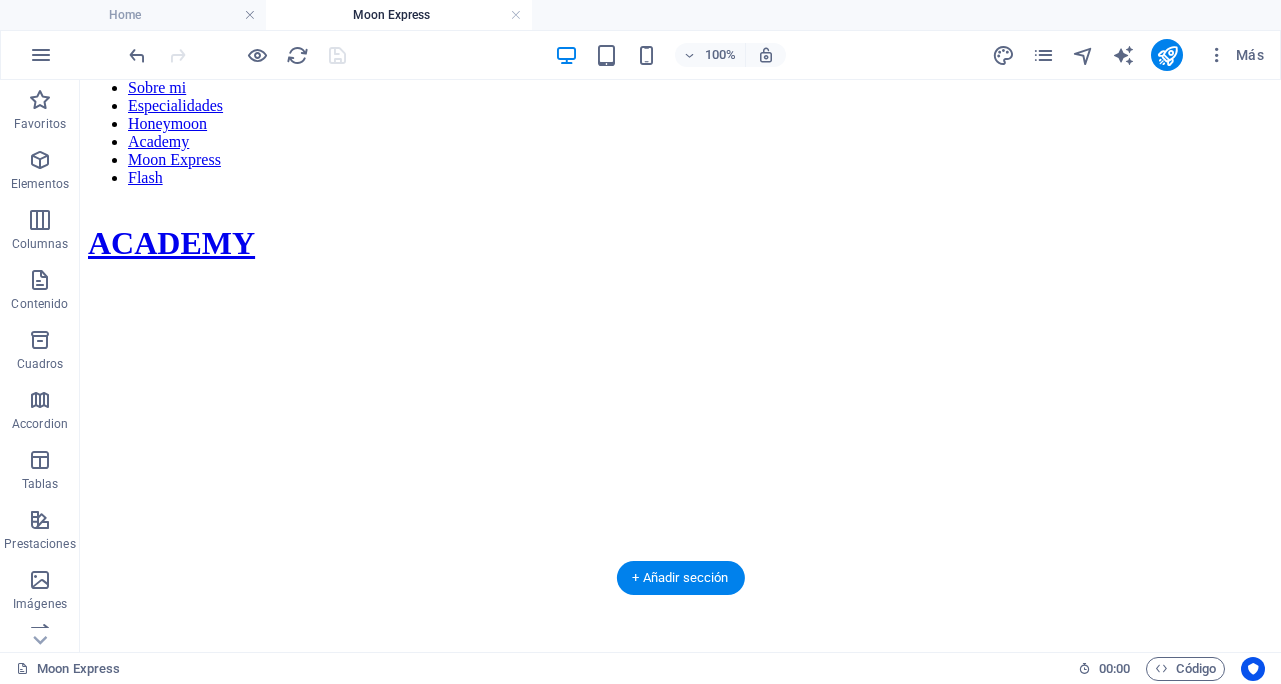 click at bounding box center [680, 409] 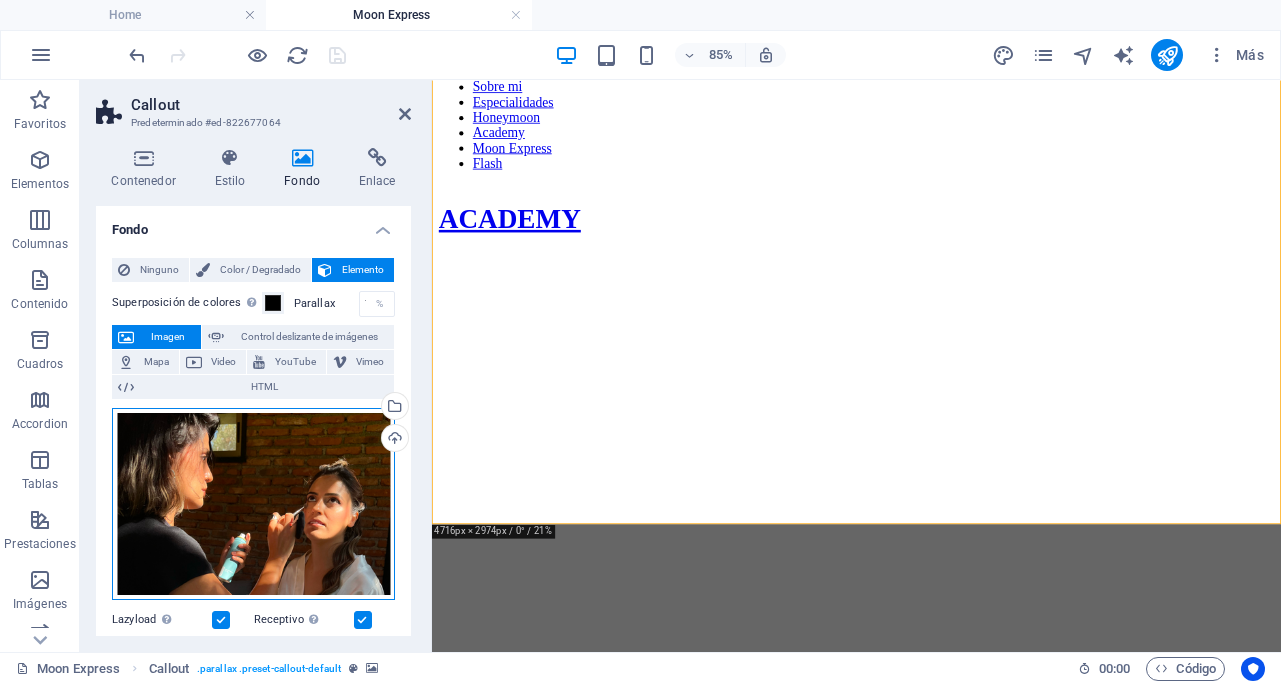 click on "Arrastra archivos aquí, haz clic para escoger archivos o  selecciona archivos de Archivos o de nuestra galería gratuita de fotos y vídeos" at bounding box center [253, 504] 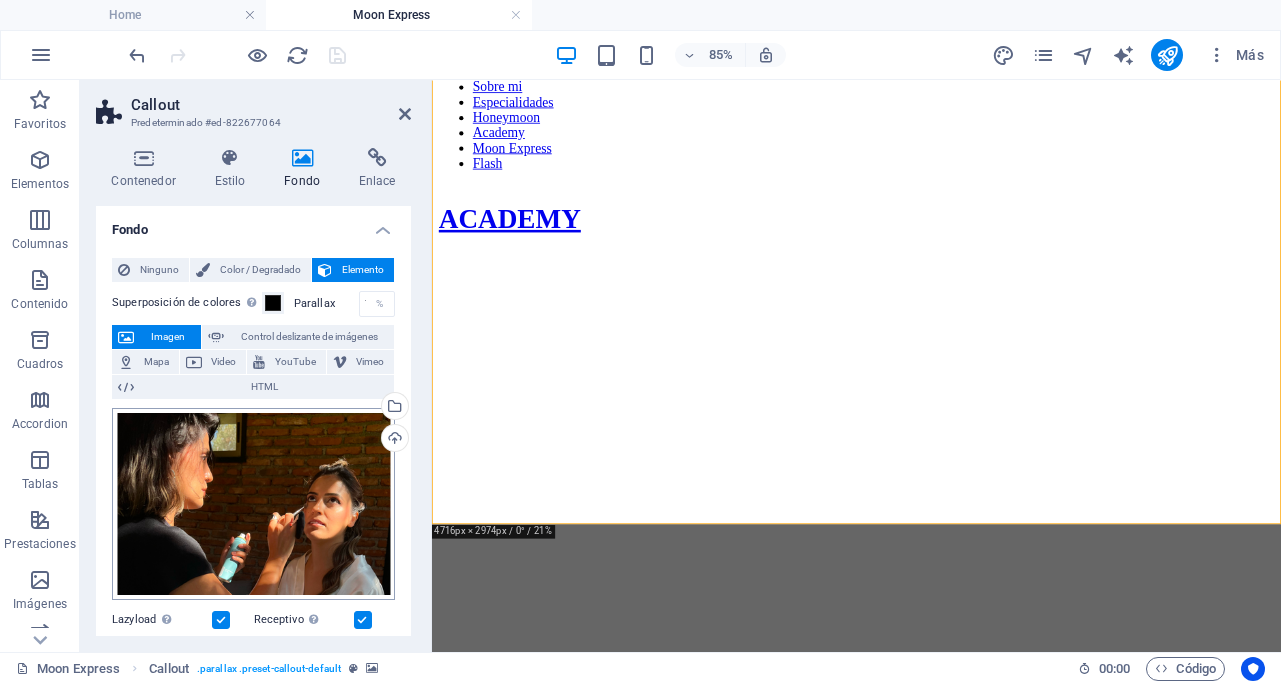 scroll, scrollTop: 287, scrollLeft: 0, axis: vertical 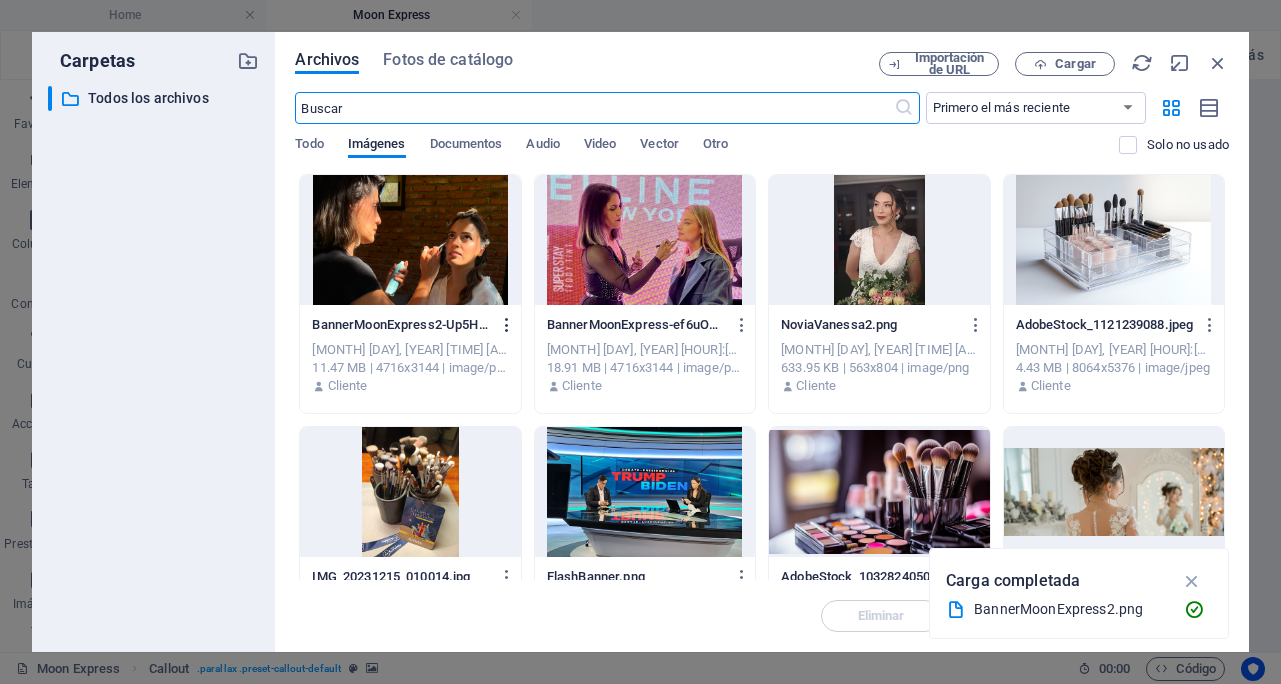 click at bounding box center [507, 325] 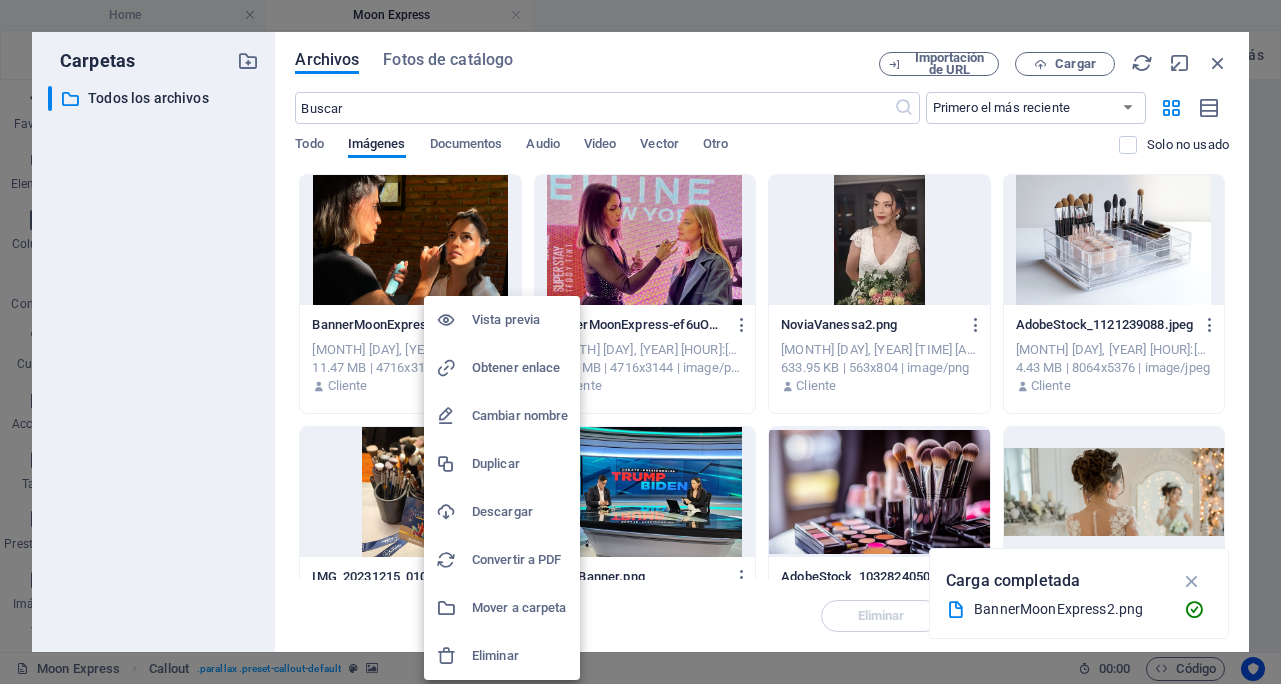 click on "Eliminar" at bounding box center [520, 656] 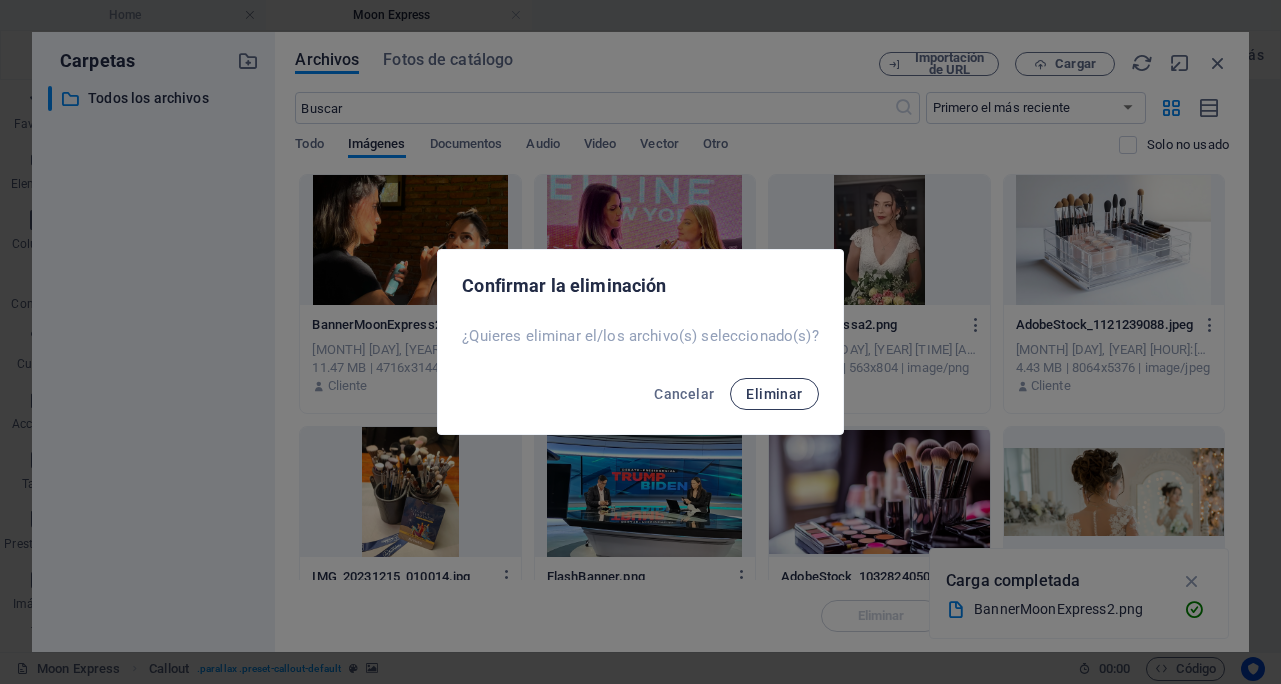 click on "Eliminar" at bounding box center (774, 394) 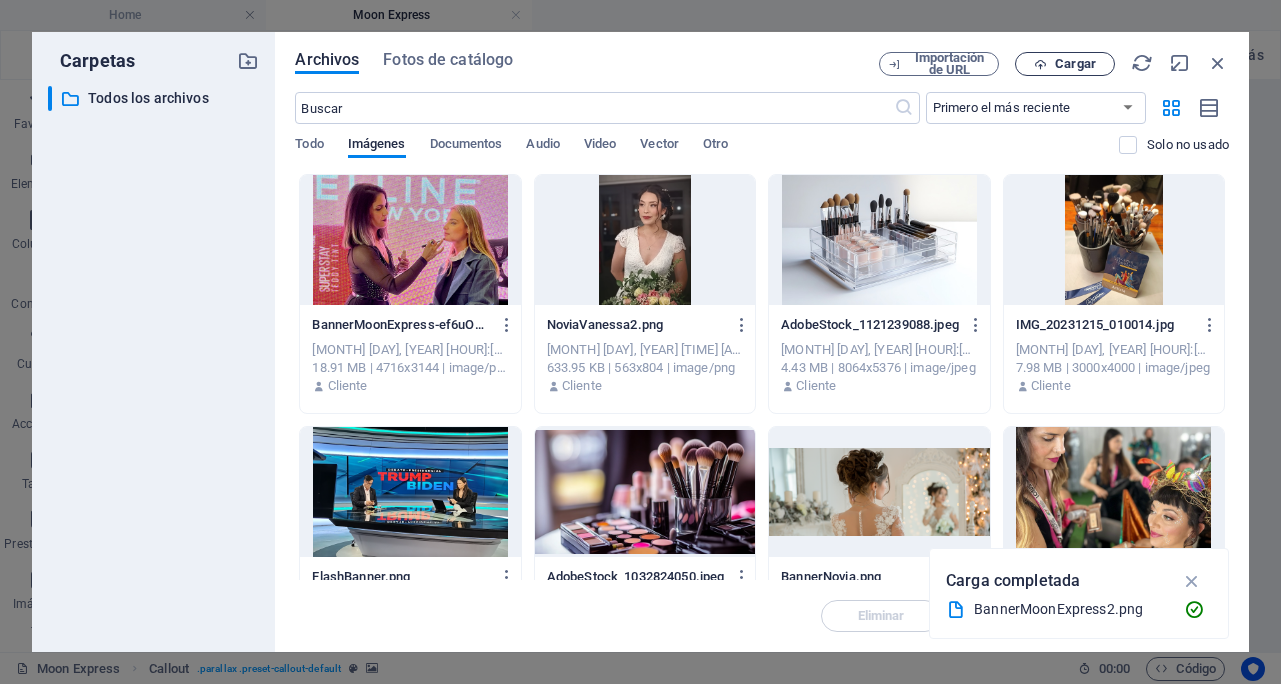 click at bounding box center (1040, 64) 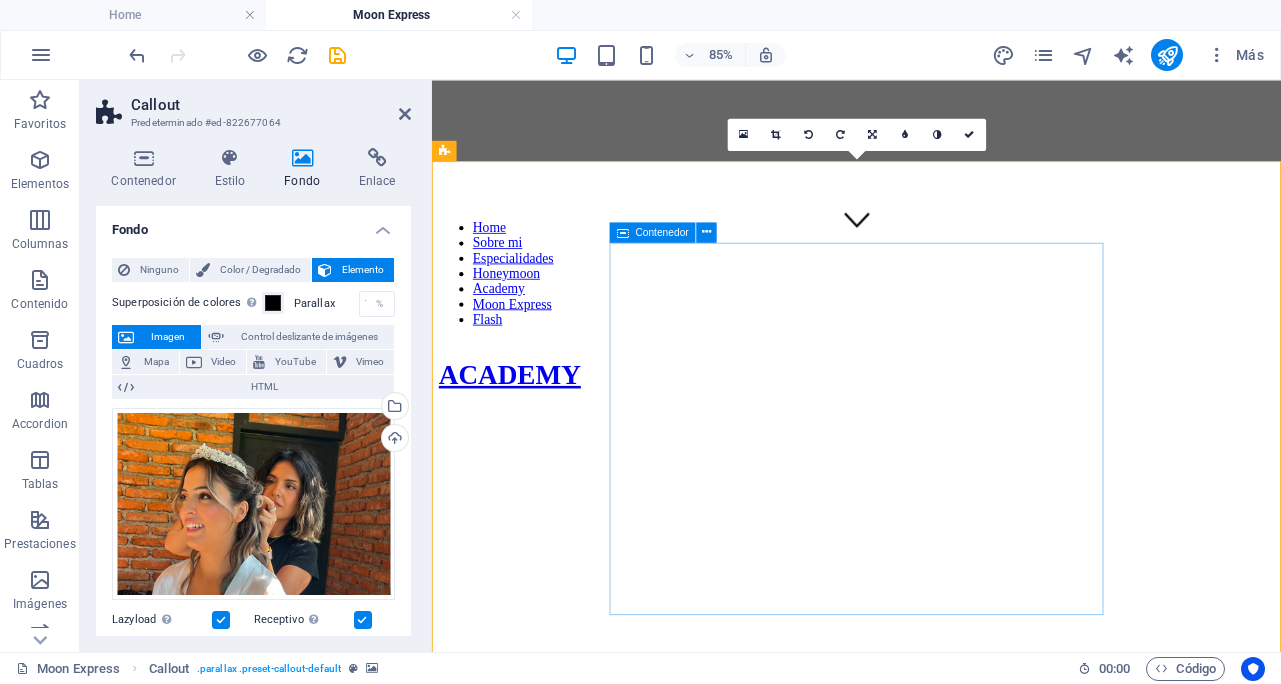 scroll, scrollTop: 389, scrollLeft: 0, axis: vertical 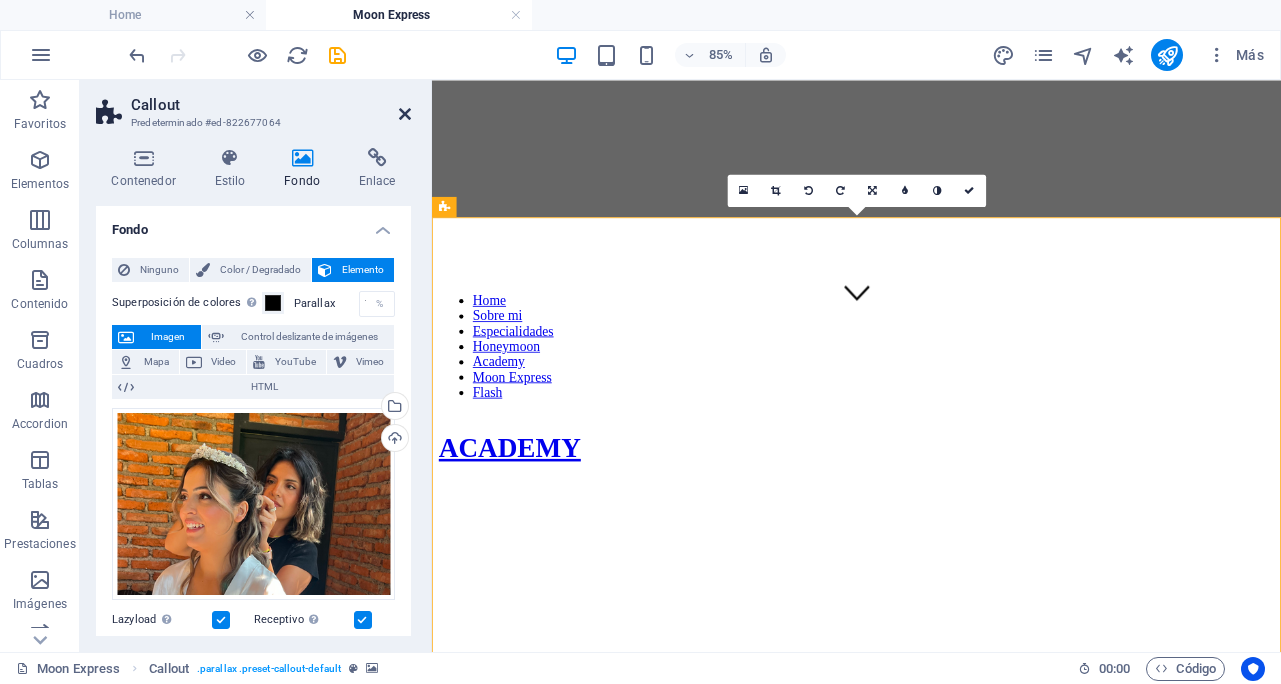 click at bounding box center (405, 114) 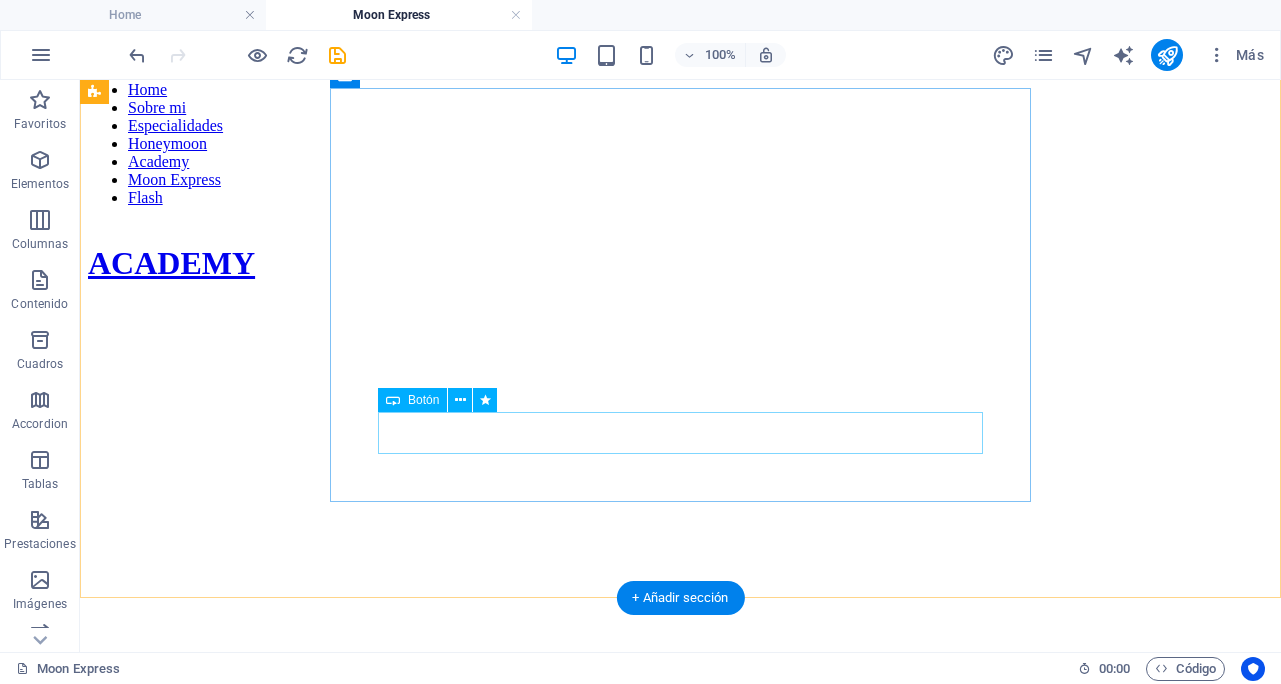 scroll, scrollTop: 228, scrollLeft: 0, axis: vertical 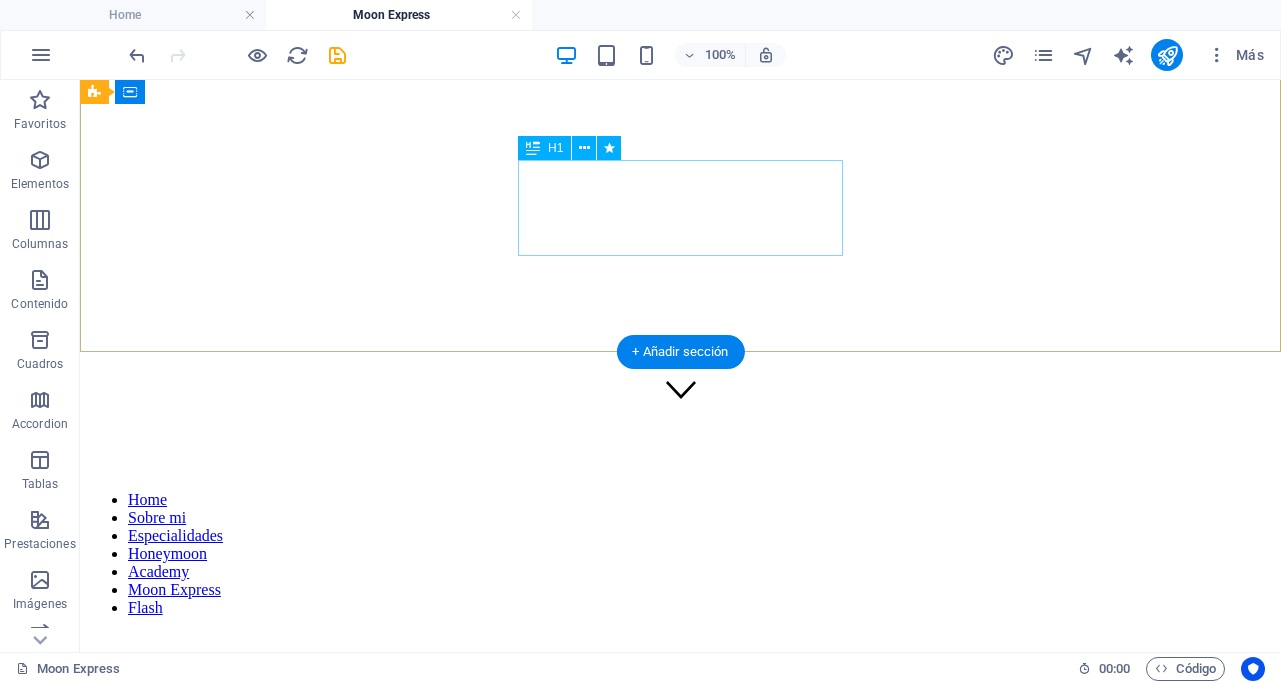 click on "ACADEMY" at bounding box center [680, 673] 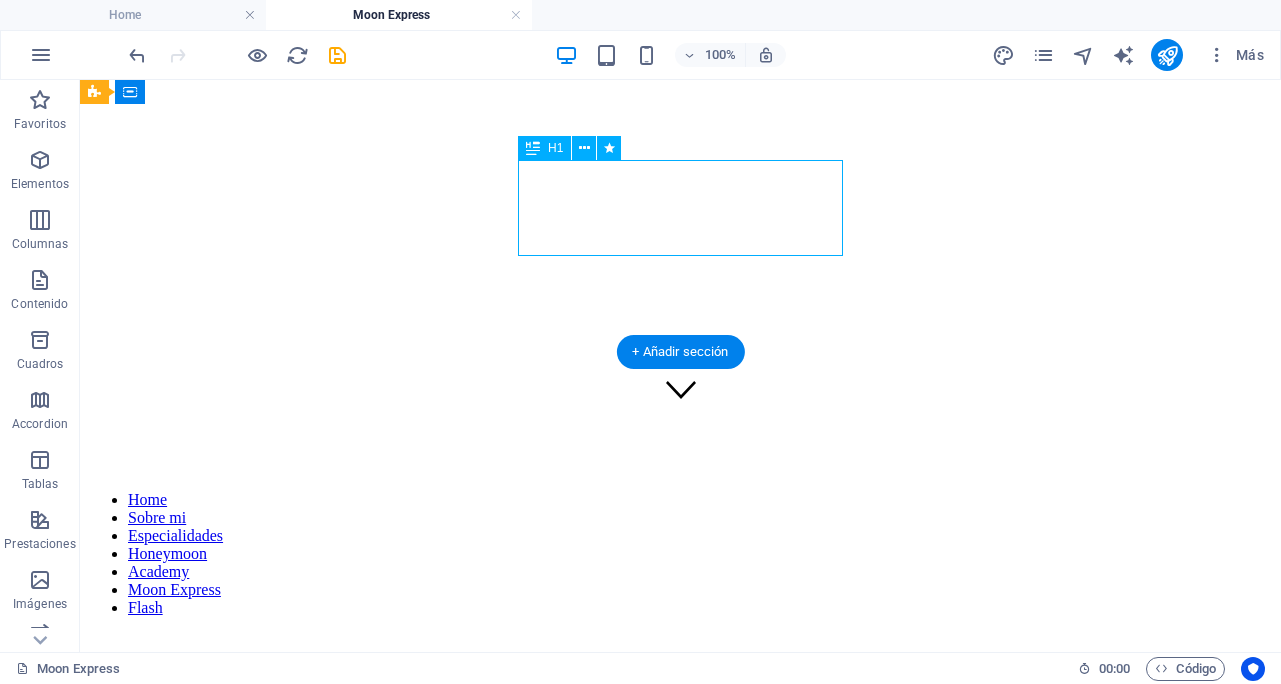 click on "ACADEMY" at bounding box center (680, 673) 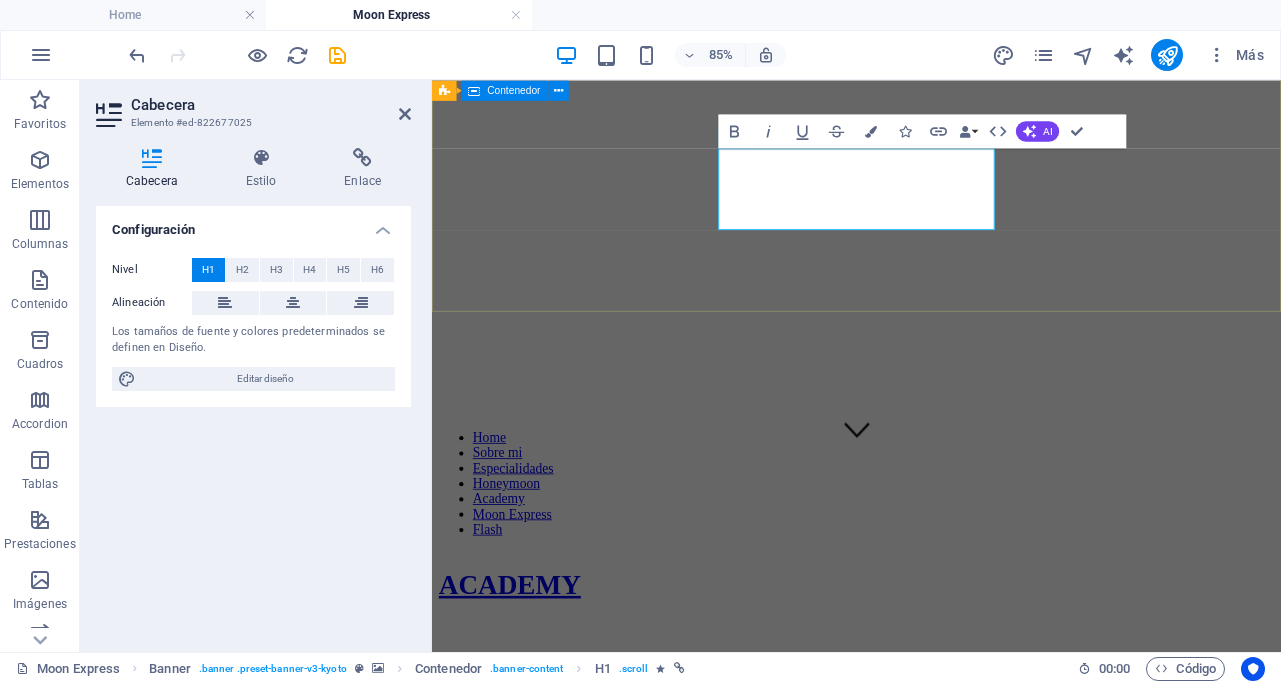 type 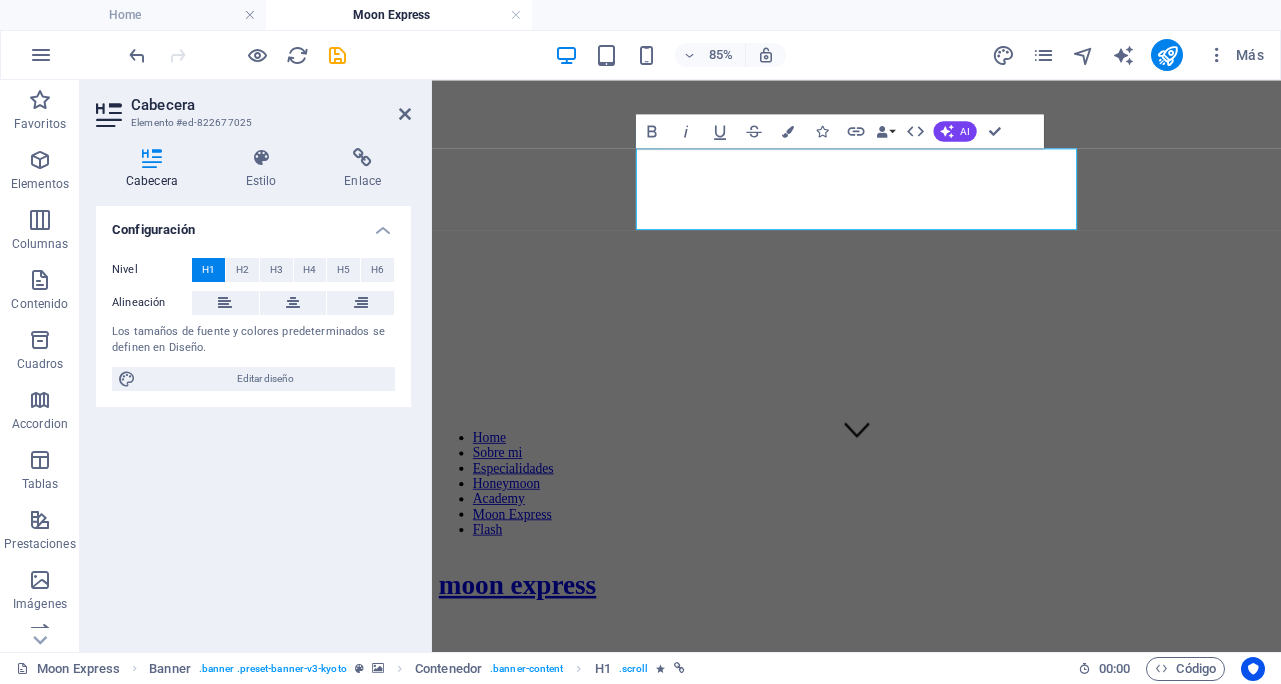 click at bounding box center [931, 763] 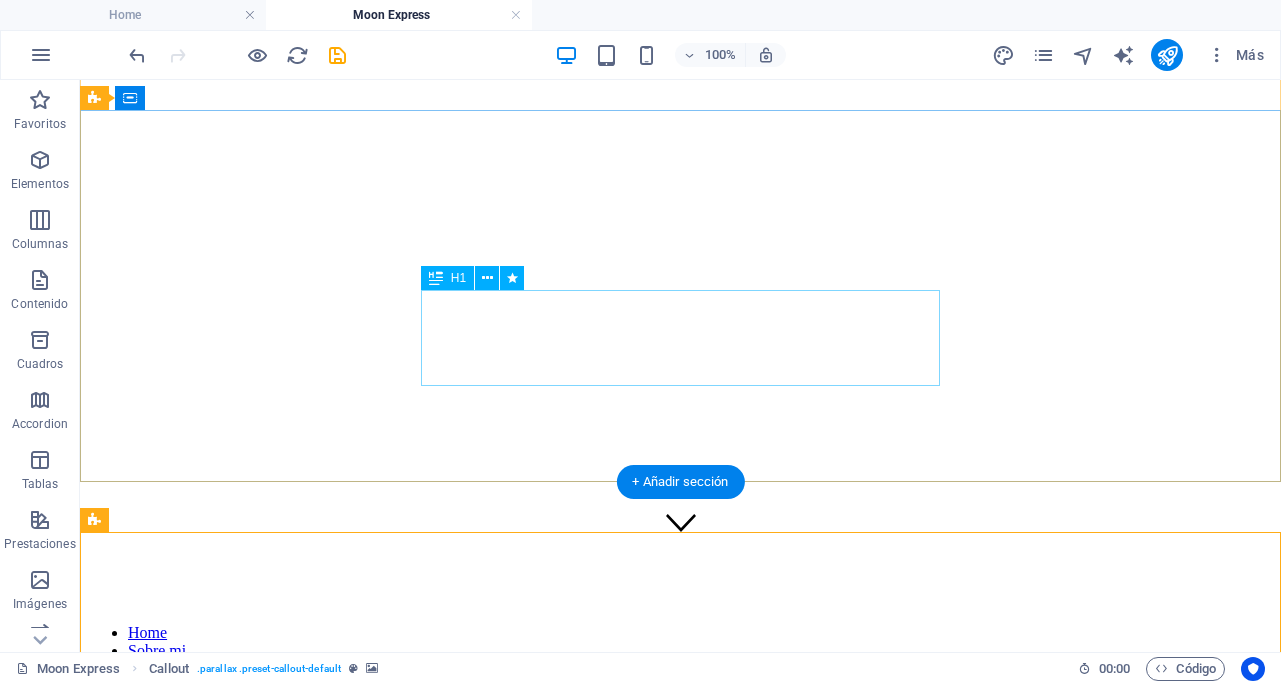 scroll, scrollTop: 91, scrollLeft: 0, axis: vertical 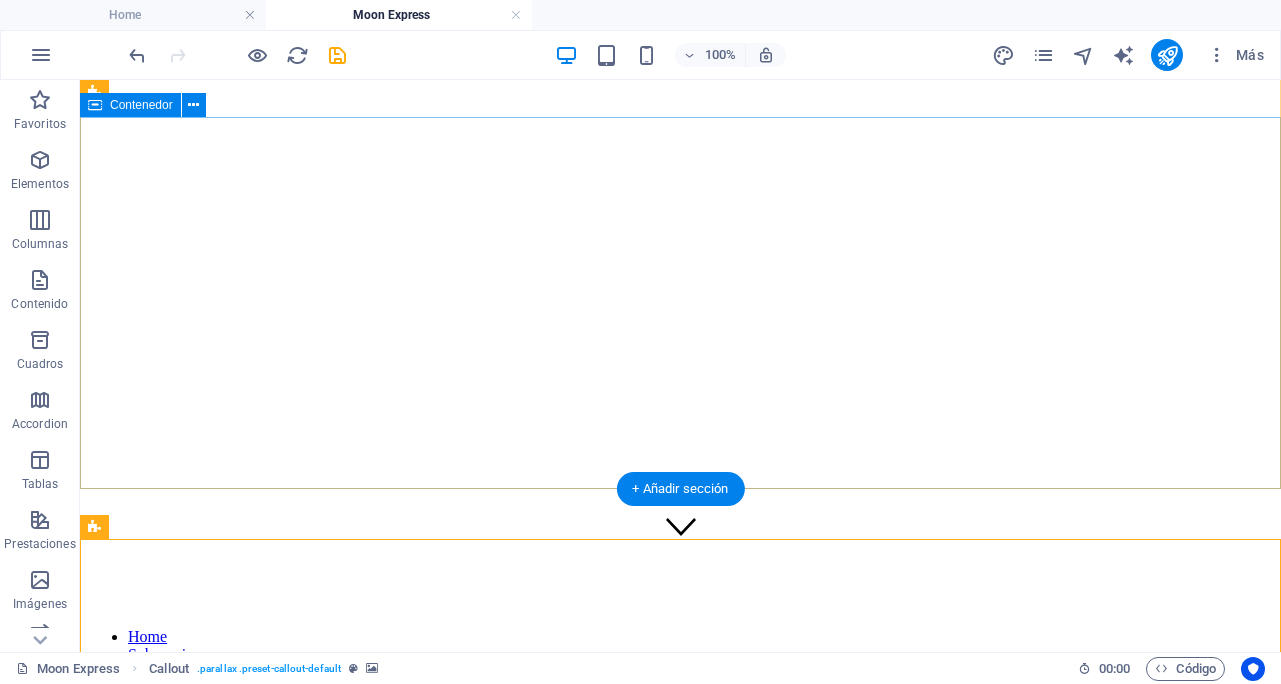 click on "moon express" at bounding box center [680, 810] 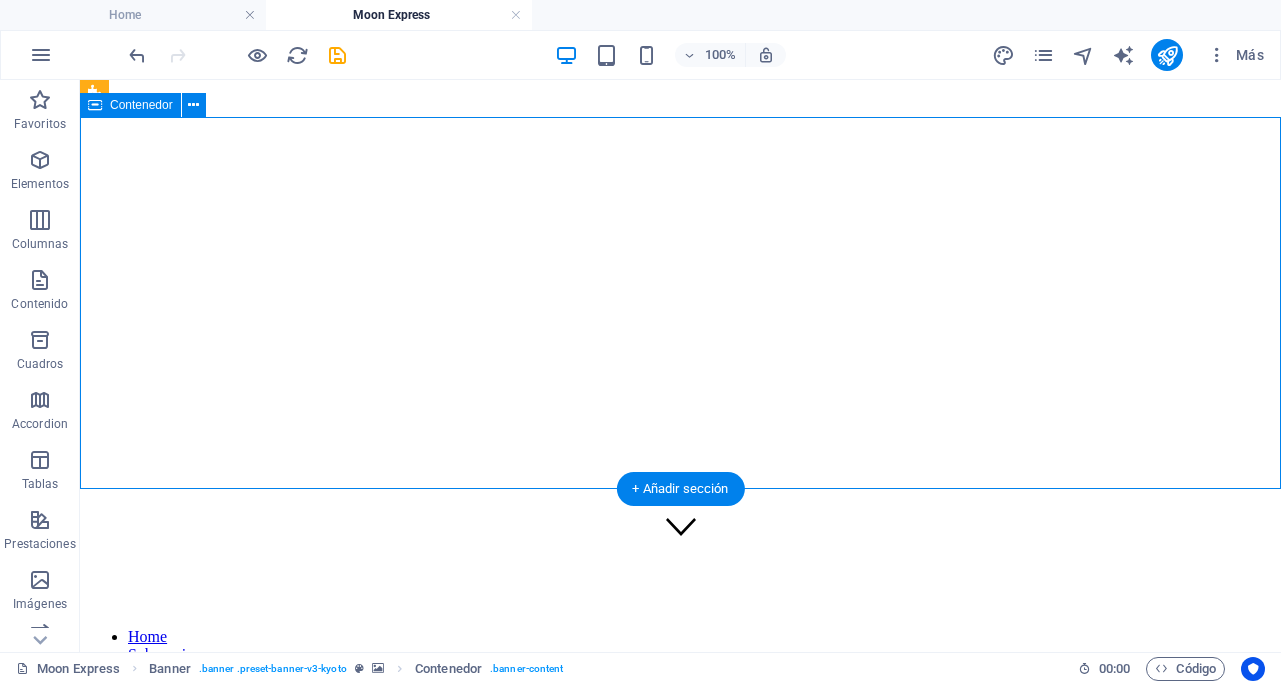 scroll, scrollTop: 0, scrollLeft: 0, axis: both 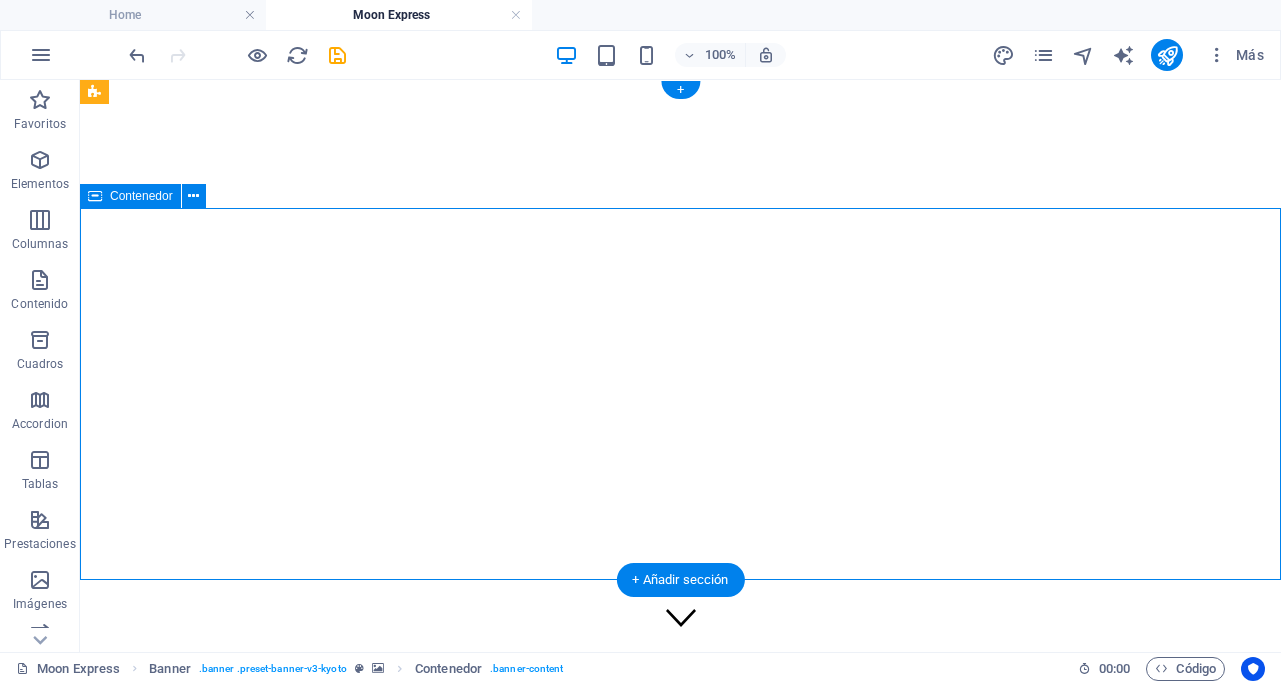 click on "moon express" at bounding box center (680, 901) 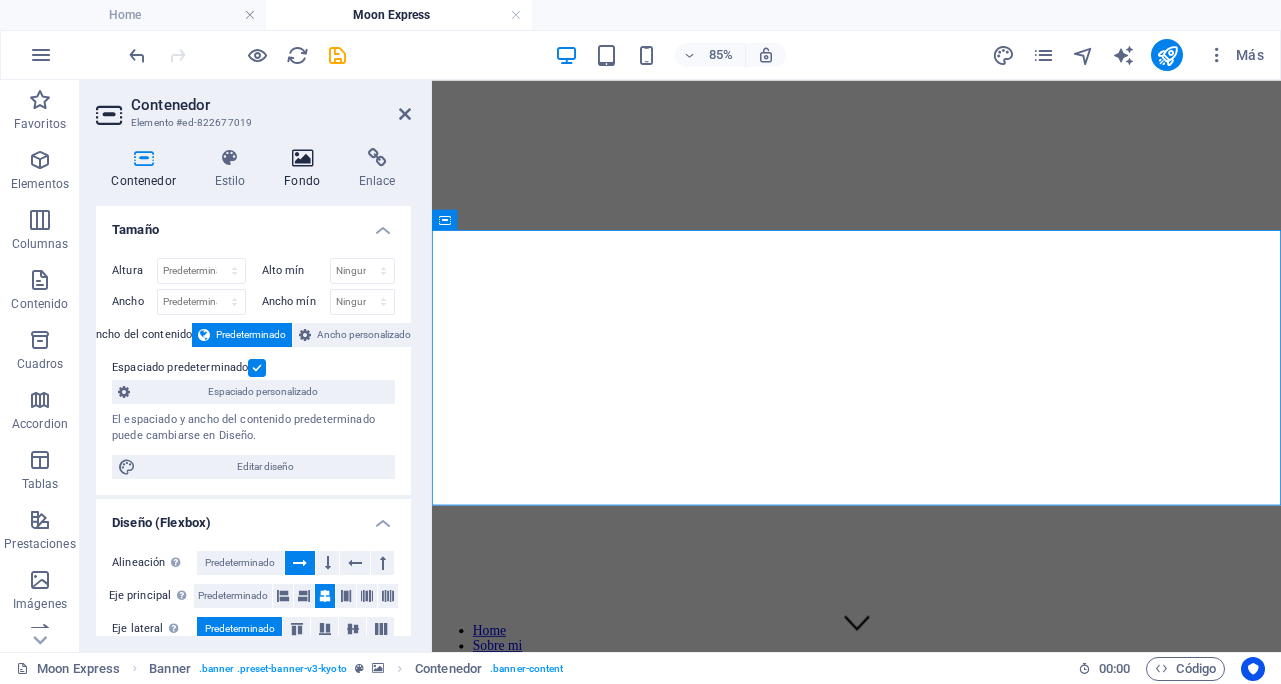 click on "Fondo" at bounding box center (306, 169) 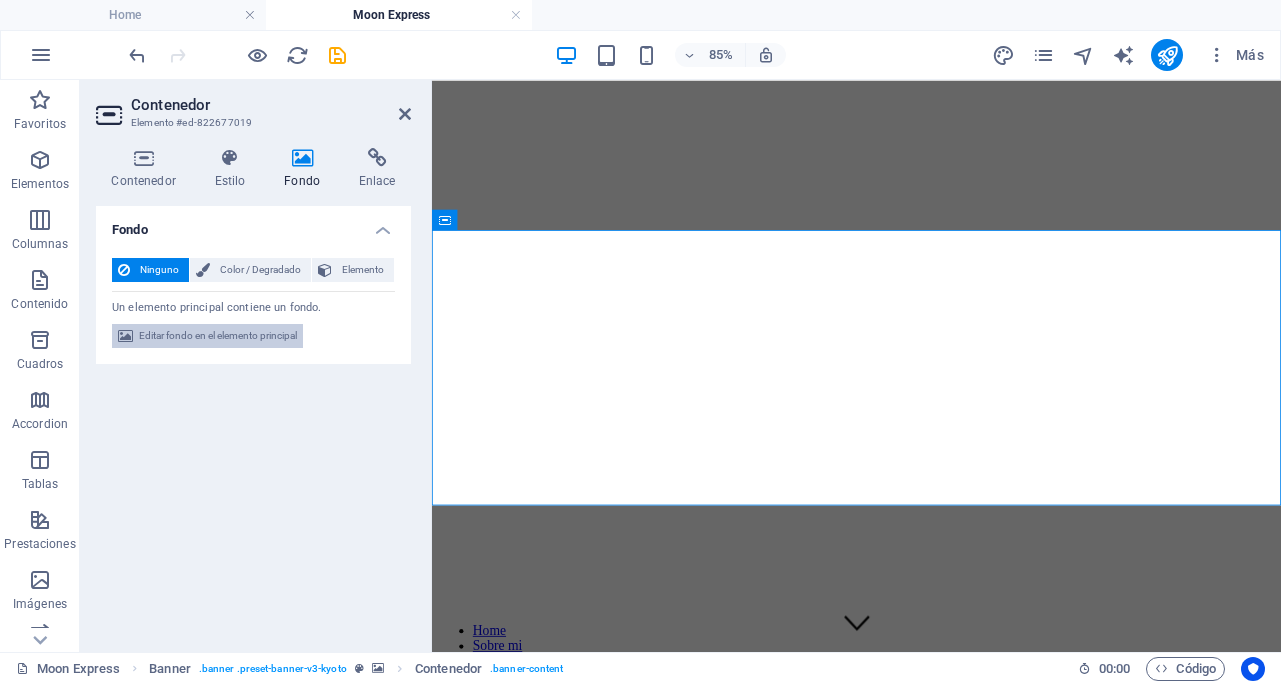 click on "Editar fondo en el elemento principal" at bounding box center [218, 336] 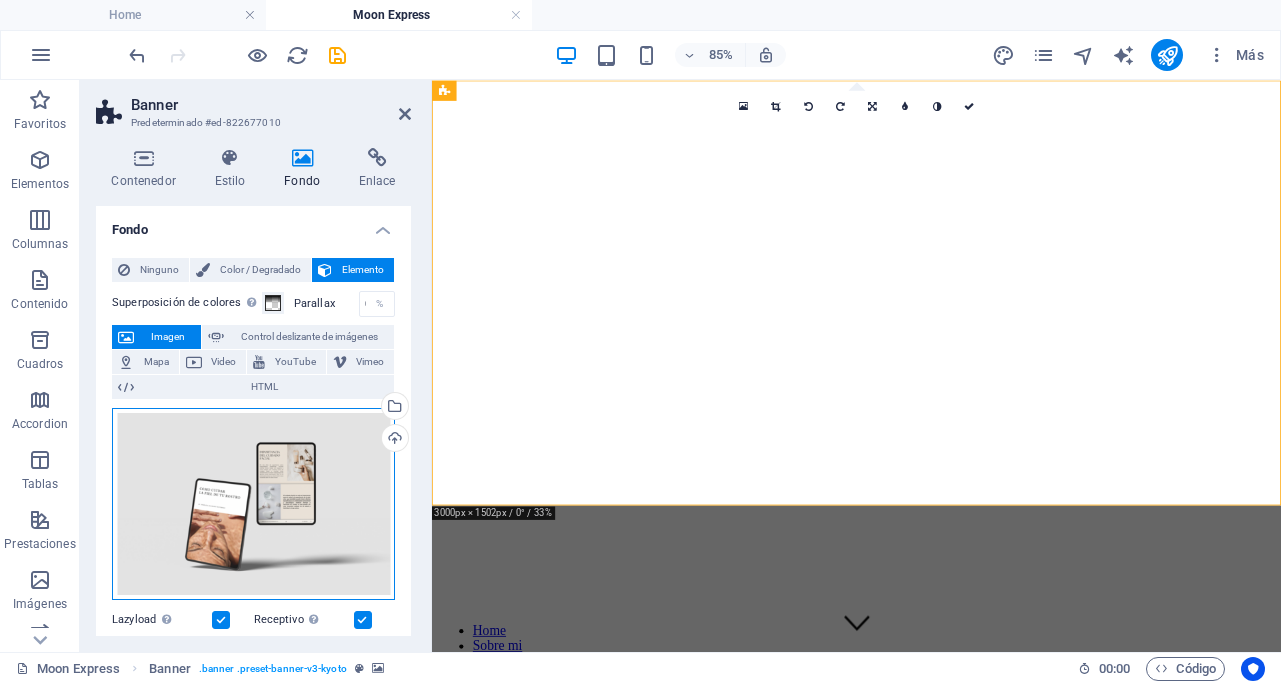 click on "Arrastra archivos aquí, haz clic para escoger archivos o  selecciona archivos de Archivos o de nuestra galería gratuita de fotos y vídeos" at bounding box center [253, 504] 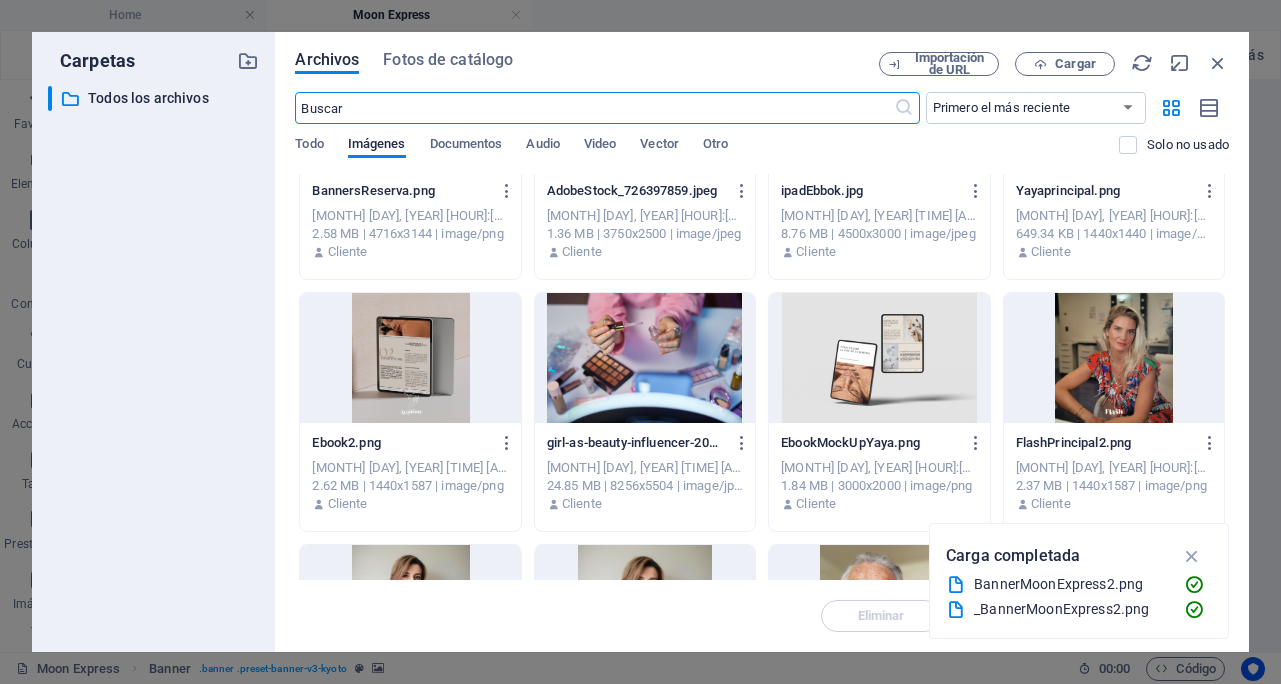 scroll, scrollTop: 641, scrollLeft: 0, axis: vertical 